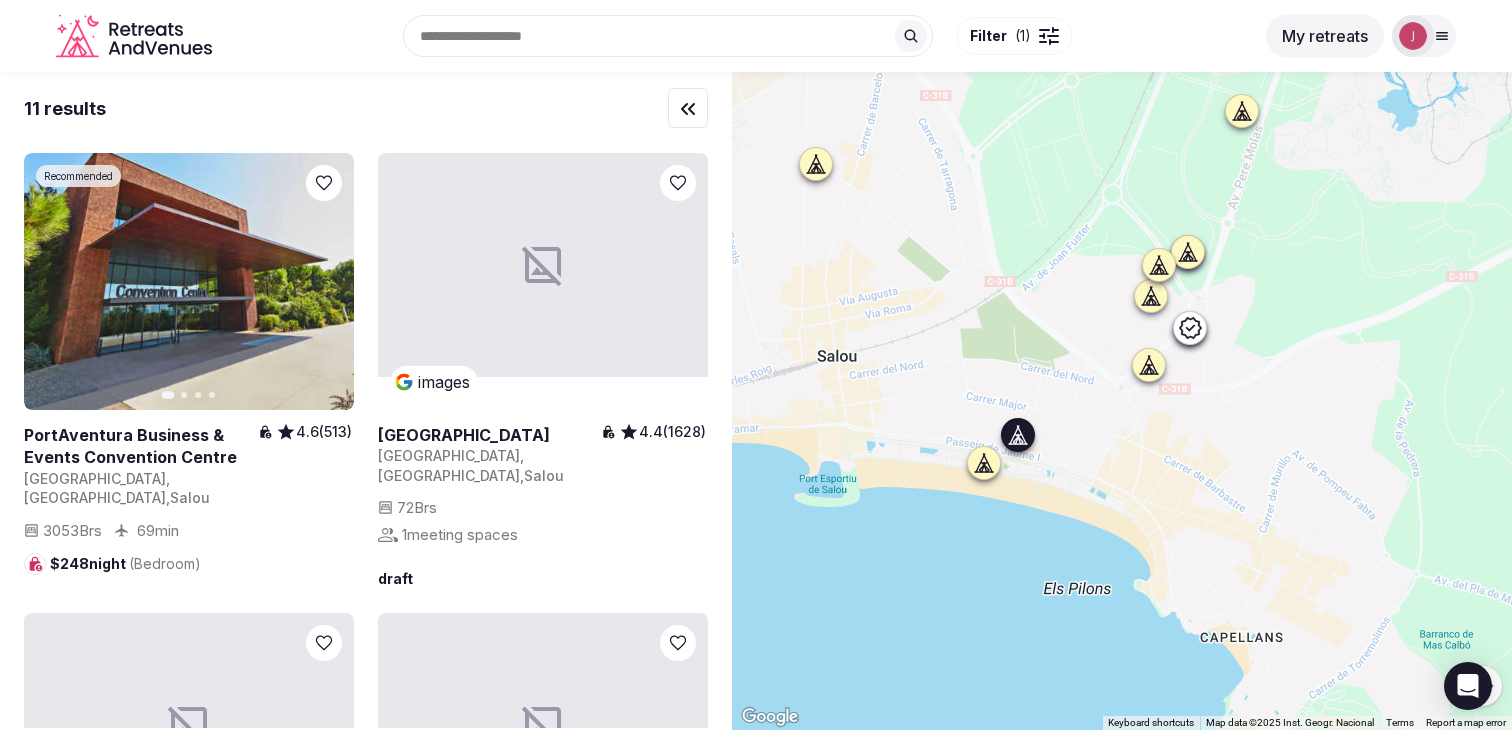 scroll, scrollTop: 0, scrollLeft: 0, axis: both 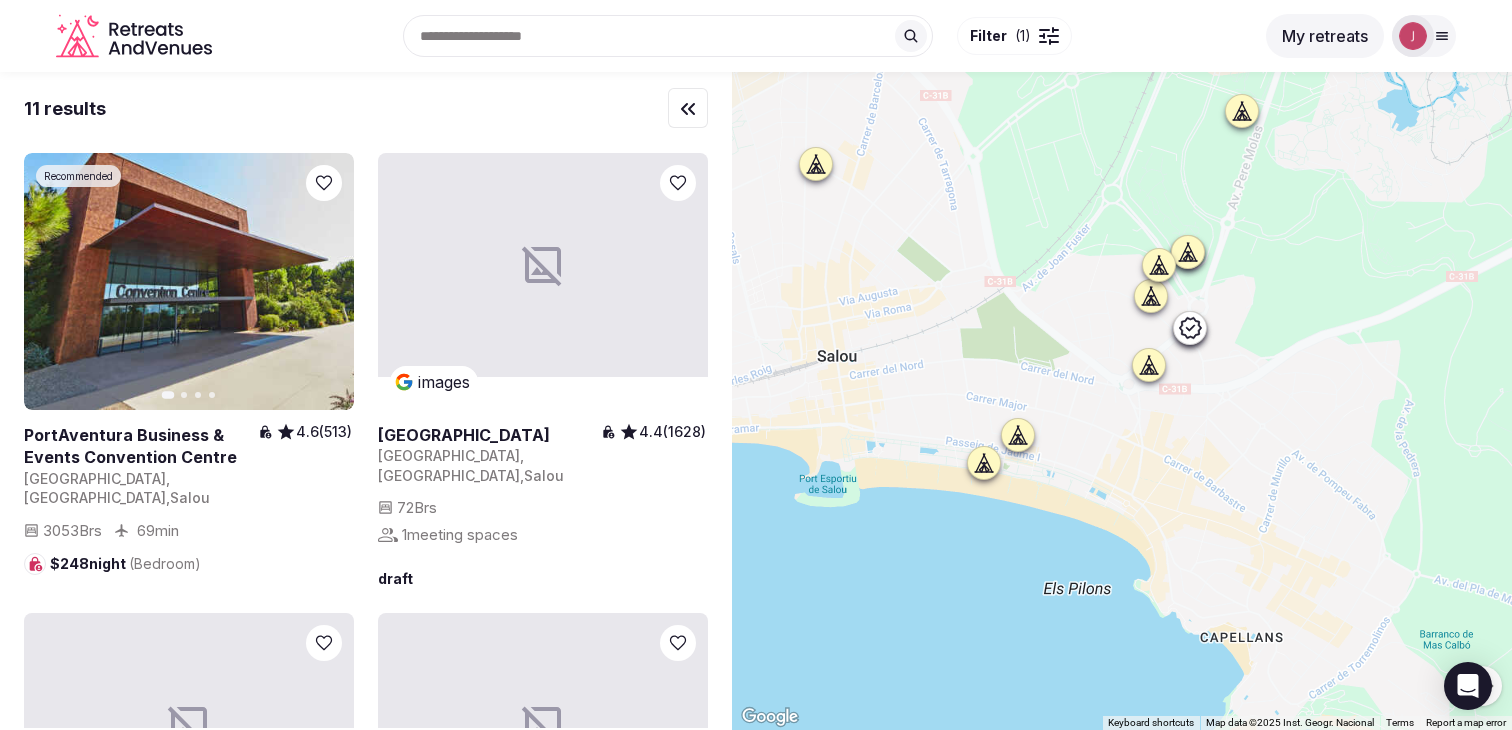 click at bounding box center (668, 36) 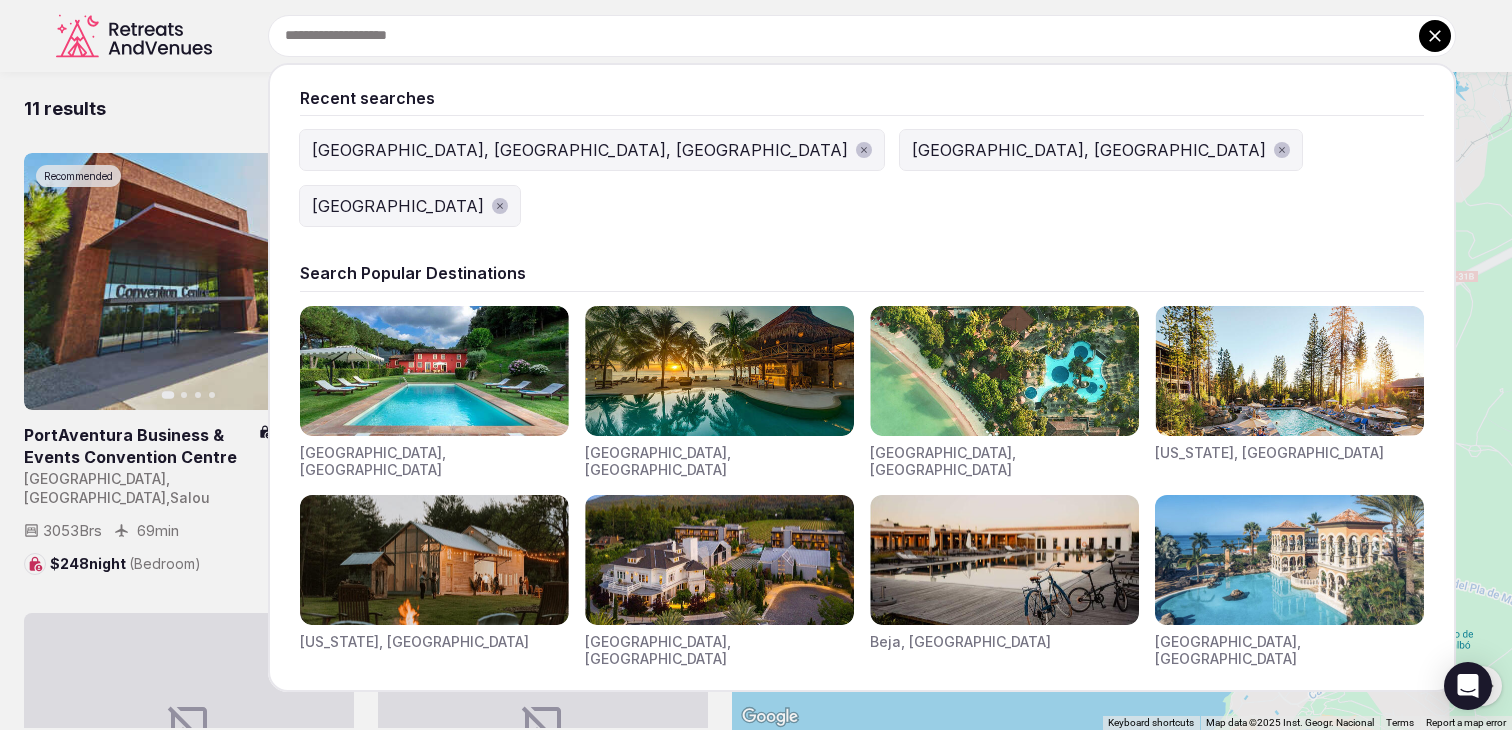 click at bounding box center (756, 365) 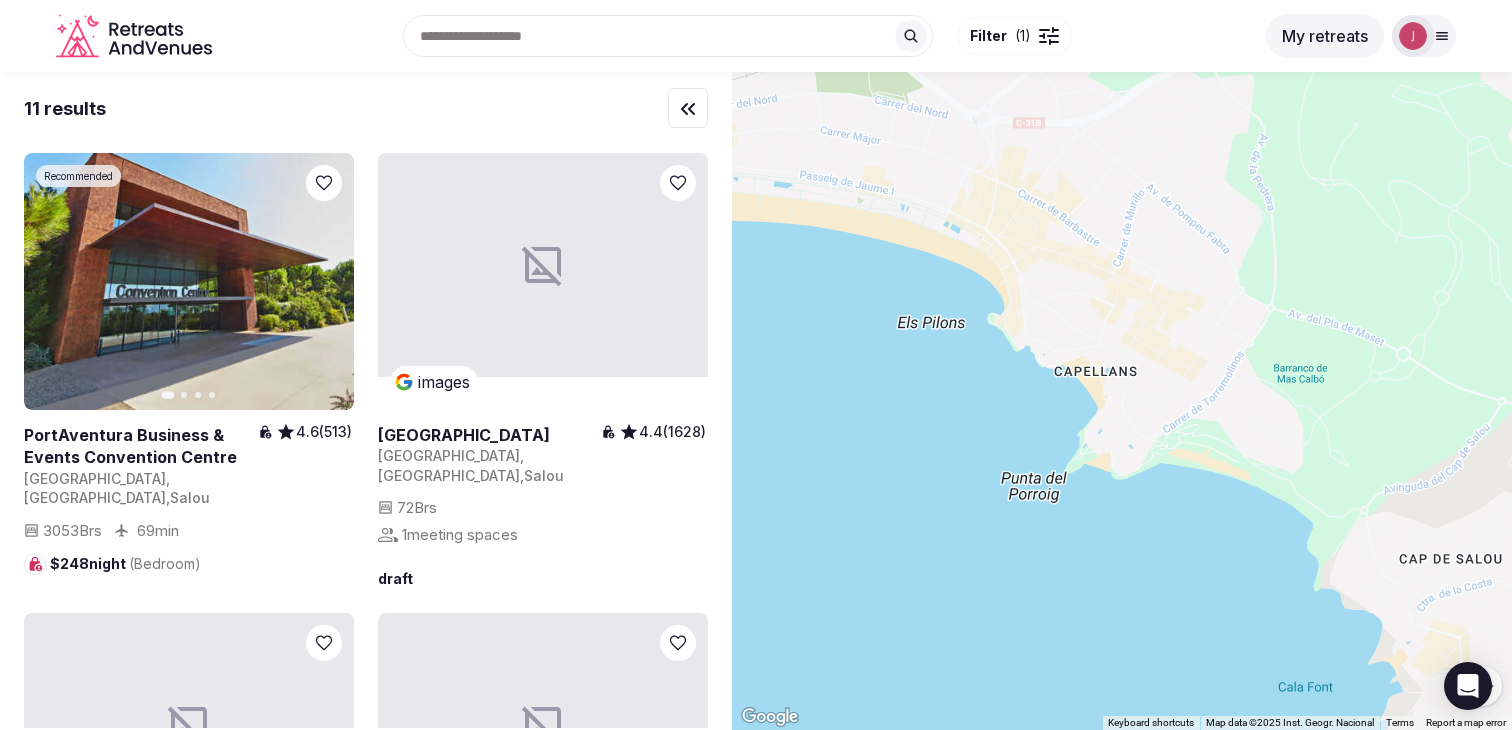 drag, startPoint x: 1373, startPoint y: 614, endPoint x: 1112, endPoint y: 325, distance: 389.41238 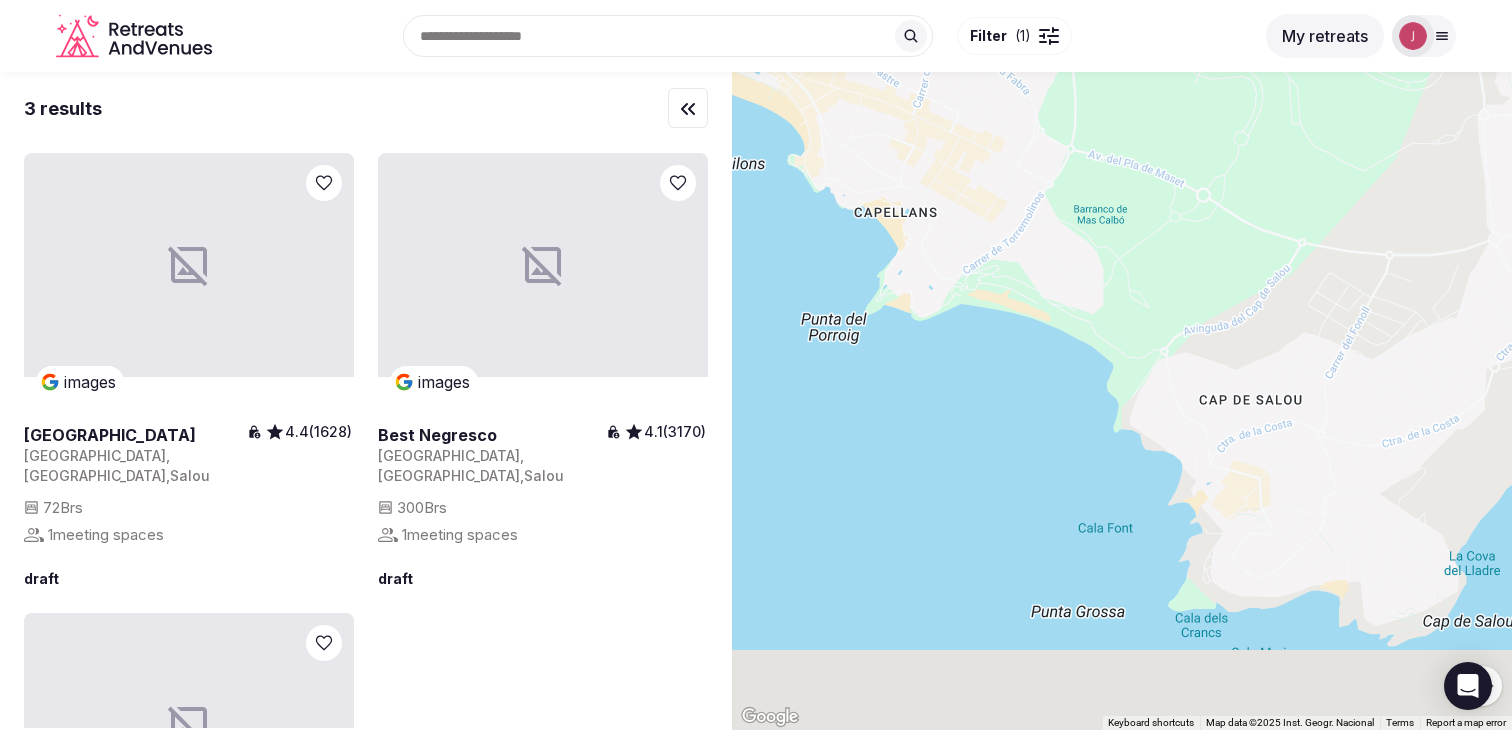 drag, startPoint x: 1385, startPoint y: 668, endPoint x: 1154, endPoint y: 307, distance: 428.5814 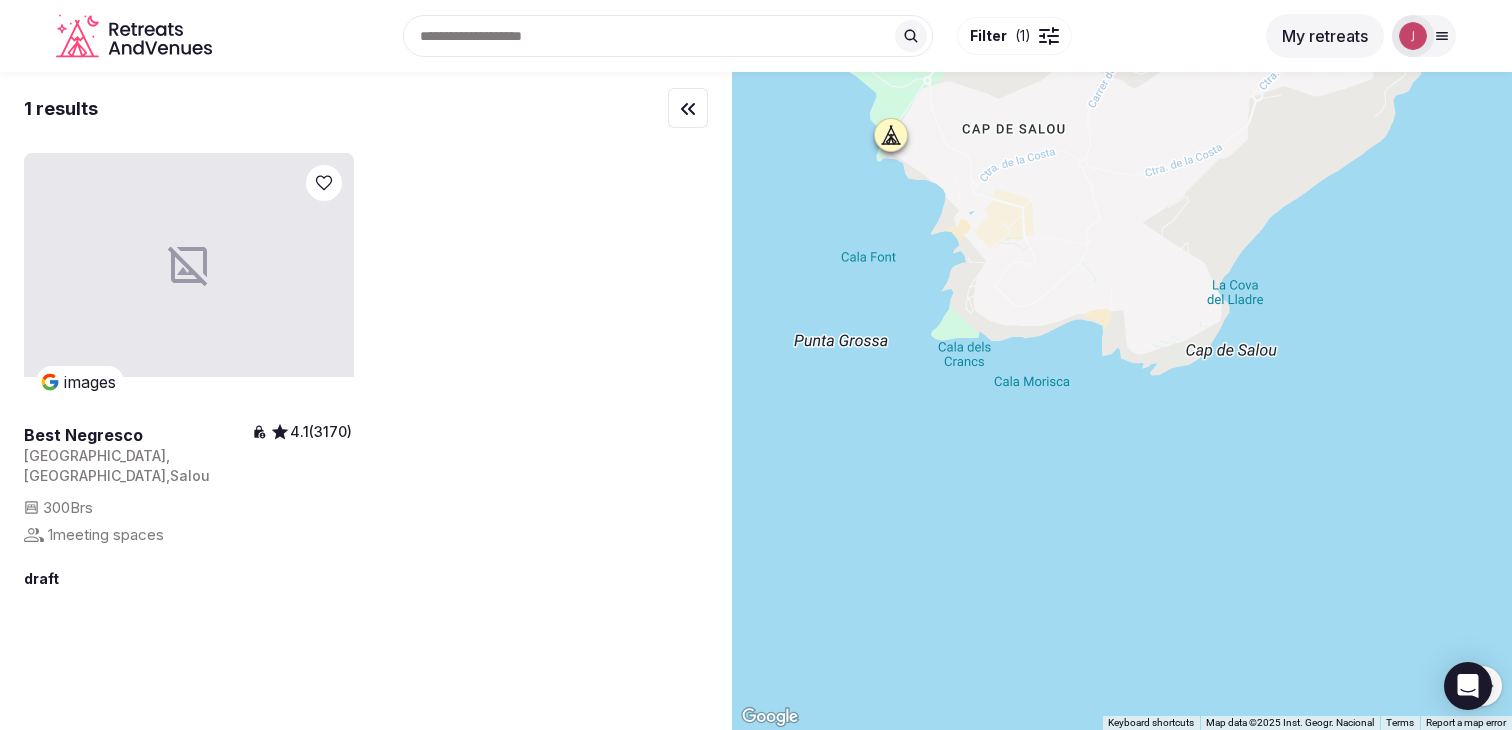 click 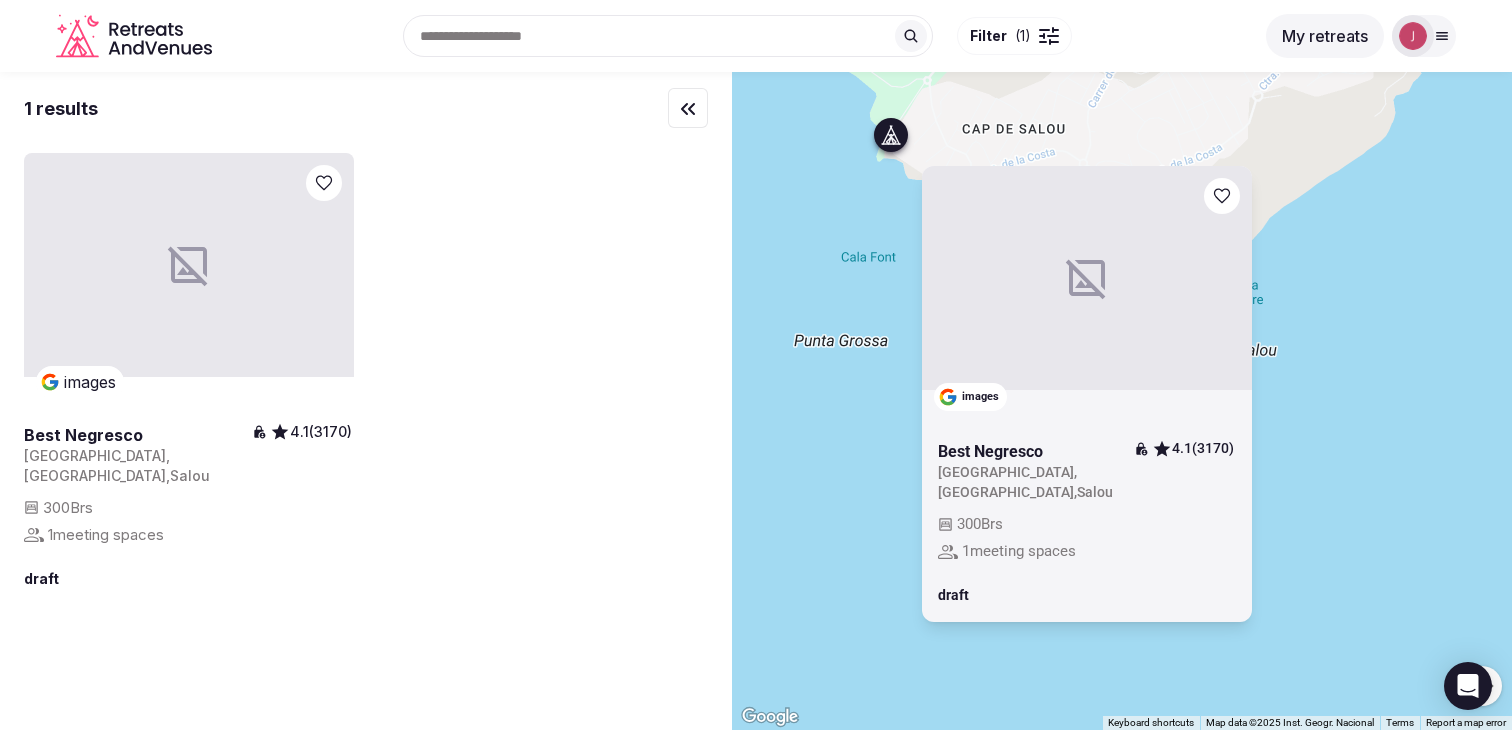 click on "To navigate, press the arrow keys. images Best Negresco 4.1  (3170) Spain ,  Catalunya ,  Salou 300  Brs 1  meeting spaces draft" at bounding box center [1122, 401] 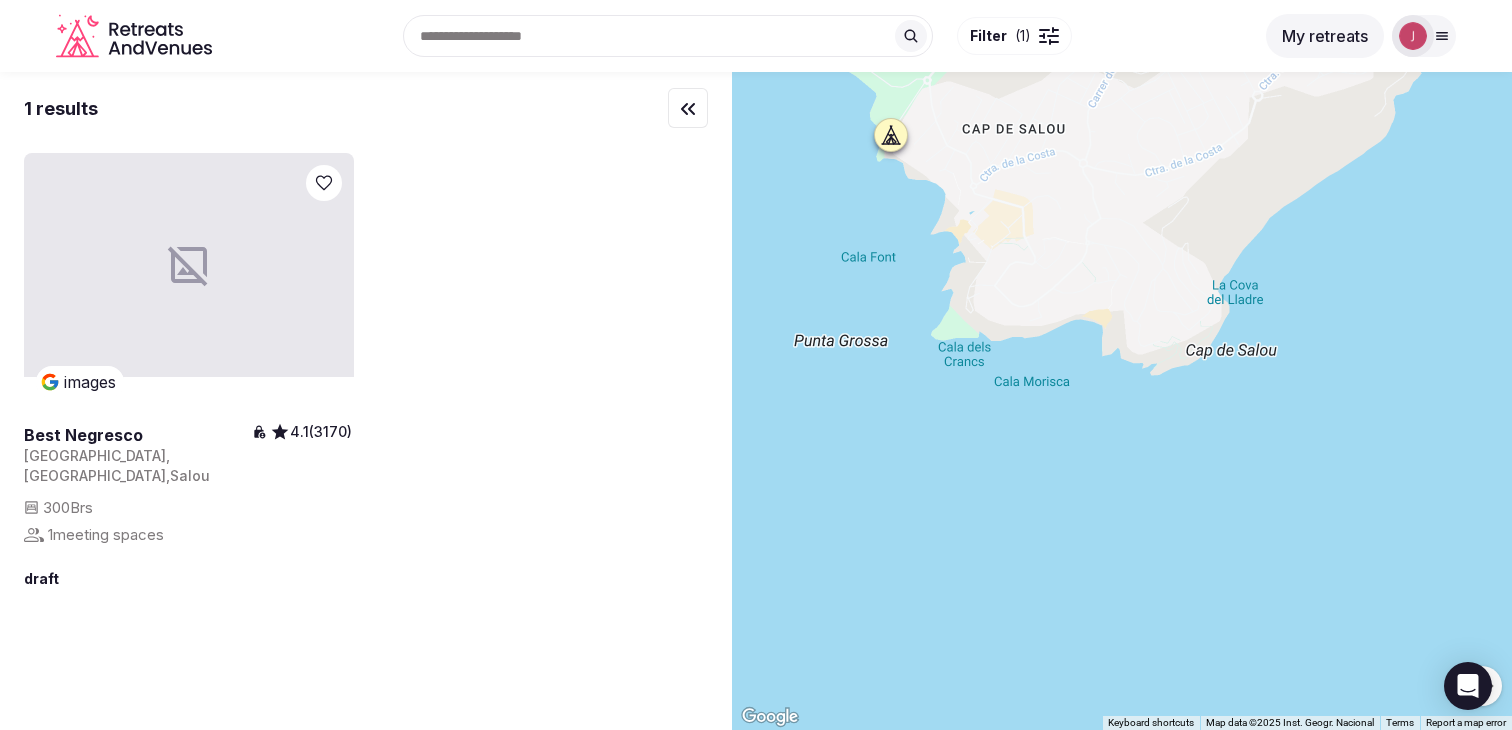 drag, startPoint x: 1138, startPoint y: 201, endPoint x: 982, endPoint y: 438, distance: 283.73404 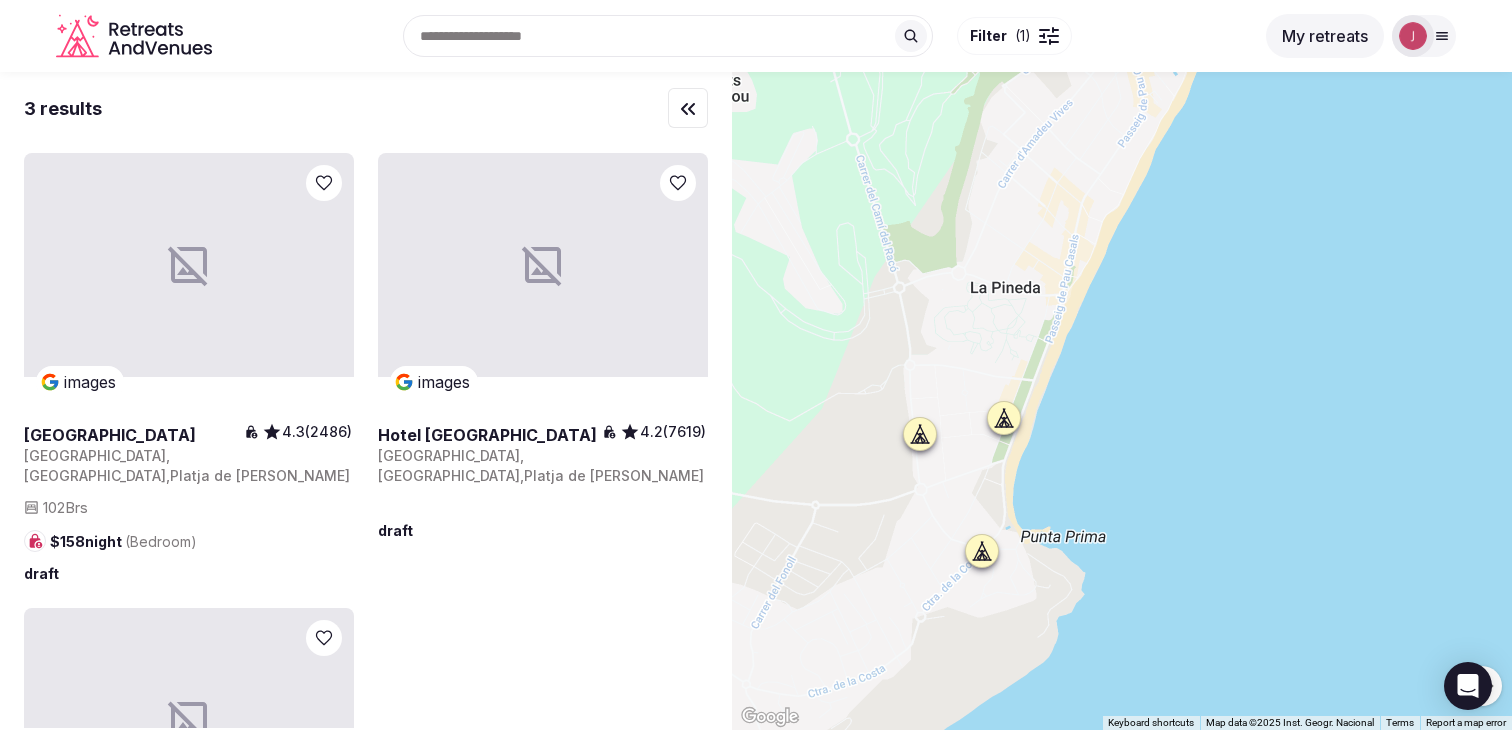click 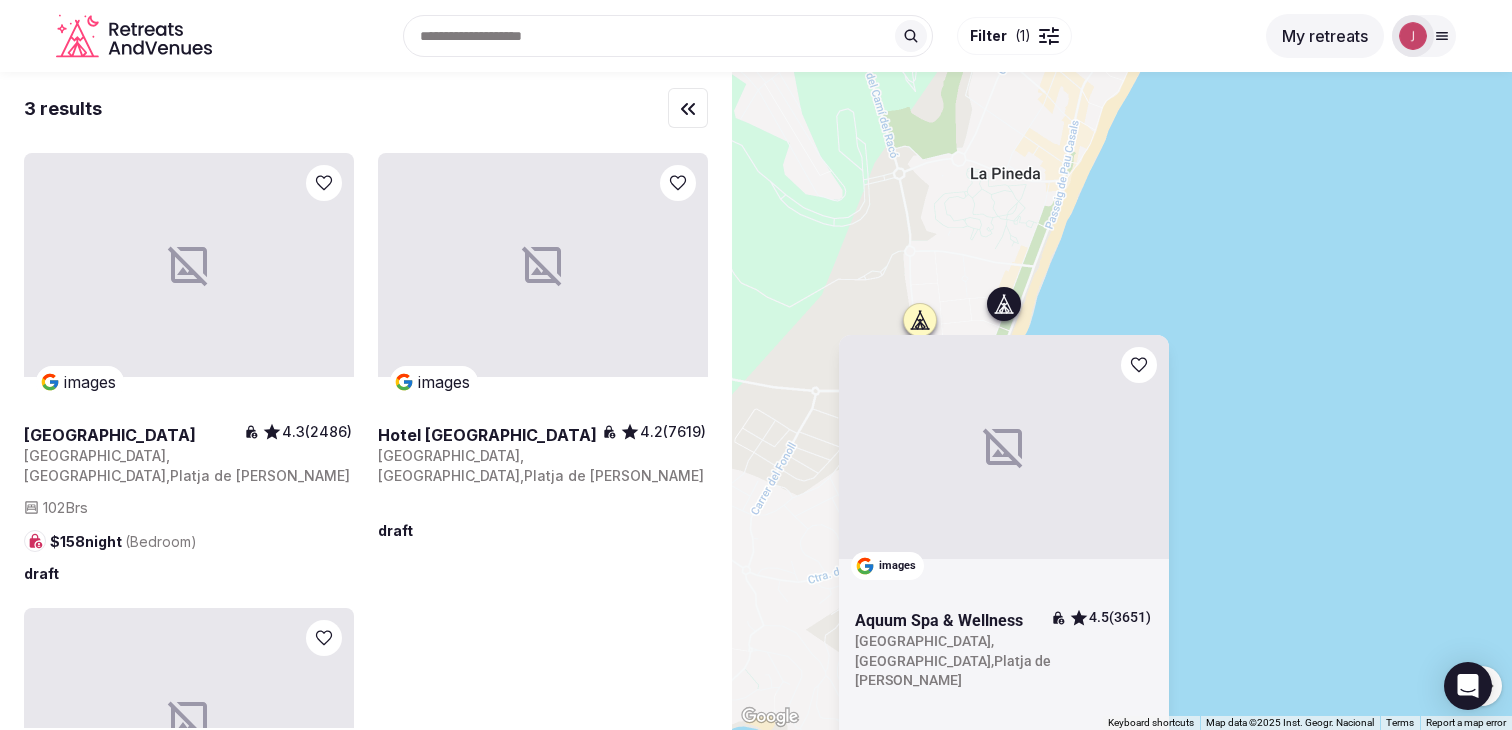 drag, startPoint x: 966, startPoint y: 386, endPoint x: 965, endPoint y: 262, distance: 124.004036 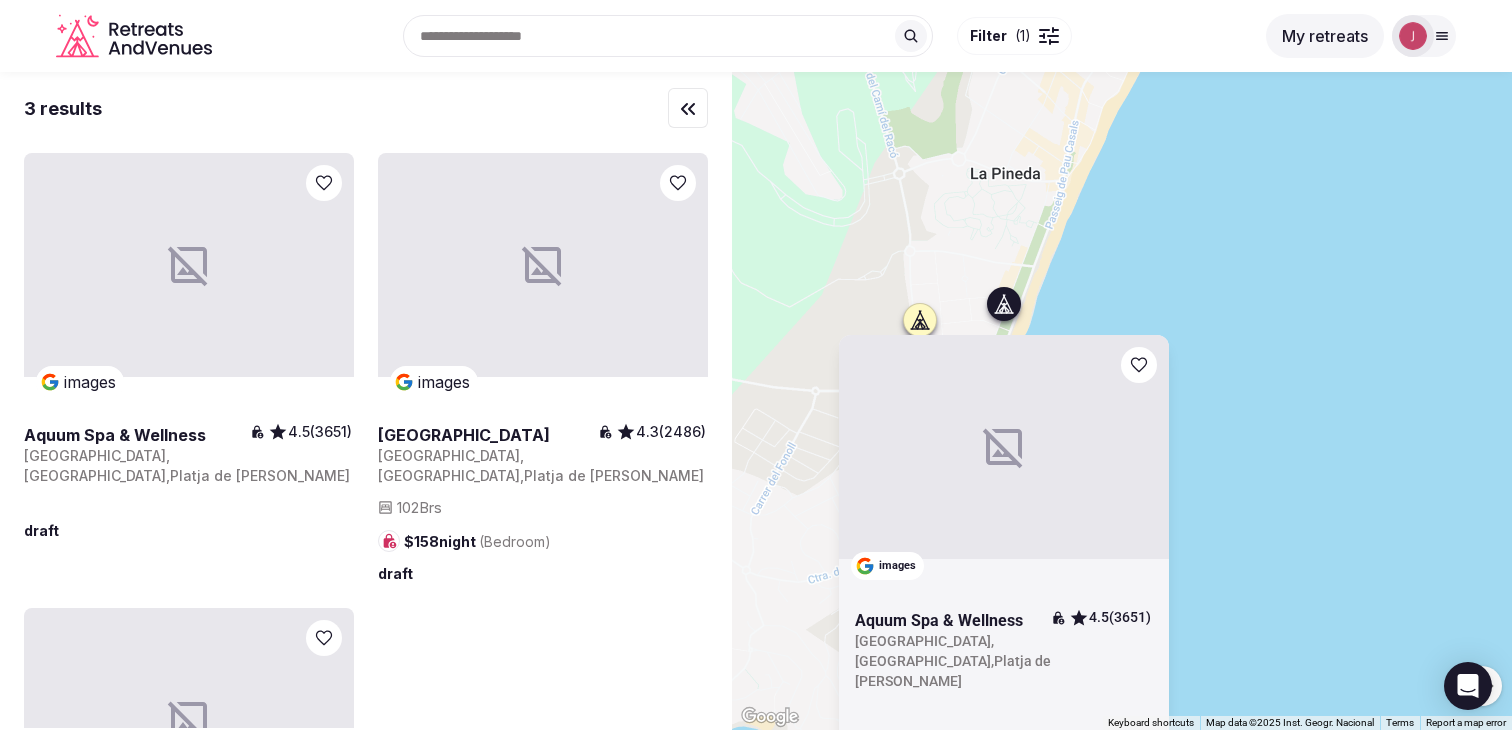 click 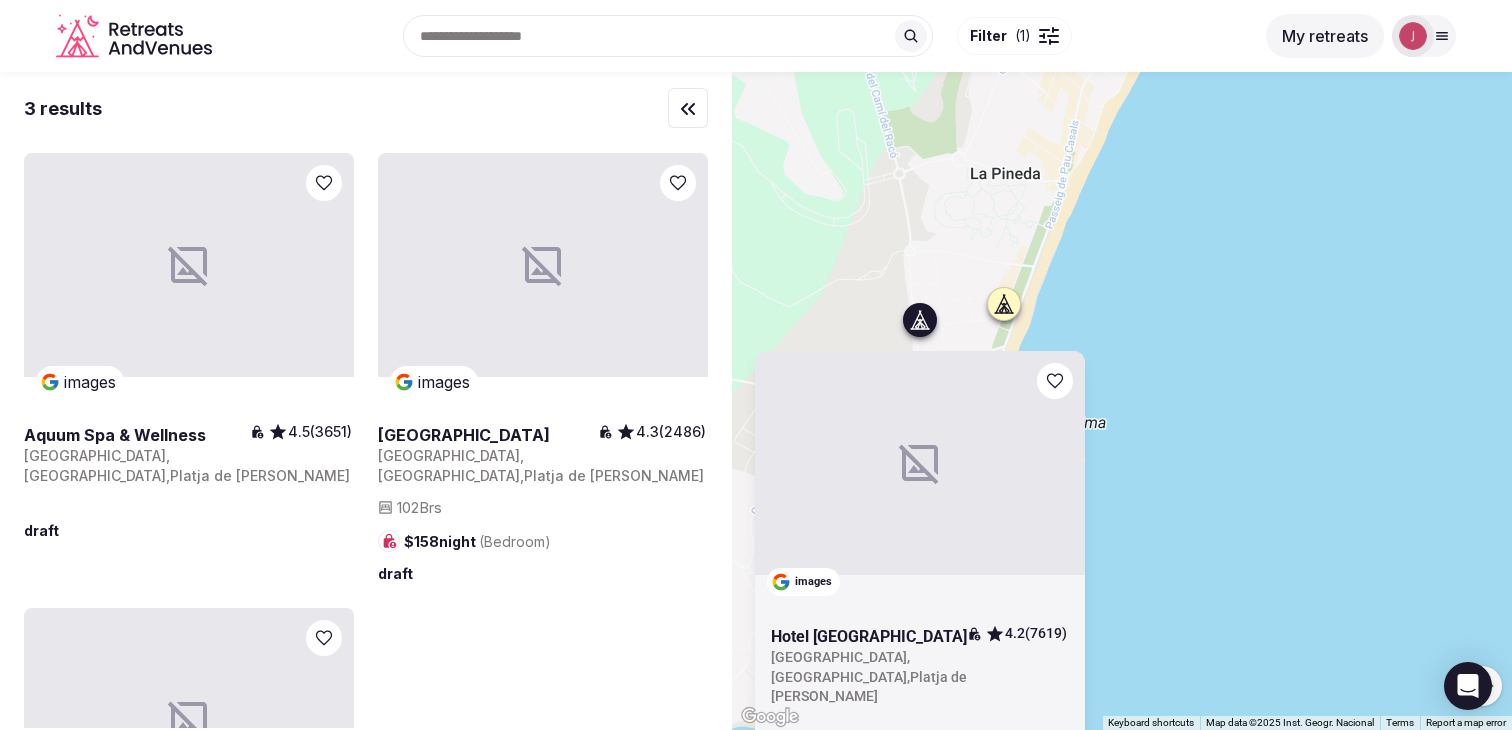 click on "To navigate, press the arrow keys. images Hotel Estival Park Salou 4.2  (7619) Spain ,  Catalunya ,  Platja de la Pineda draft" at bounding box center [1122, 401] 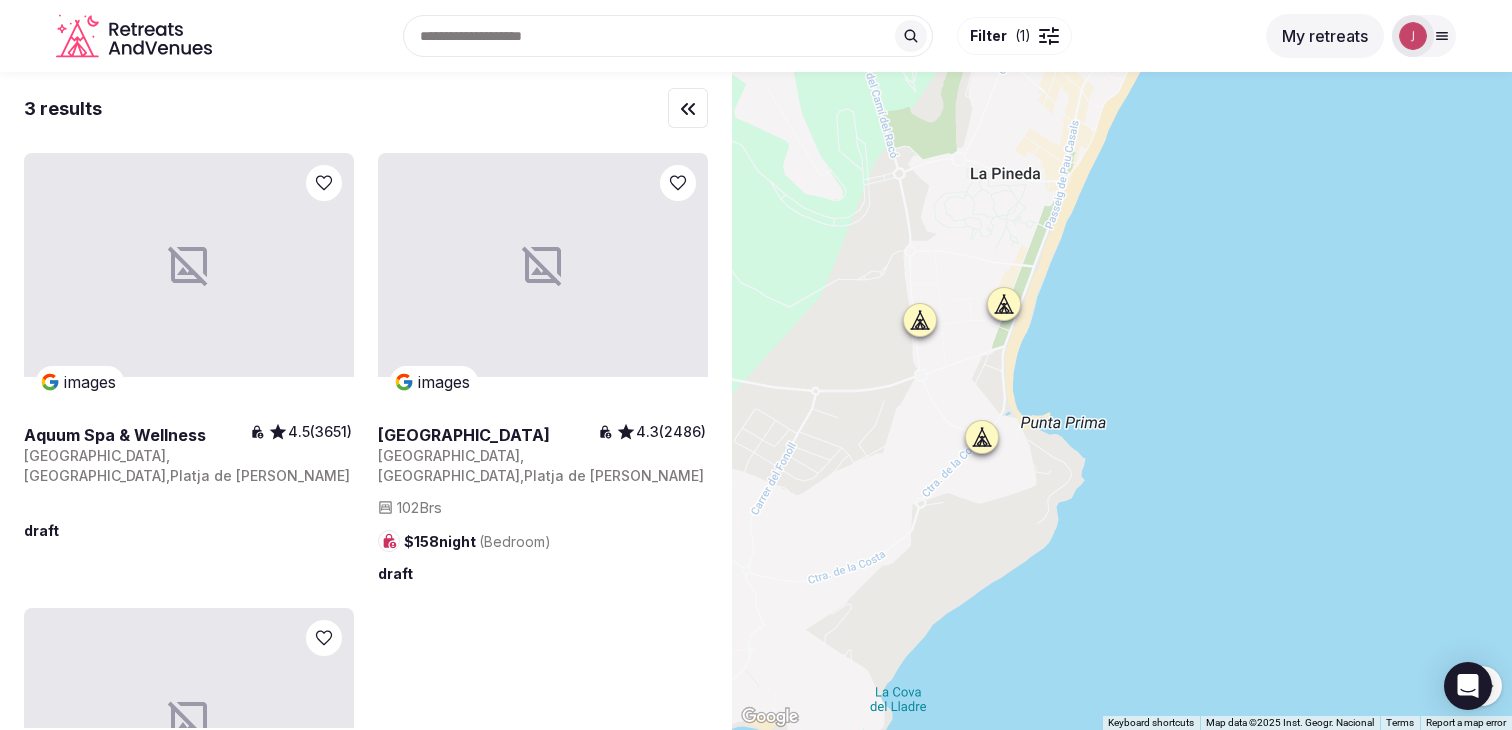 click 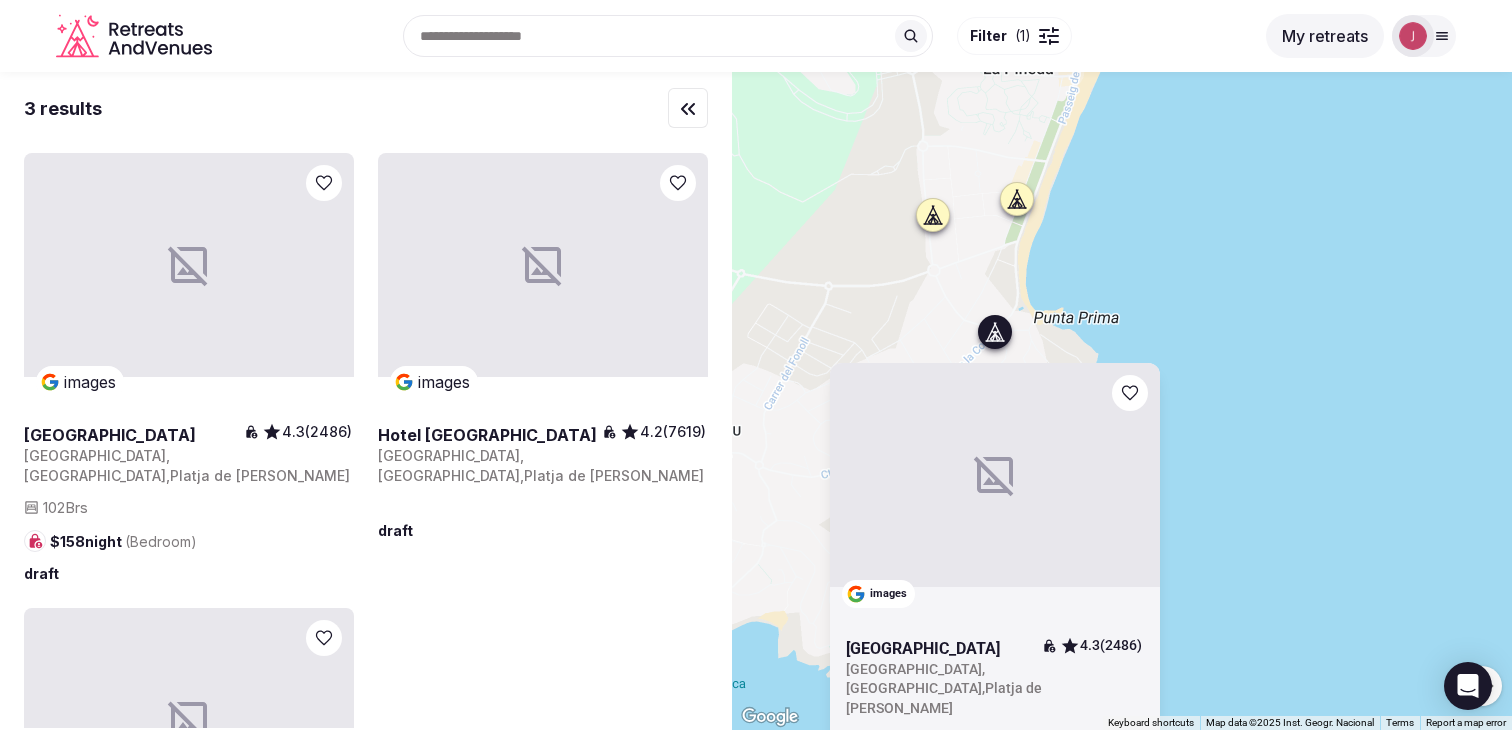 drag, startPoint x: 995, startPoint y: 384, endPoint x: 1013, endPoint y: 274, distance: 111.463 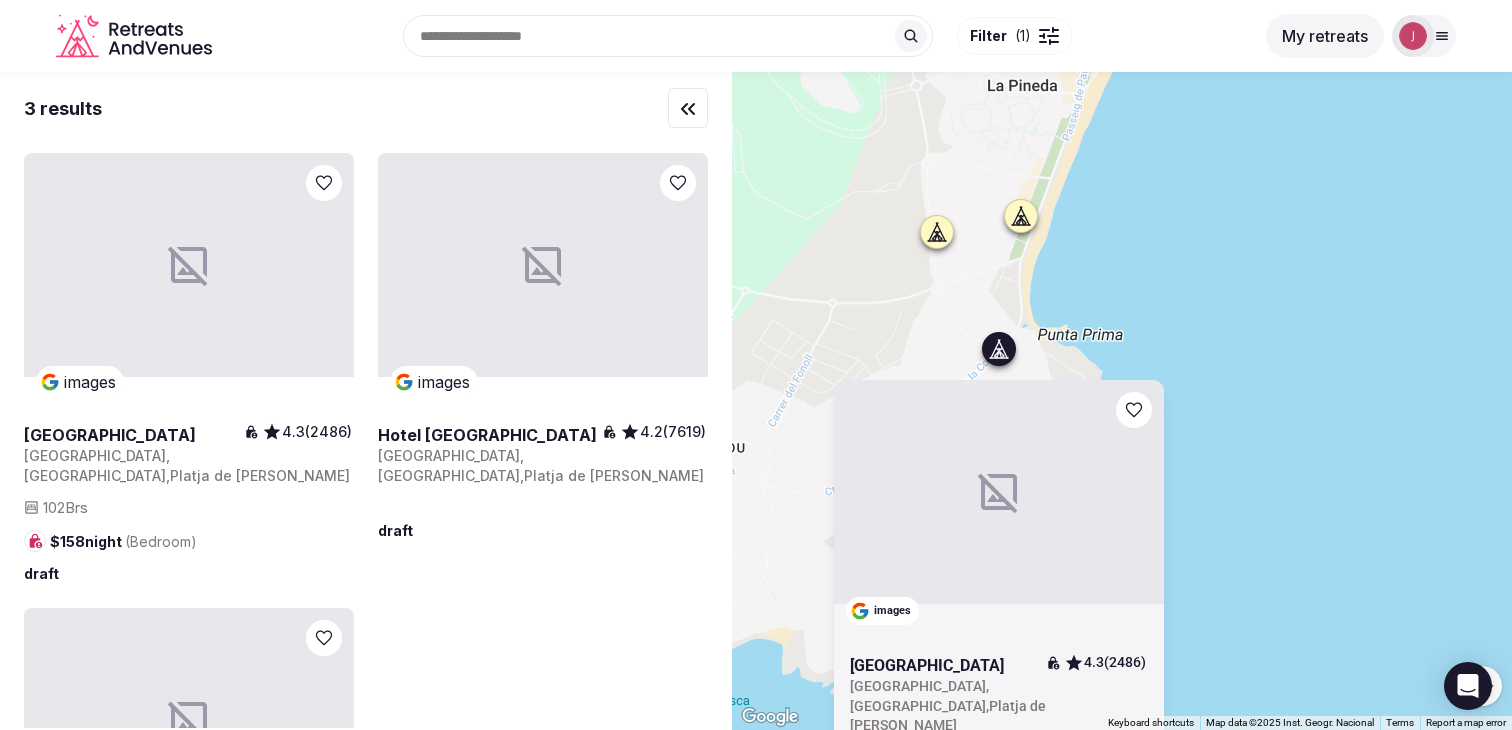 click 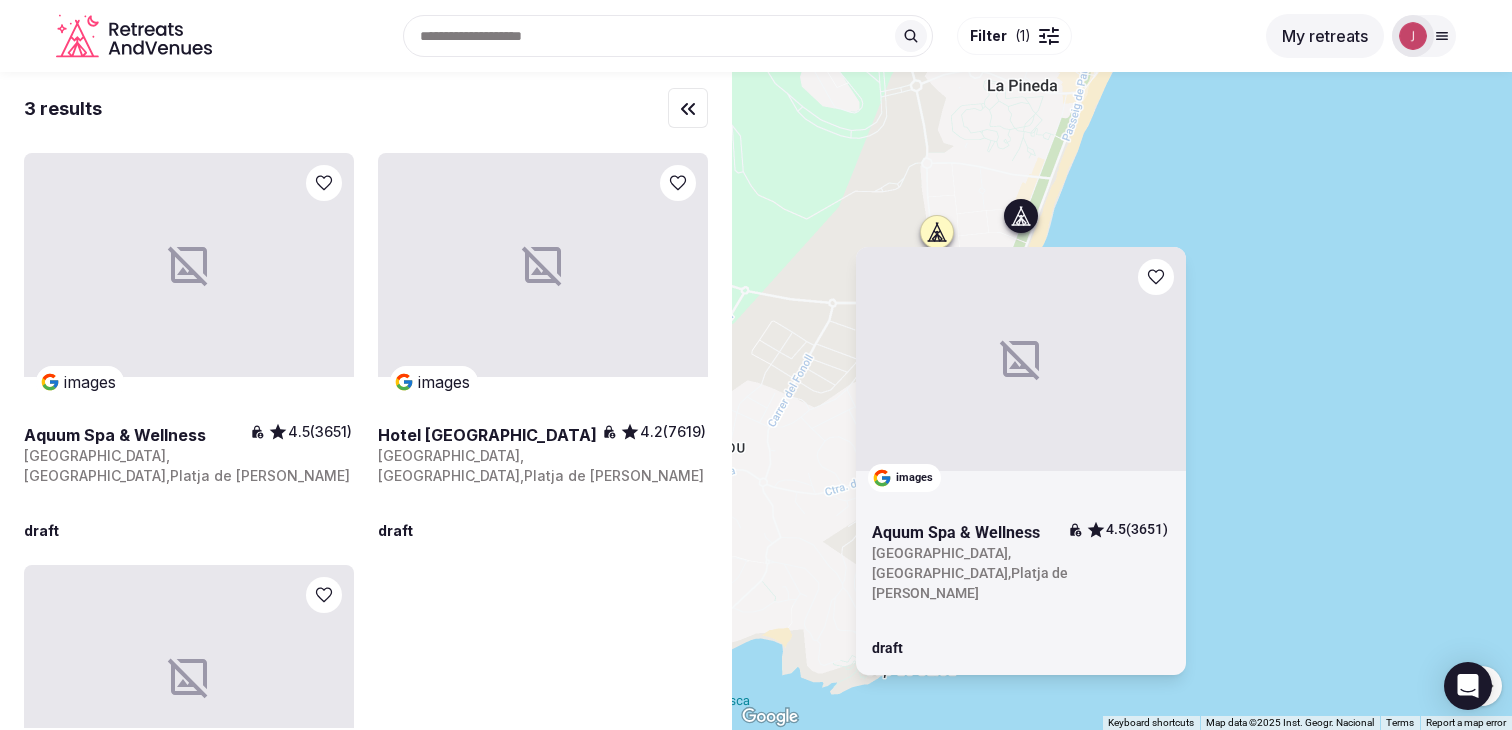 click on "To navigate, press the arrow keys. images Aquum Spa & Wellness 4.5  (3651) Spain ,  Catalunya ,  Platja de la Pineda draft" at bounding box center [1122, 401] 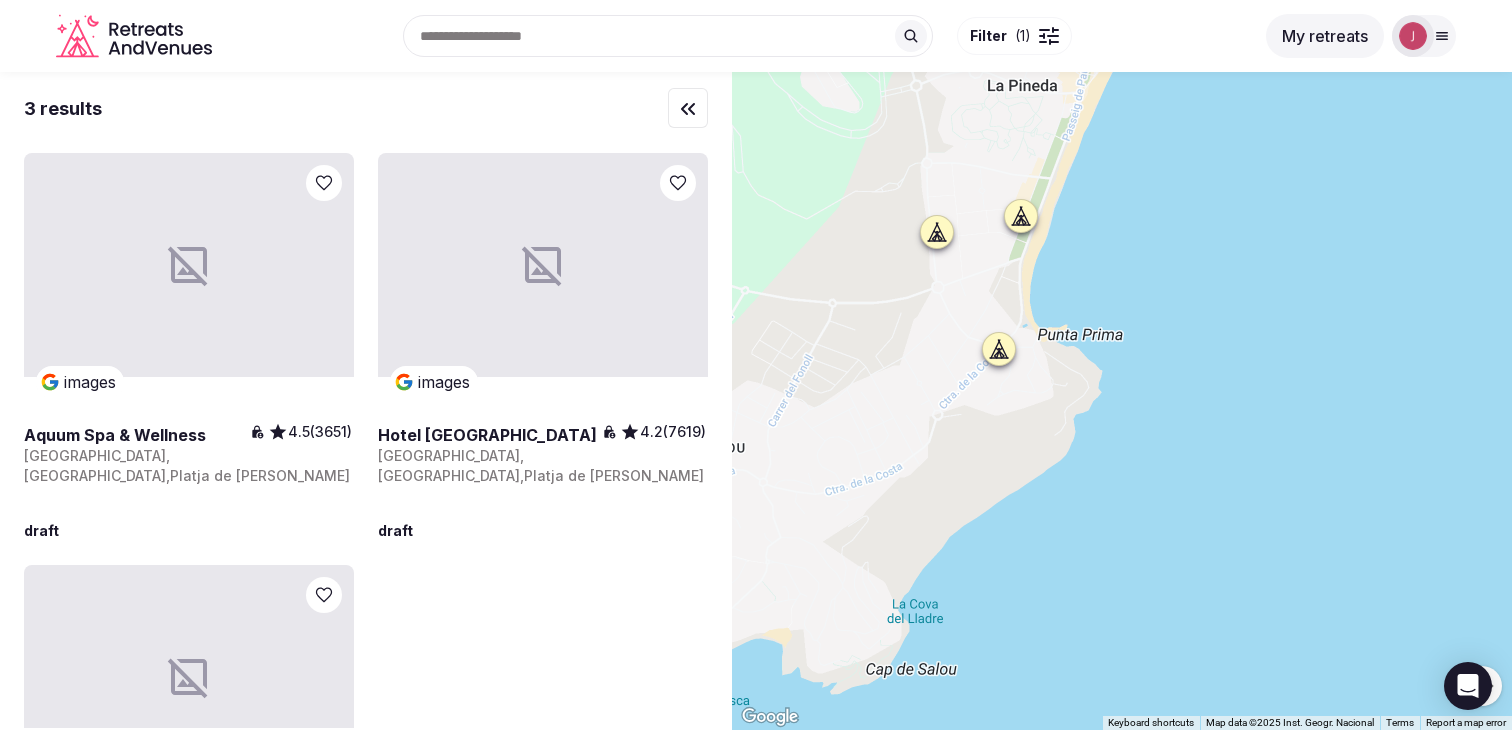 drag, startPoint x: 748, startPoint y: 267, endPoint x: 1165, endPoint y: 328, distance: 421.43802 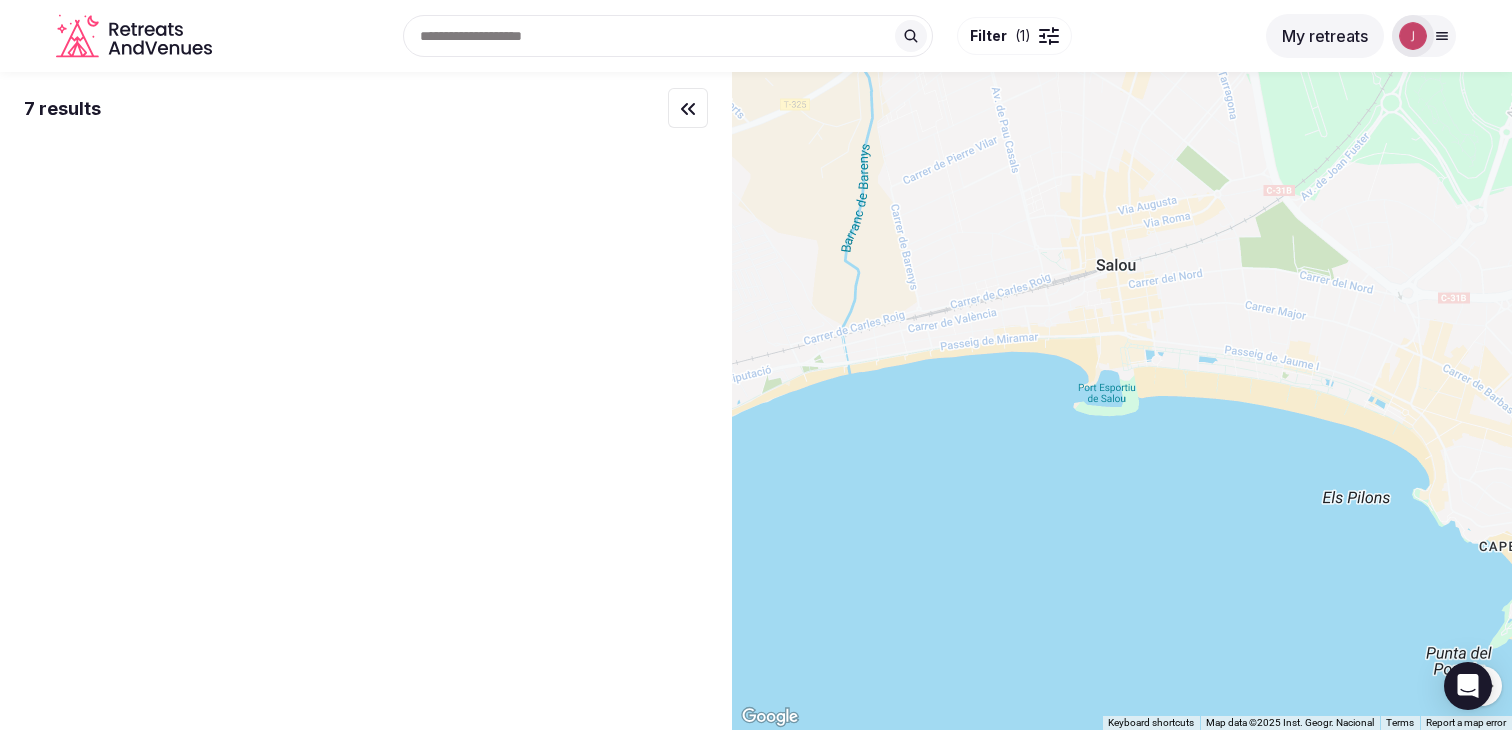 drag, startPoint x: 943, startPoint y: 326, endPoint x: 1240, endPoint y: 434, distance: 316.0269 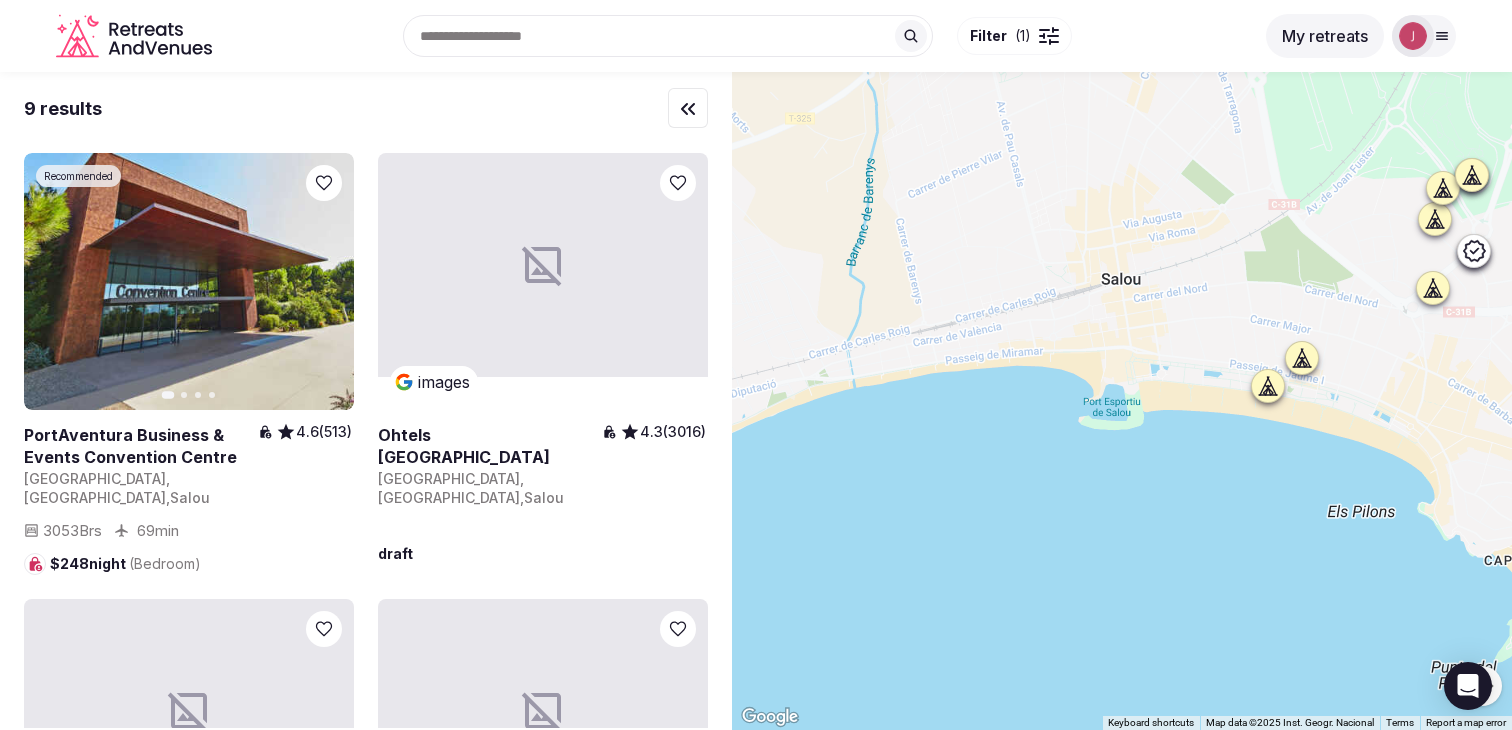 drag, startPoint x: 880, startPoint y: 251, endPoint x: 1397, endPoint y: 147, distance: 527.3566 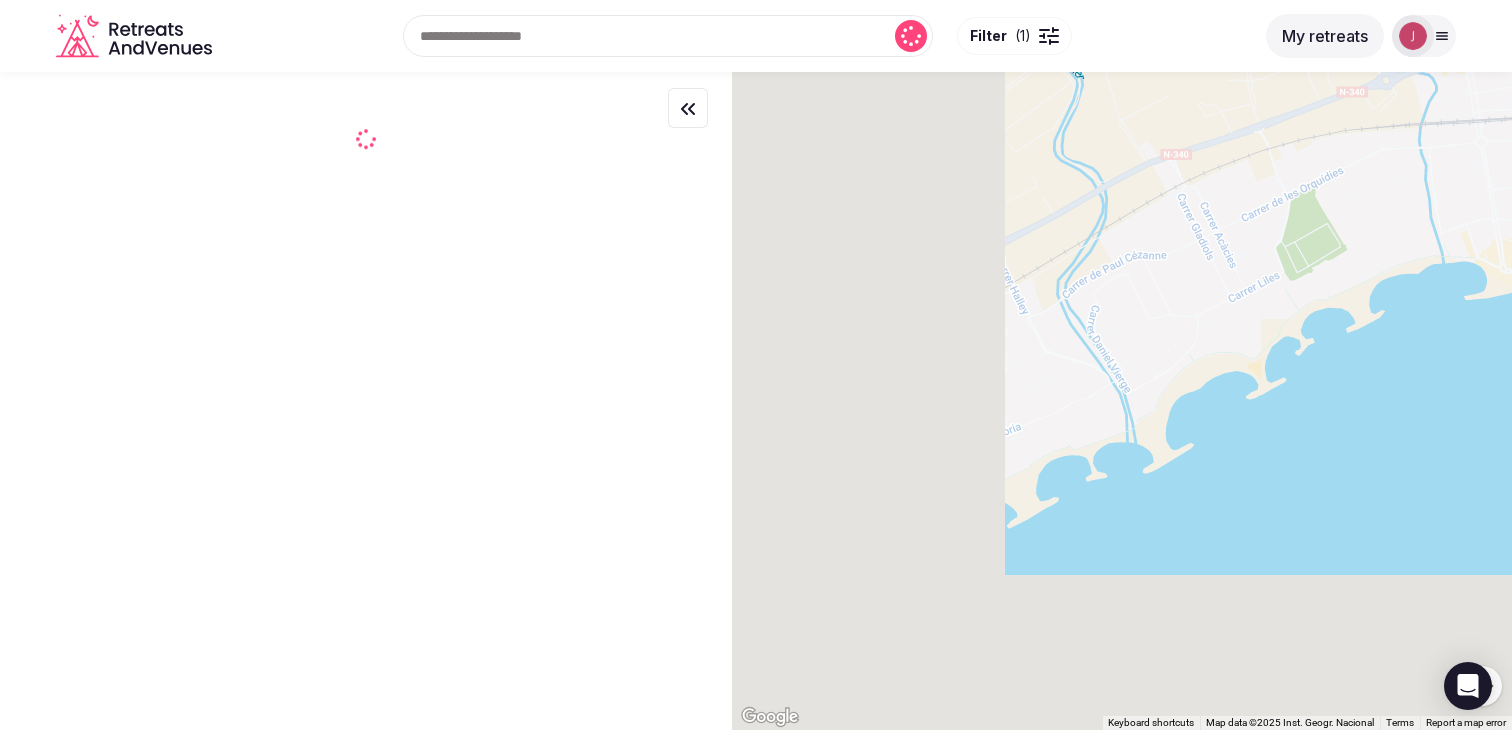 drag, startPoint x: 912, startPoint y: 452, endPoint x: 1511, endPoint y: 271, distance: 625.74915 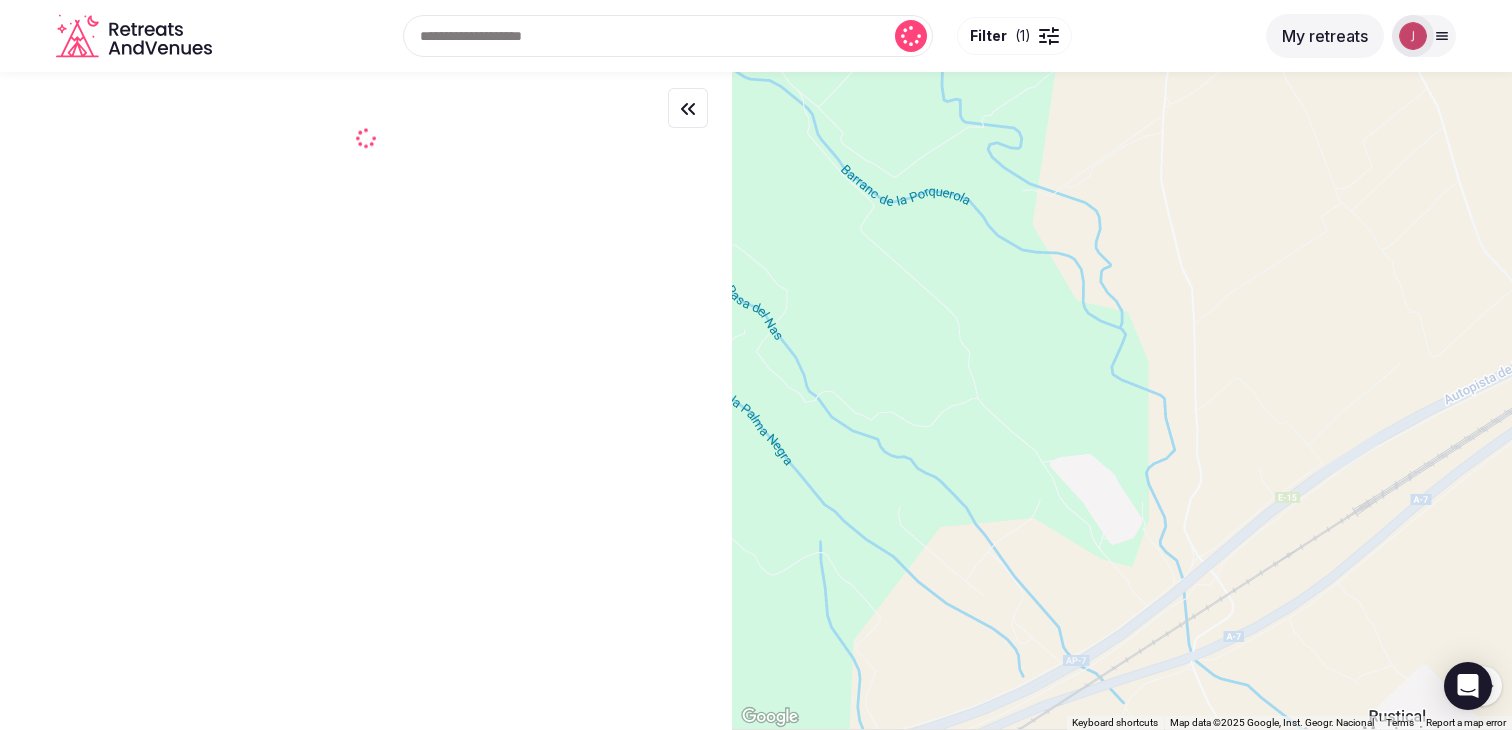drag, startPoint x: 1013, startPoint y: 441, endPoint x: 1481, endPoint y: 152, distance: 550.0409 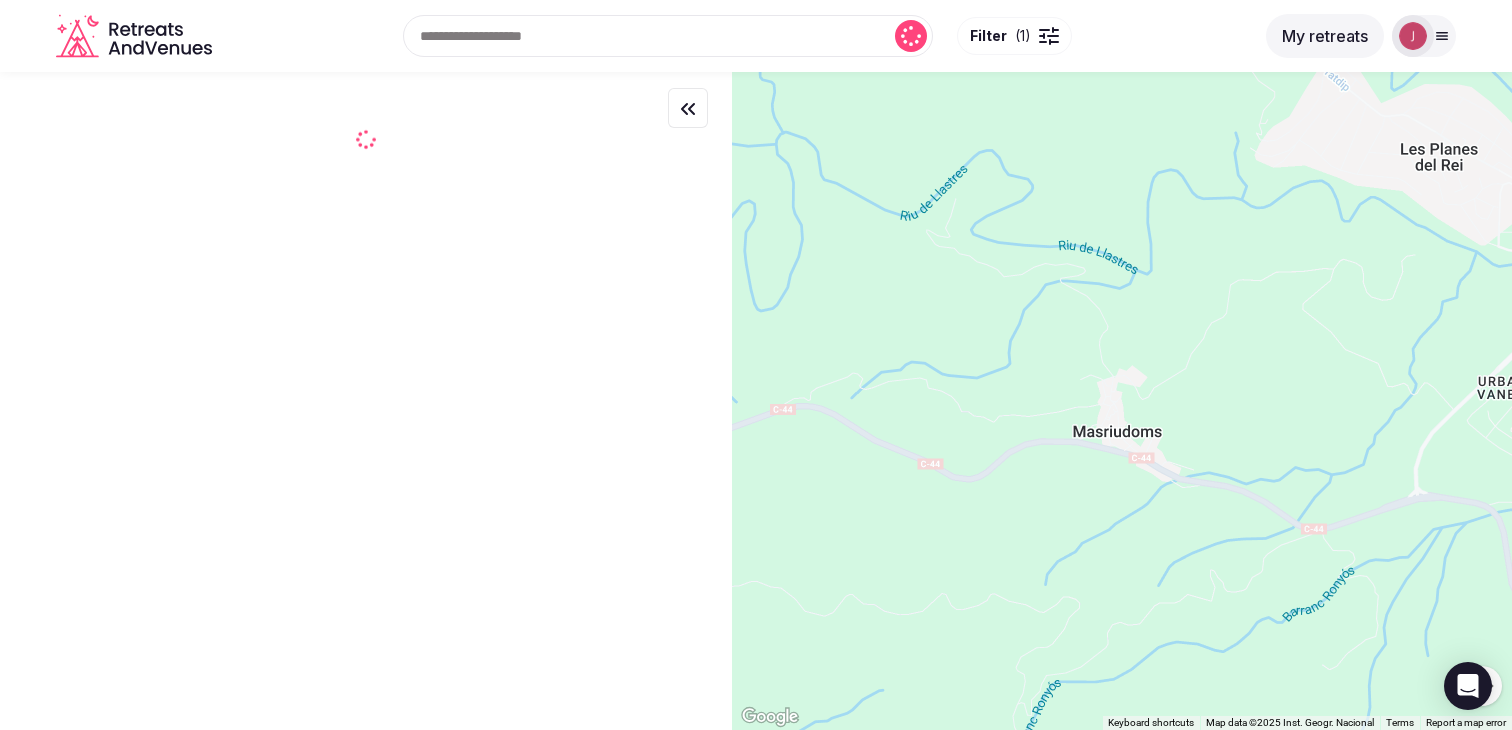drag, startPoint x: 963, startPoint y: 378, endPoint x: 1416, endPoint y: -59, distance: 629.4267 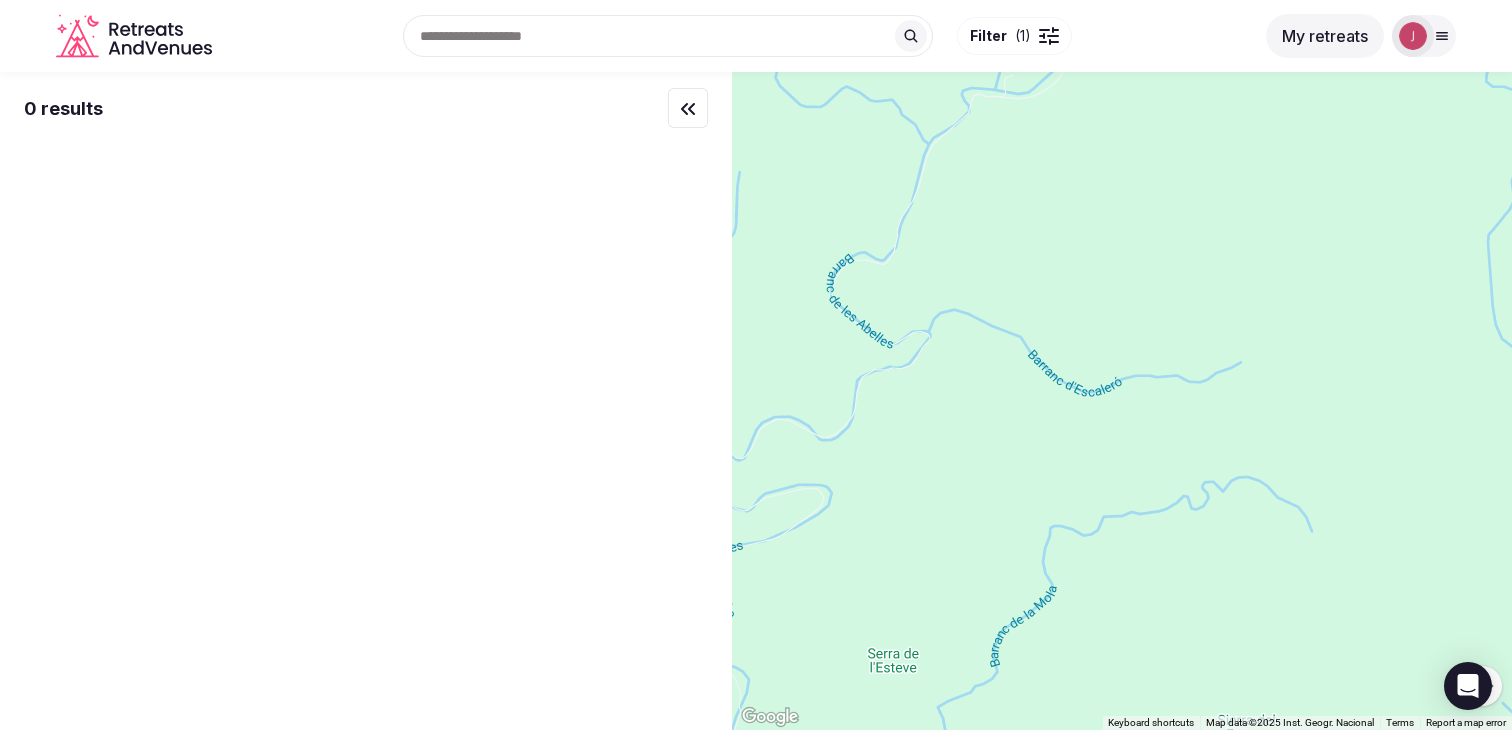 click on "To navigate, press the arrow keys." at bounding box center (1122, 401) 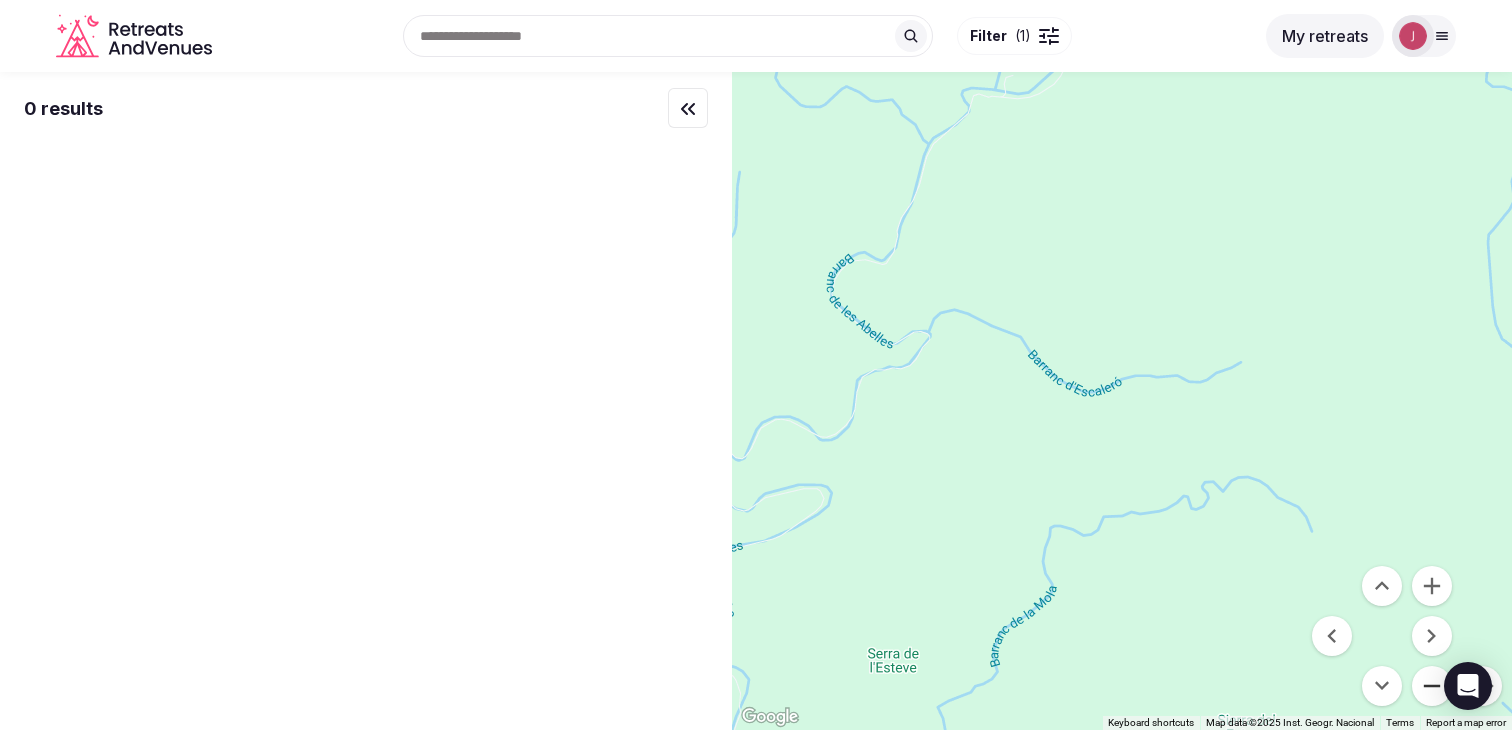 click at bounding box center (1432, 686) 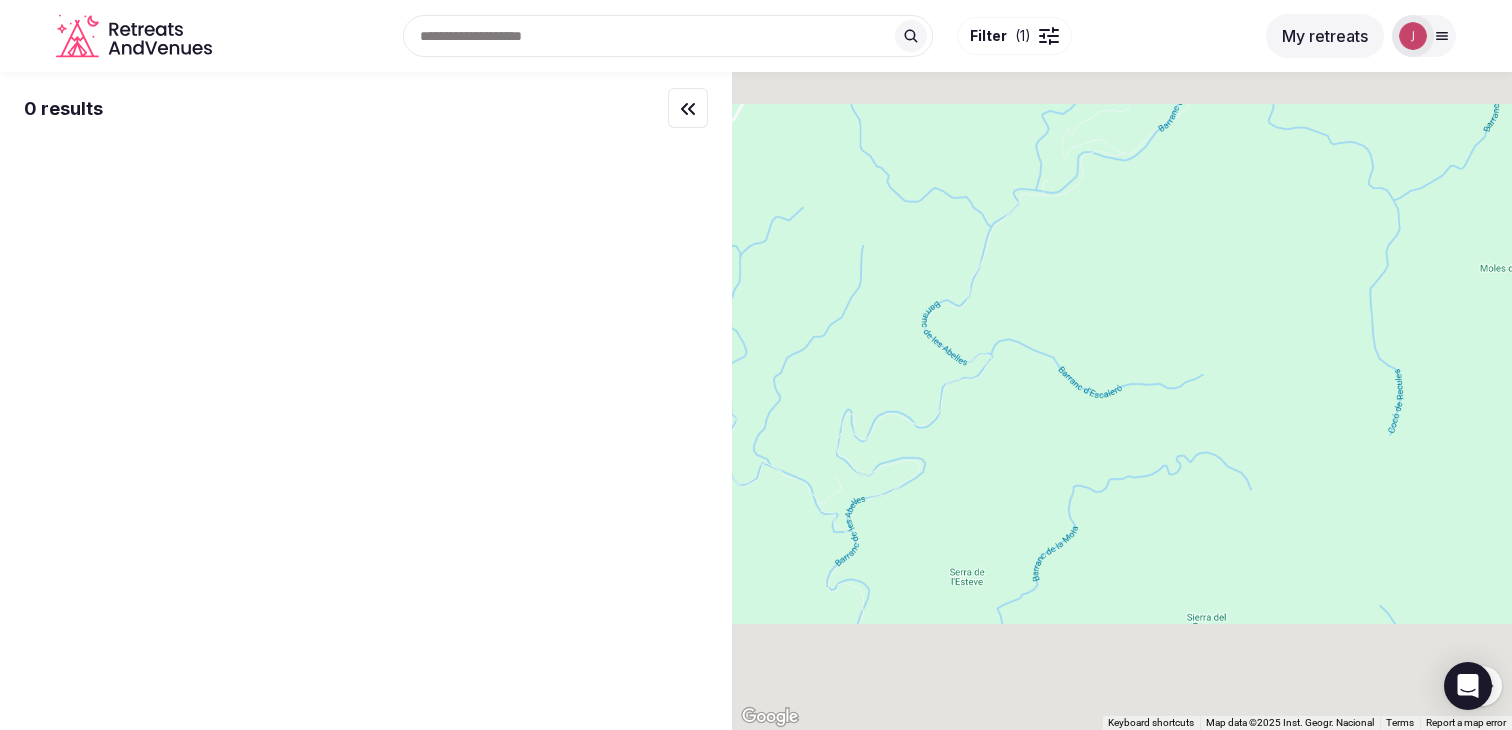 click on "To navigate, press the arrow keys." at bounding box center [1122, 401] 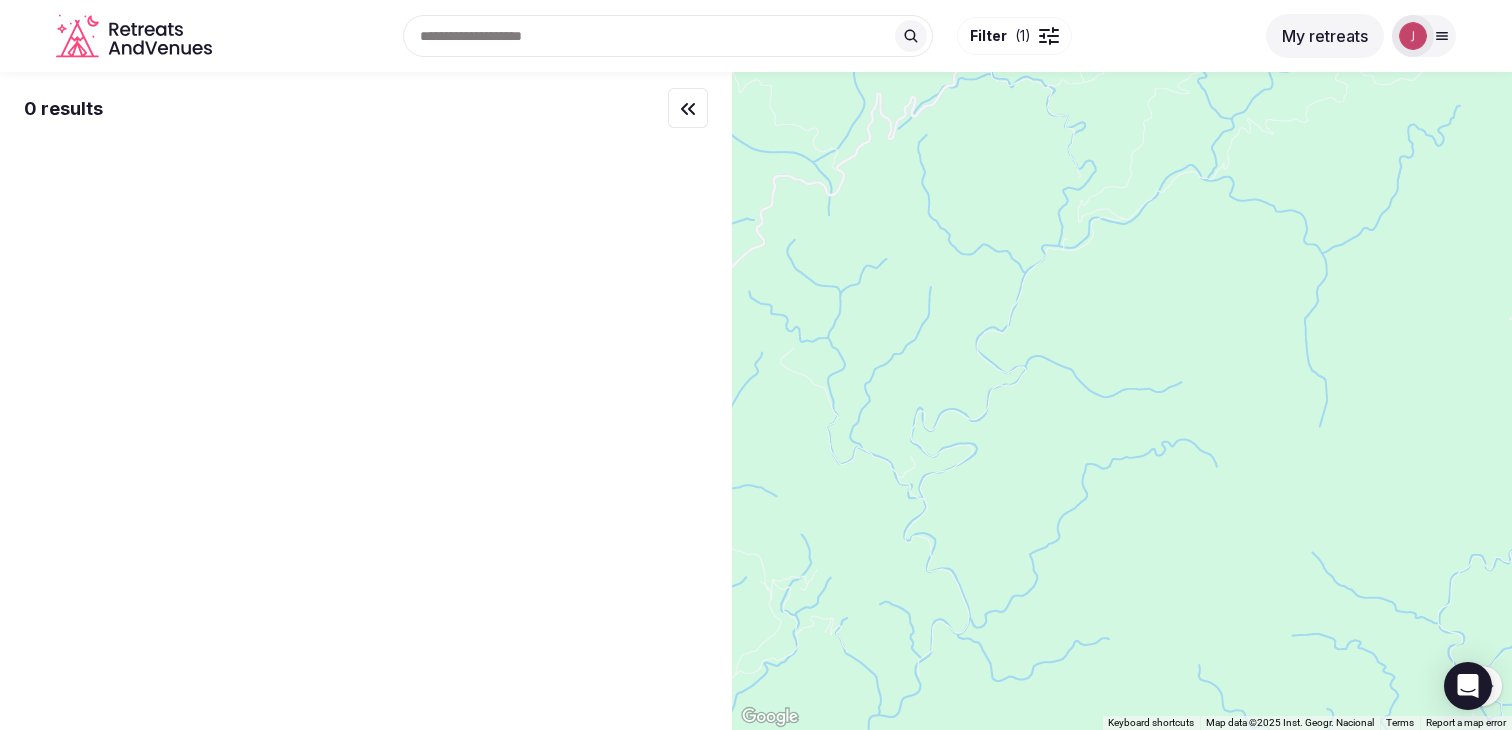 click at bounding box center [1482, 686] 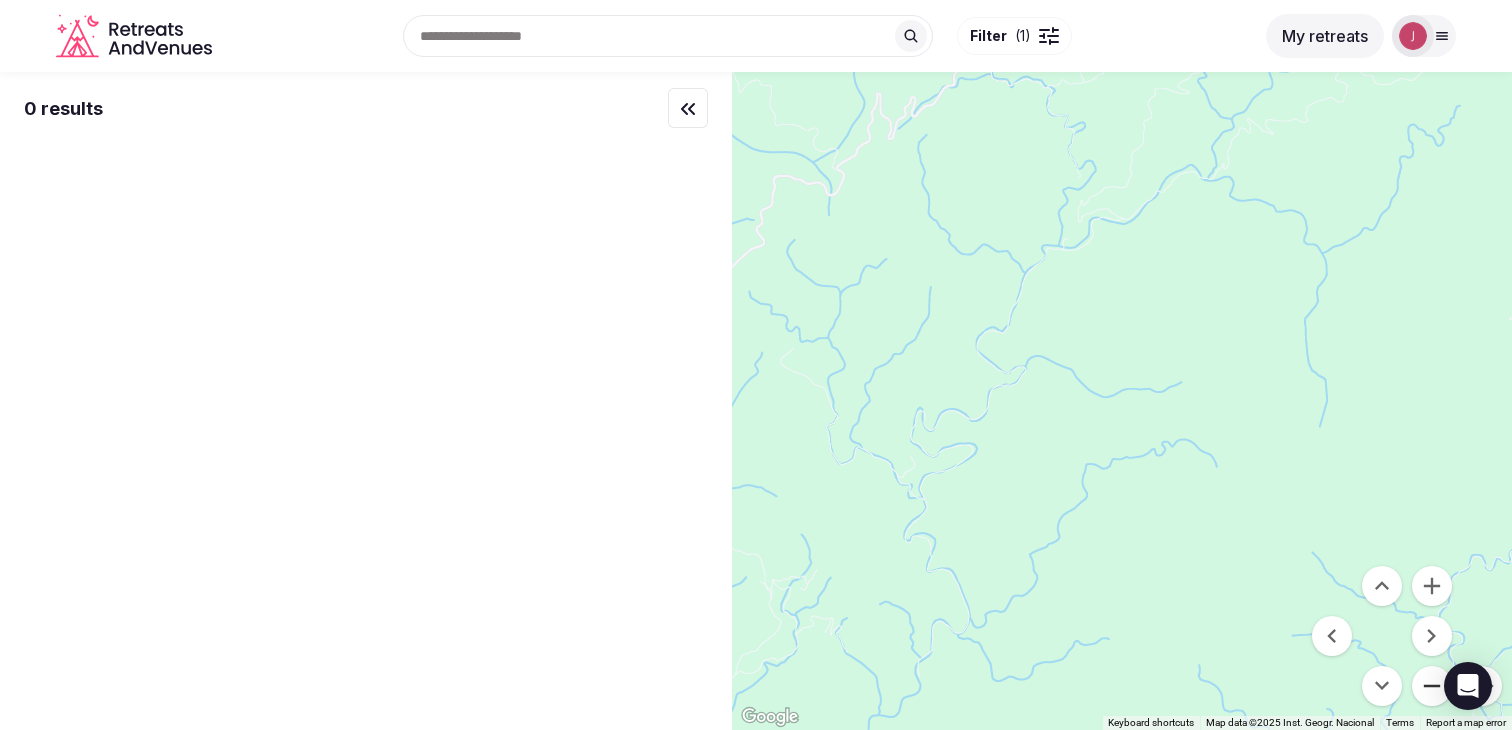 click at bounding box center [1432, 686] 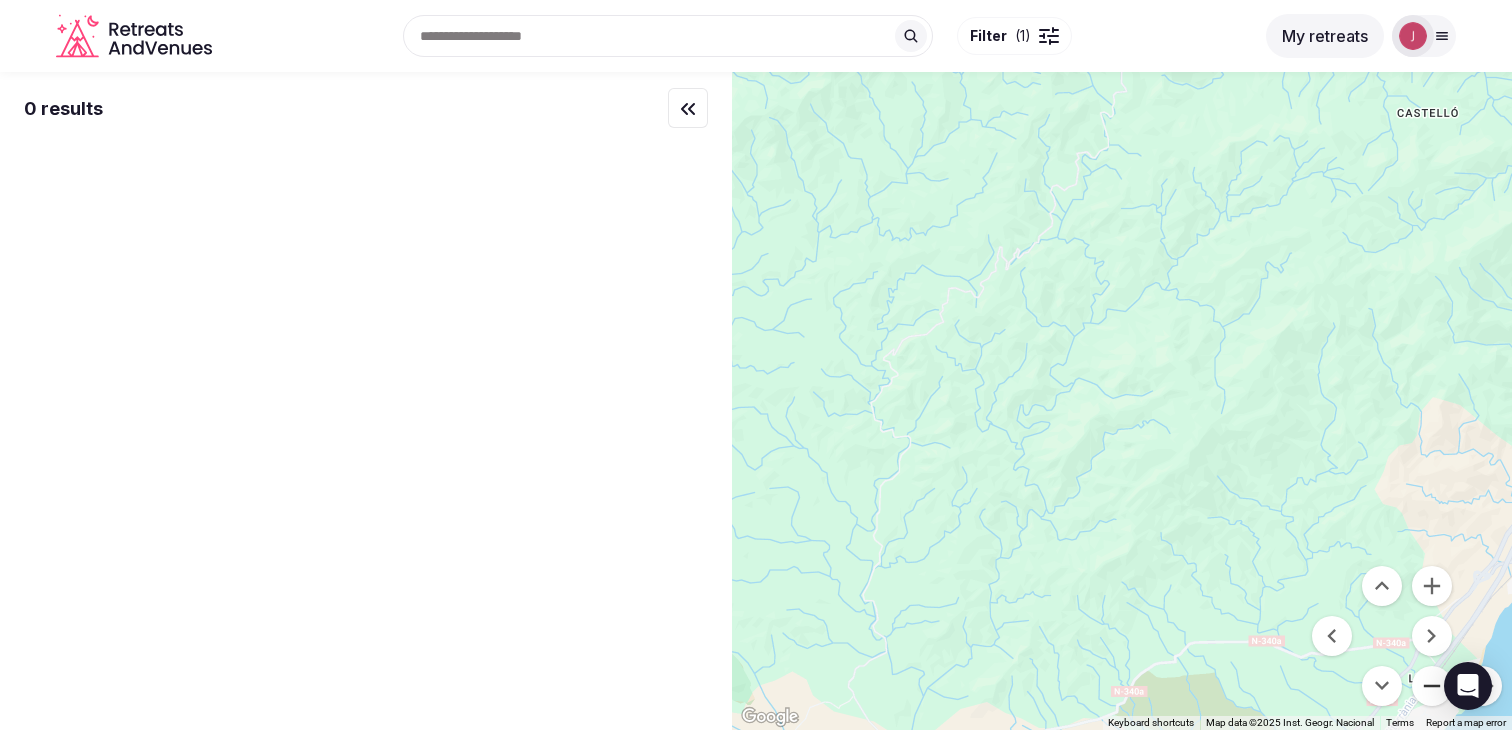 click at bounding box center (1432, 686) 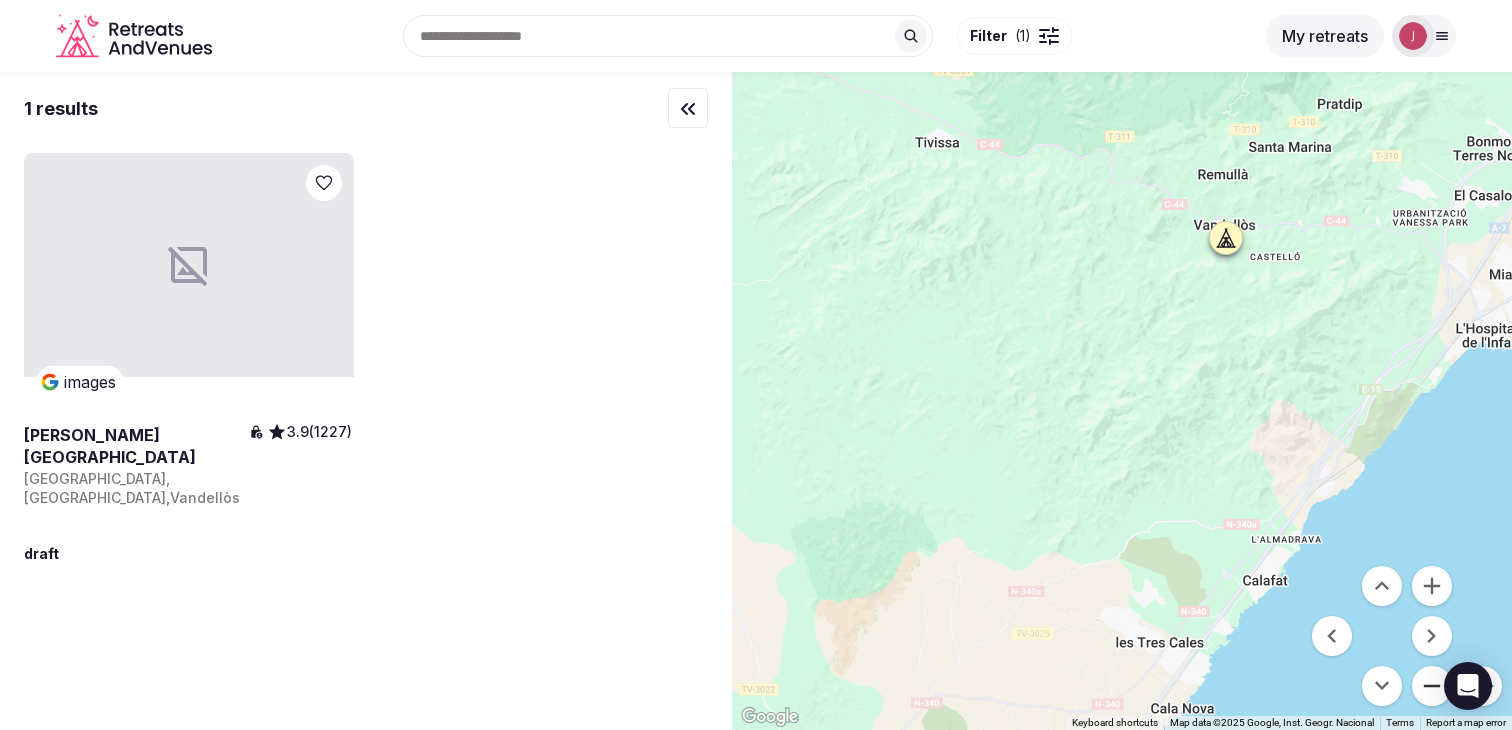 click at bounding box center [1432, 686] 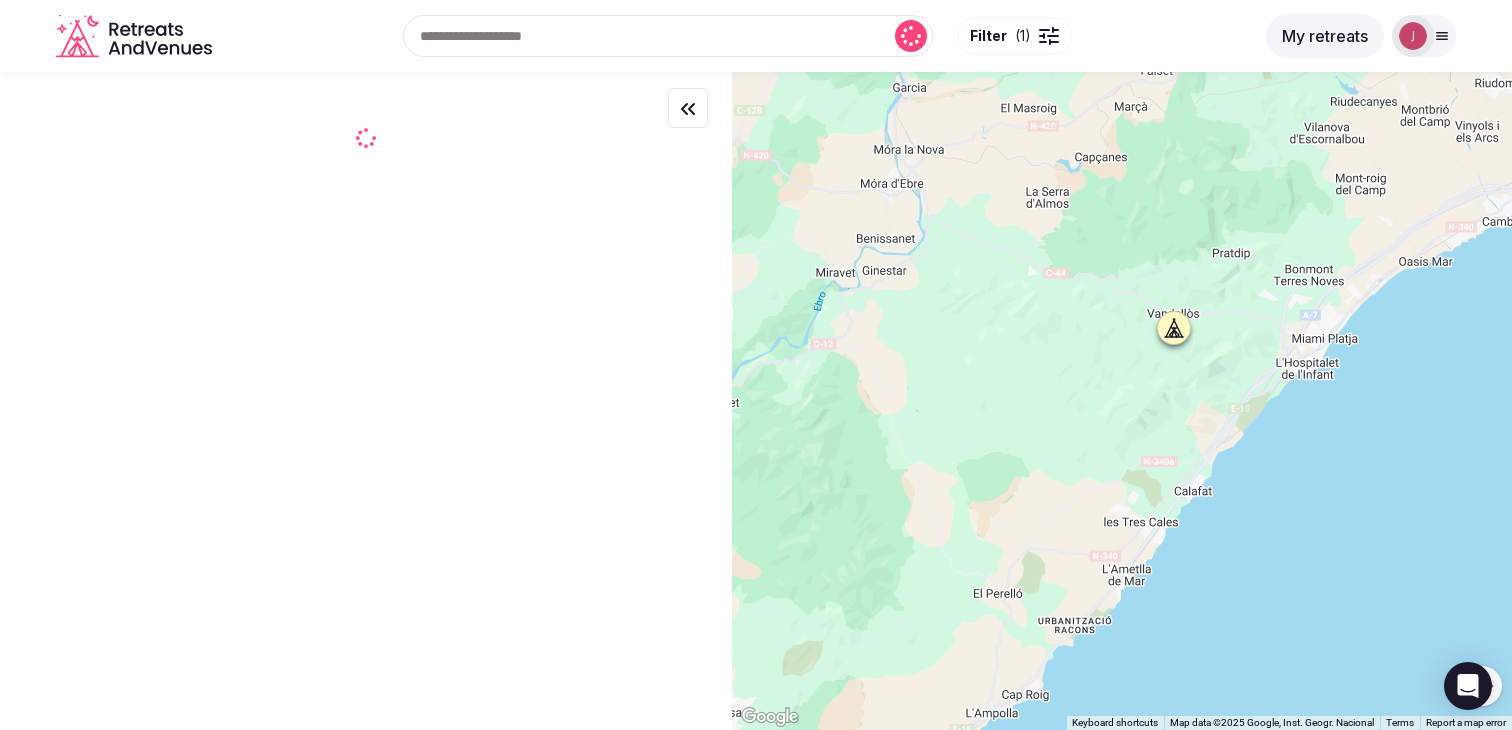 drag, startPoint x: 1130, startPoint y: 556, endPoint x: 1490, endPoint y: 358, distance: 410.85764 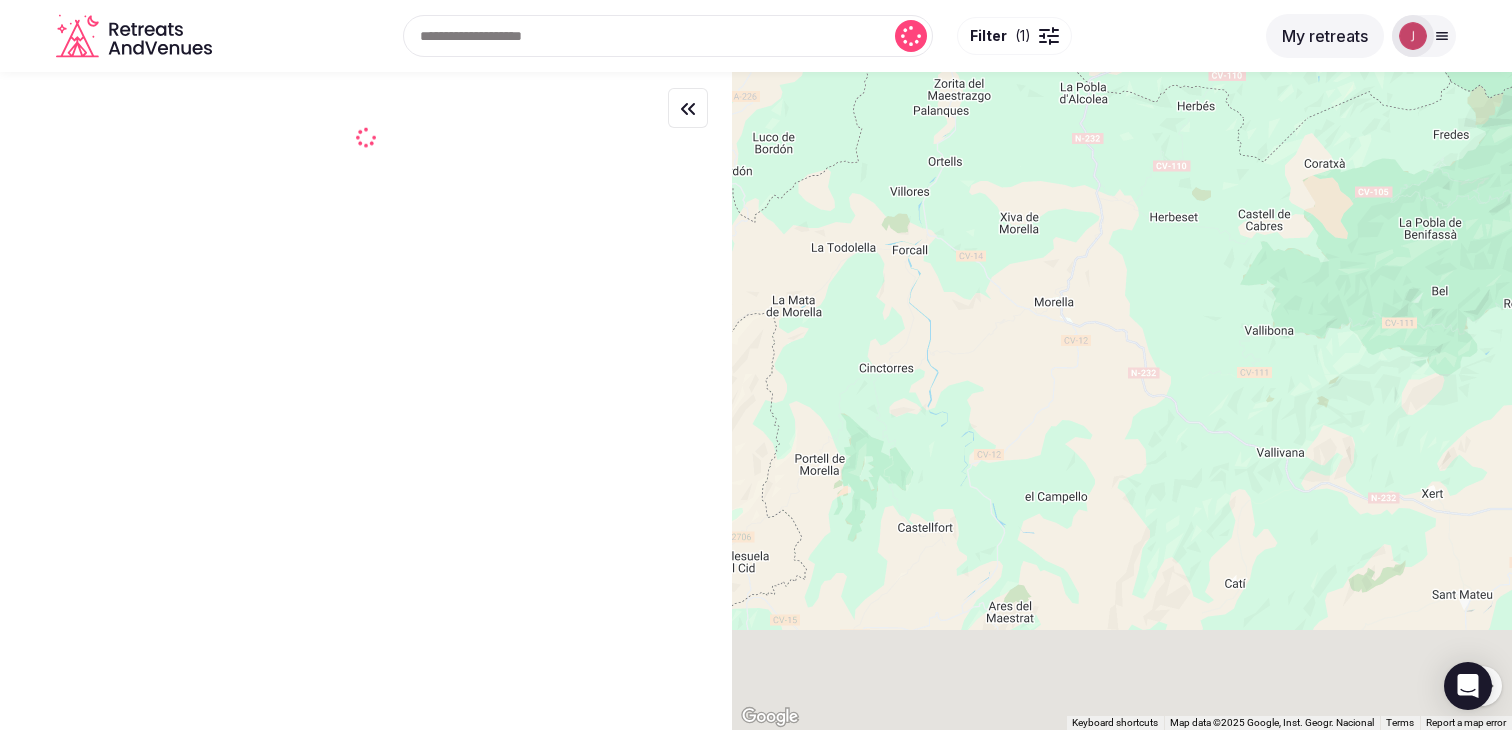 drag, startPoint x: 961, startPoint y: 557, endPoint x: 1212, endPoint y: 260, distance: 388.8573 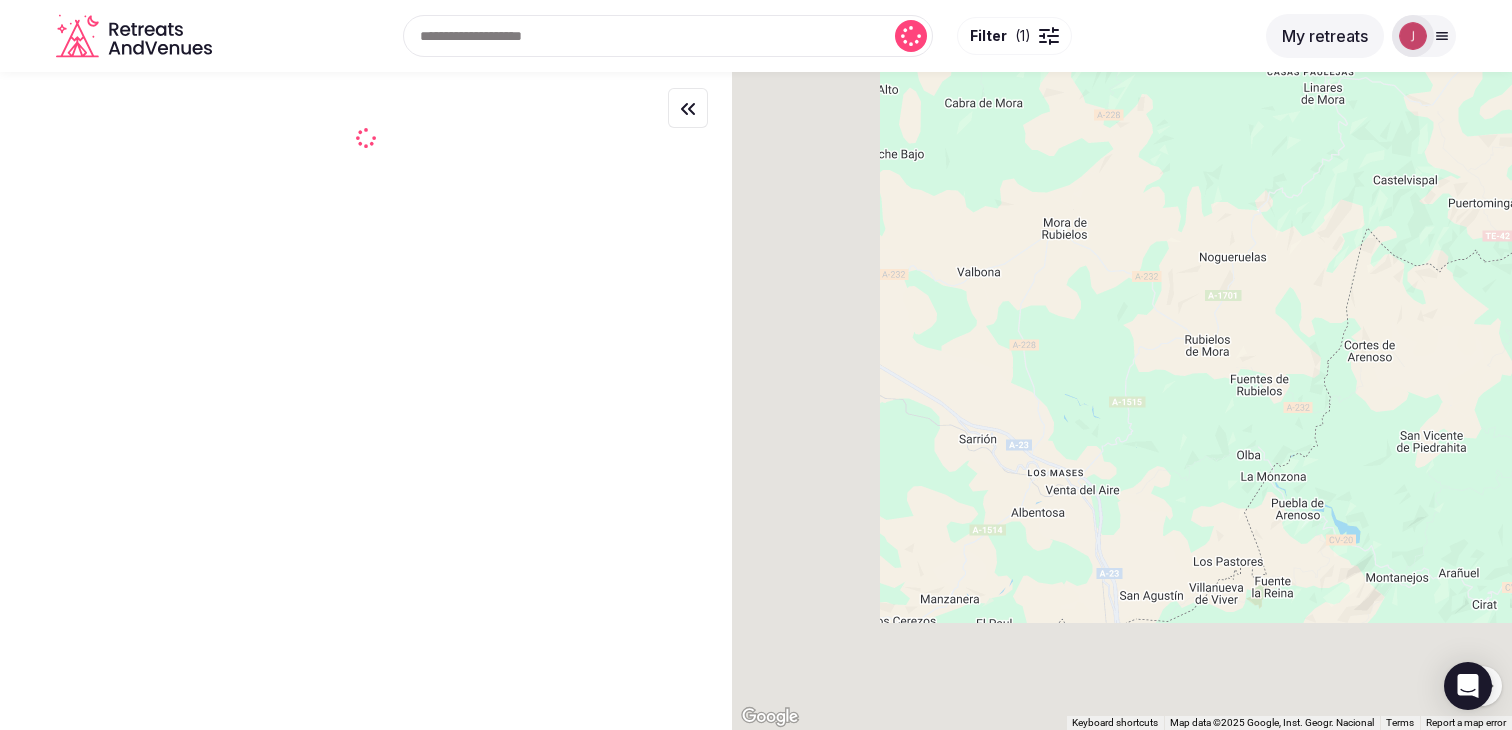 drag, startPoint x: 829, startPoint y: 487, endPoint x: 1181, endPoint y: 346, distance: 379.1899 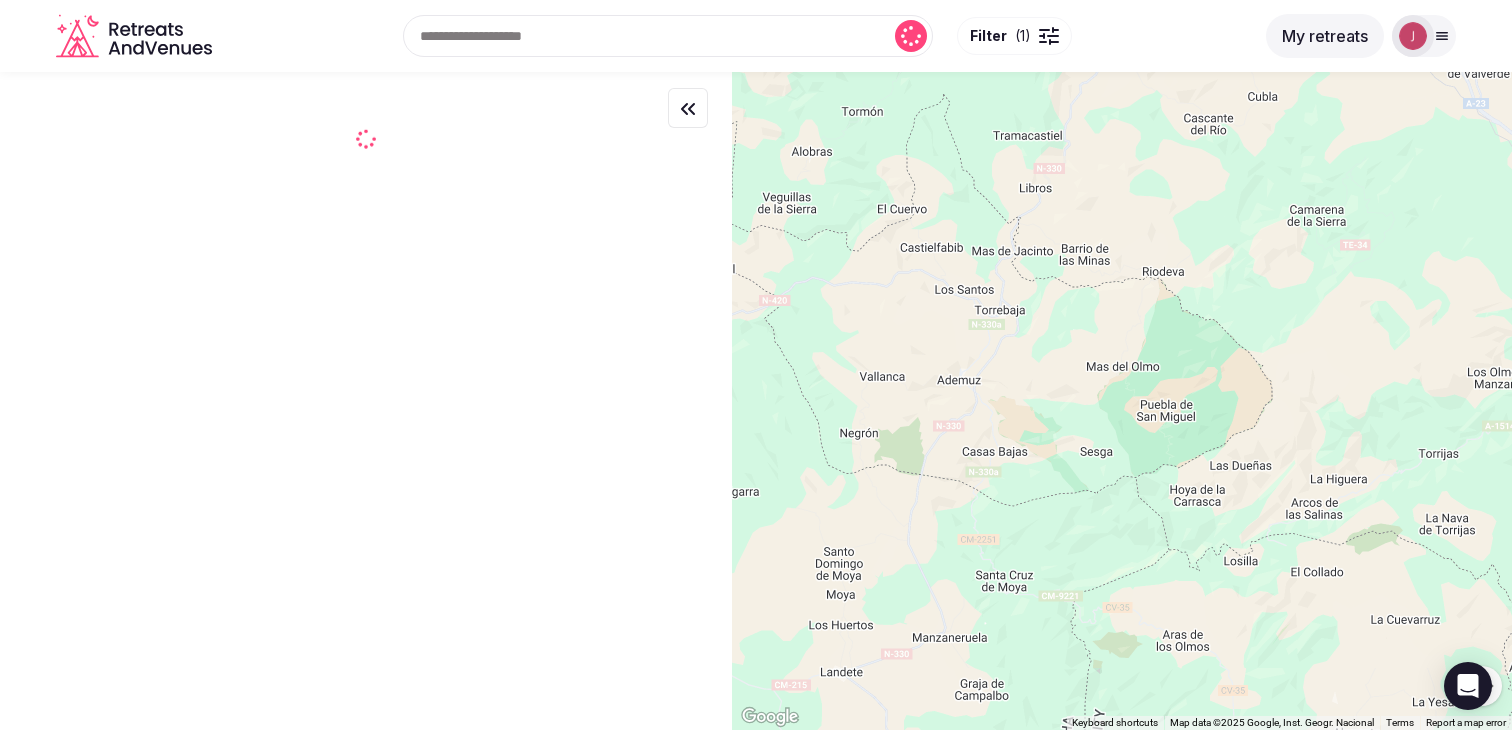 drag, startPoint x: 961, startPoint y: 530, endPoint x: 1208, endPoint y: 349, distance: 306.21887 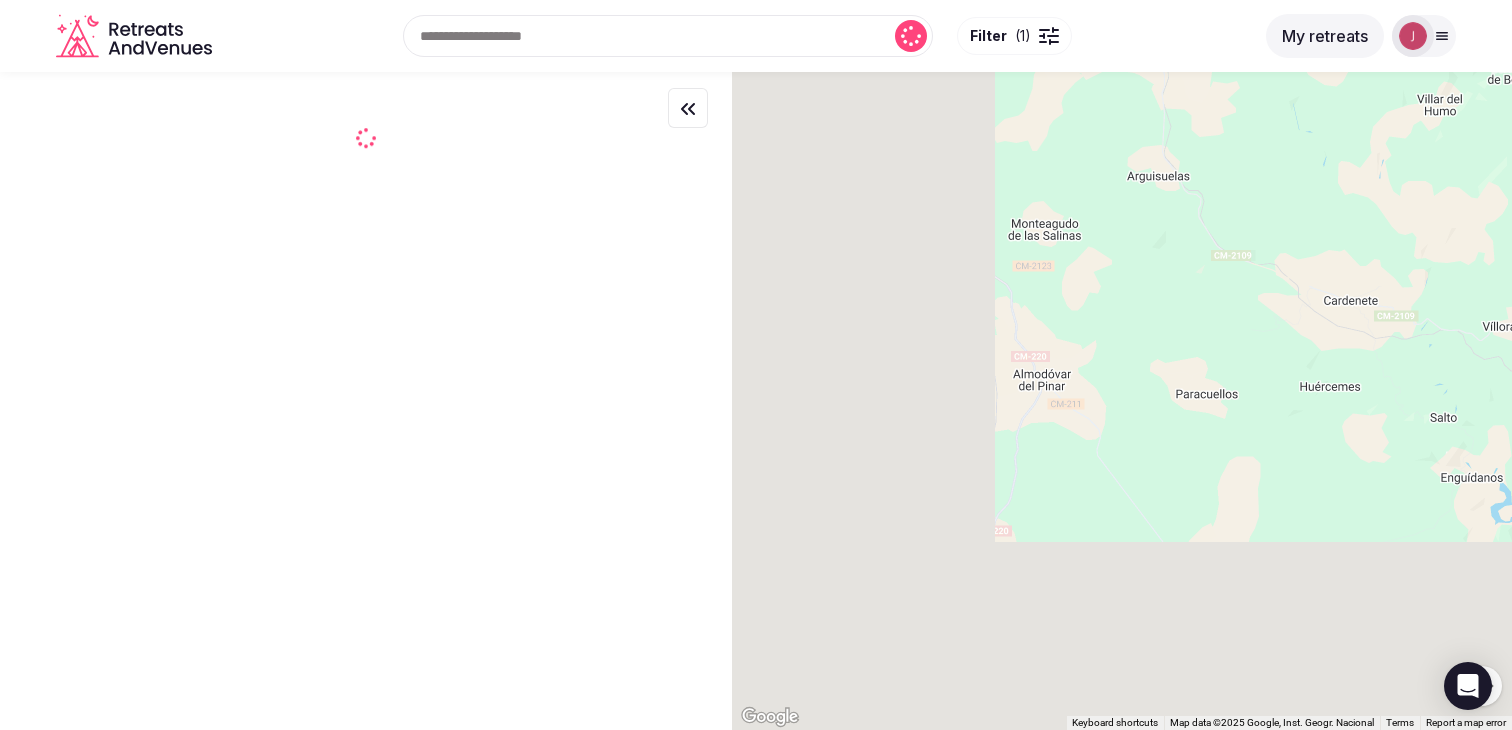 drag, startPoint x: 894, startPoint y: 488, endPoint x: 1215, endPoint y: 300, distance: 372.00134 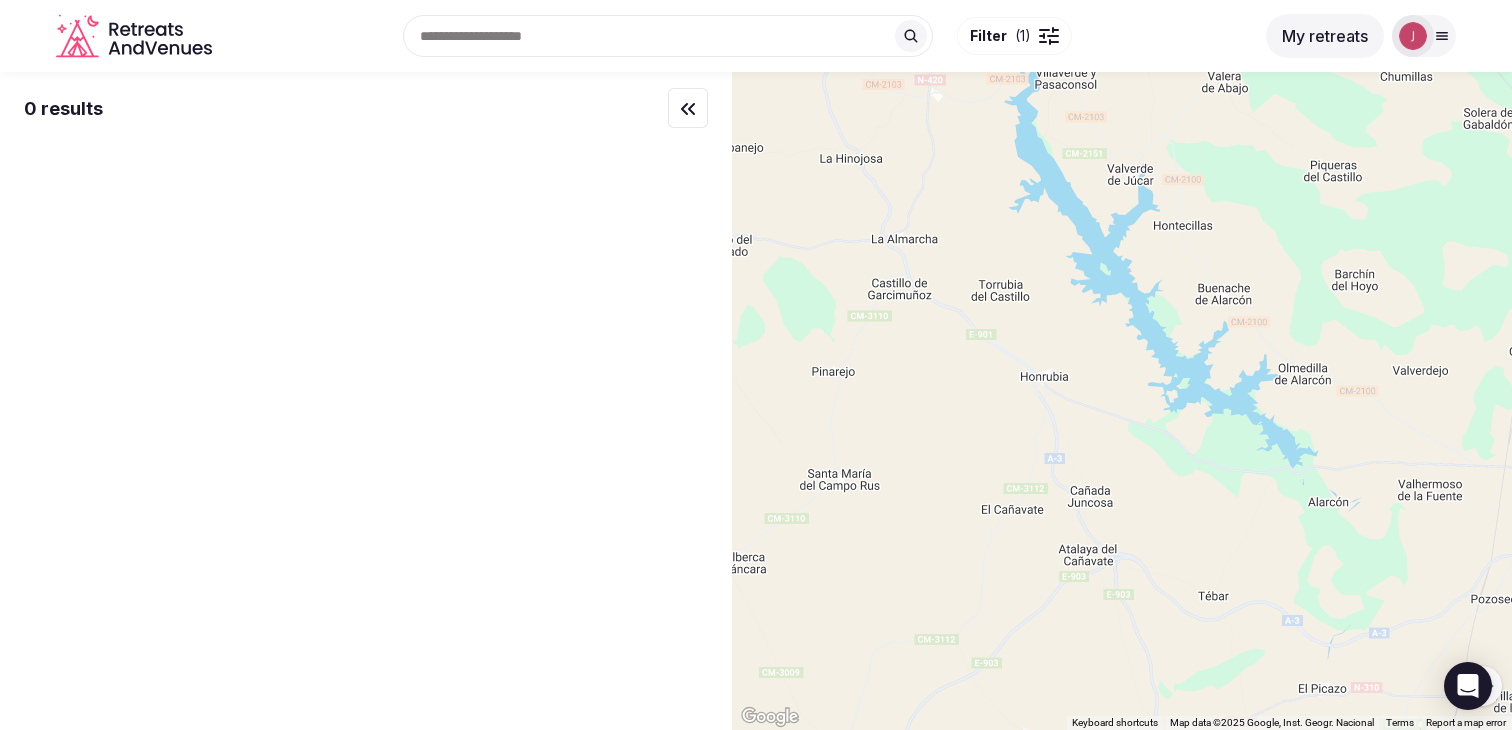 drag, startPoint x: 924, startPoint y: 615, endPoint x: 1260, endPoint y: 374, distance: 413.49365 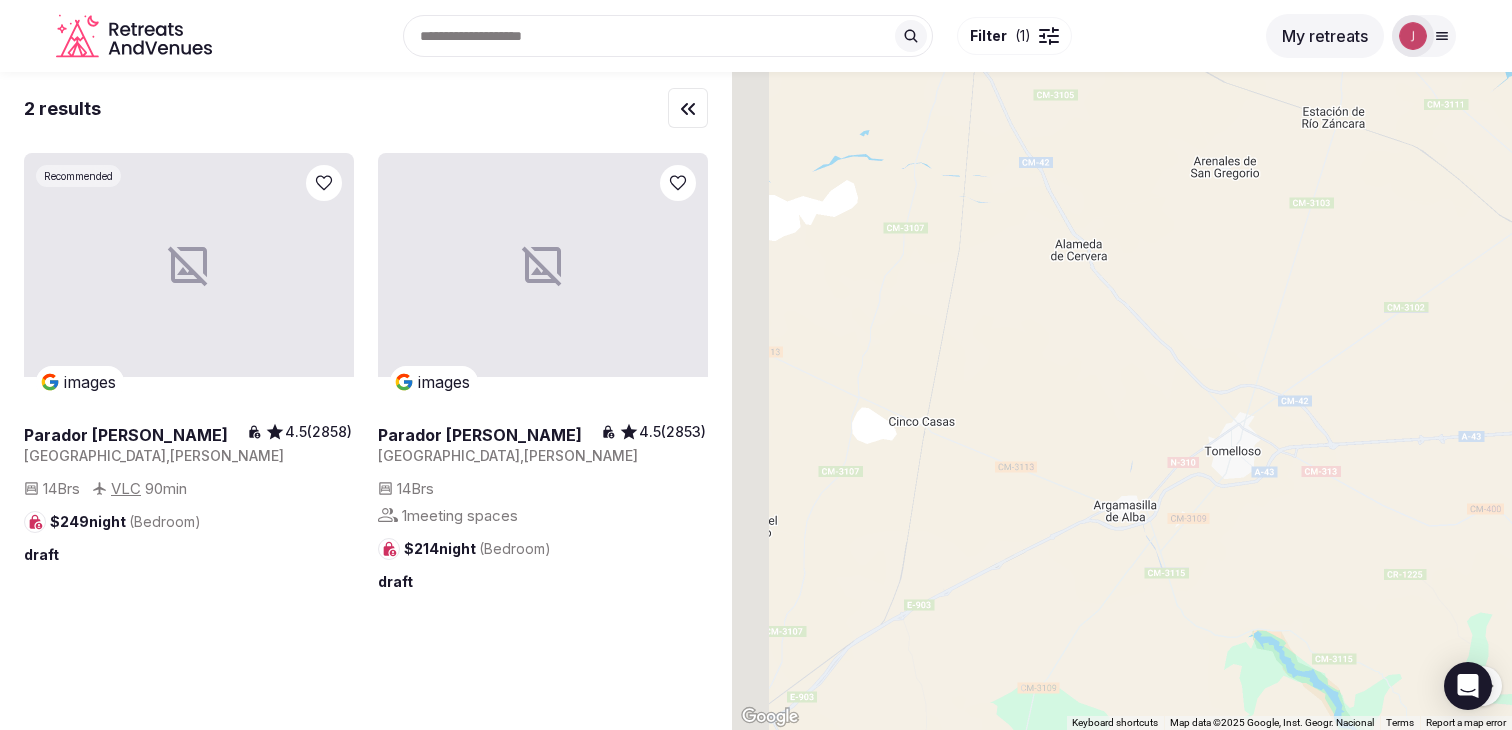 drag, startPoint x: 892, startPoint y: 515, endPoint x: 1168, endPoint y: 351, distance: 321.04828 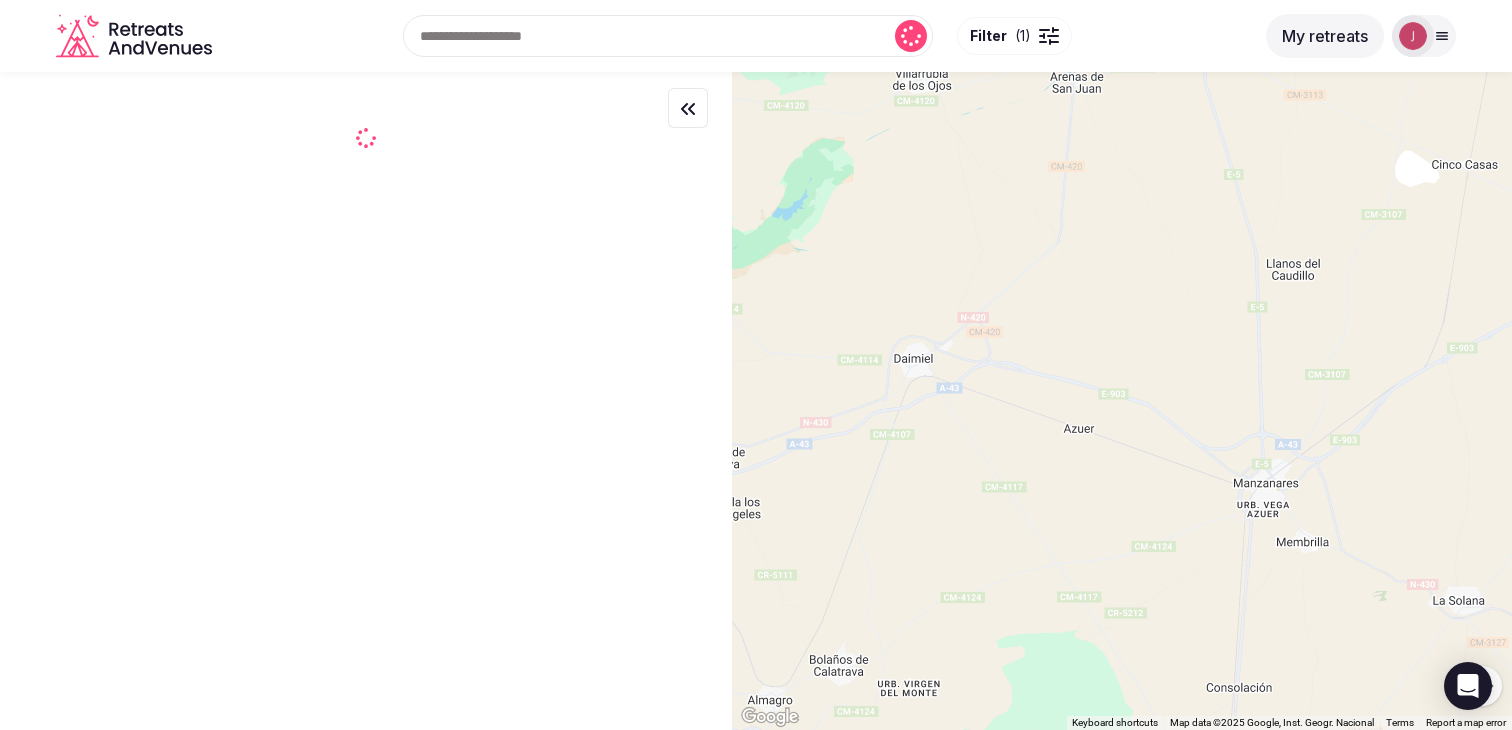 drag, startPoint x: 894, startPoint y: 500, endPoint x: 1187, endPoint y: 342, distance: 332.88586 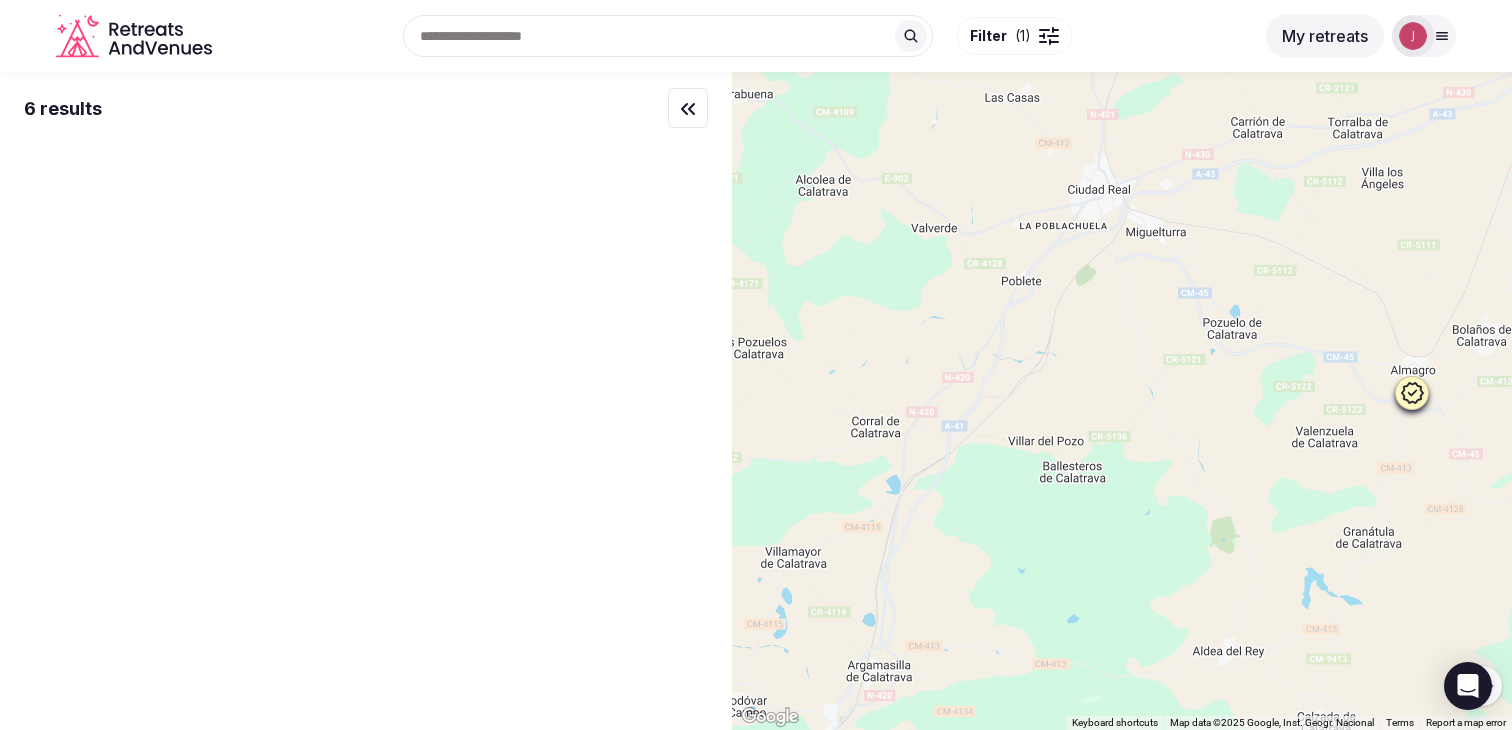 drag, startPoint x: 967, startPoint y: 423, endPoint x: 1237, endPoint y: 221, distance: 337.20023 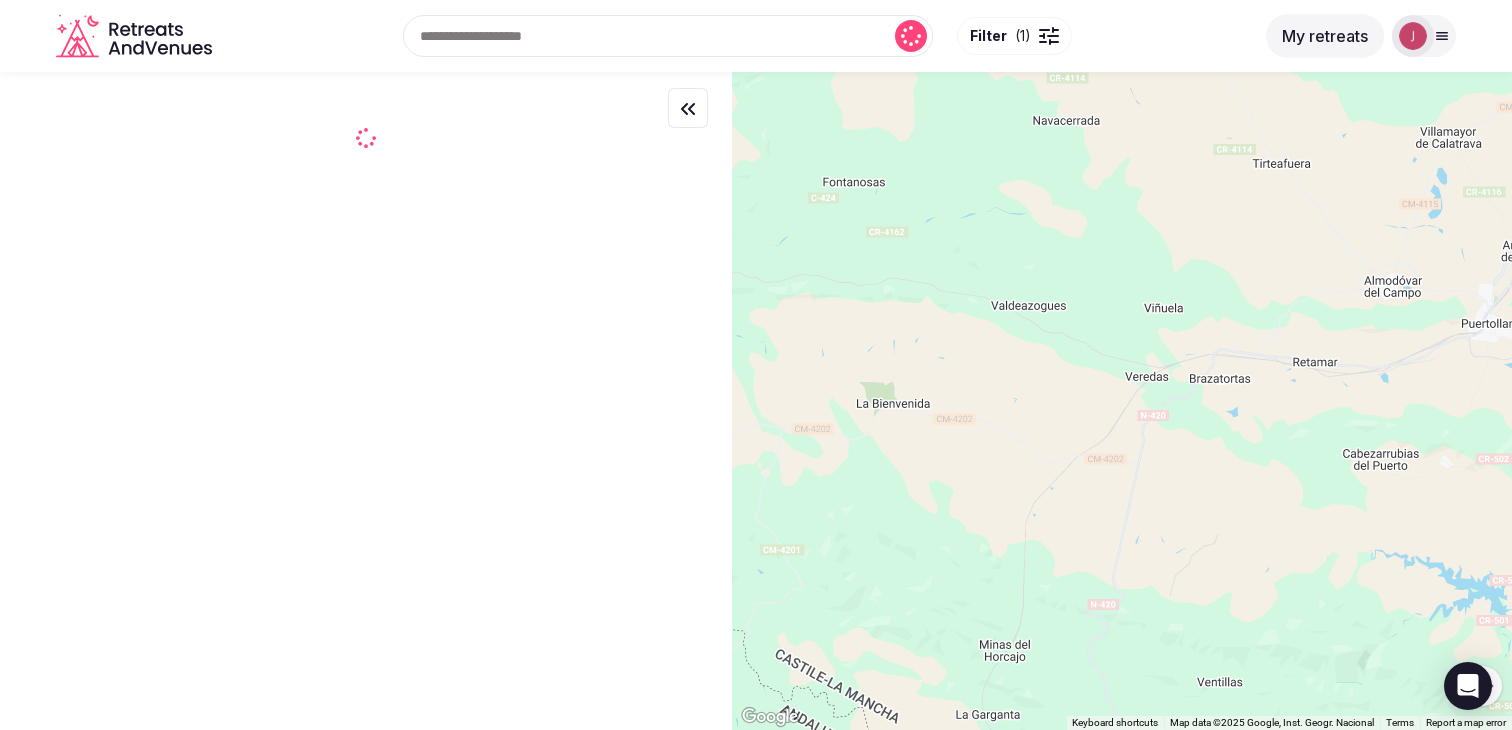 drag, startPoint x: 888, startPoint y: 513, endPoint x: 1283, endPoint y: 330, distance: 435.33206 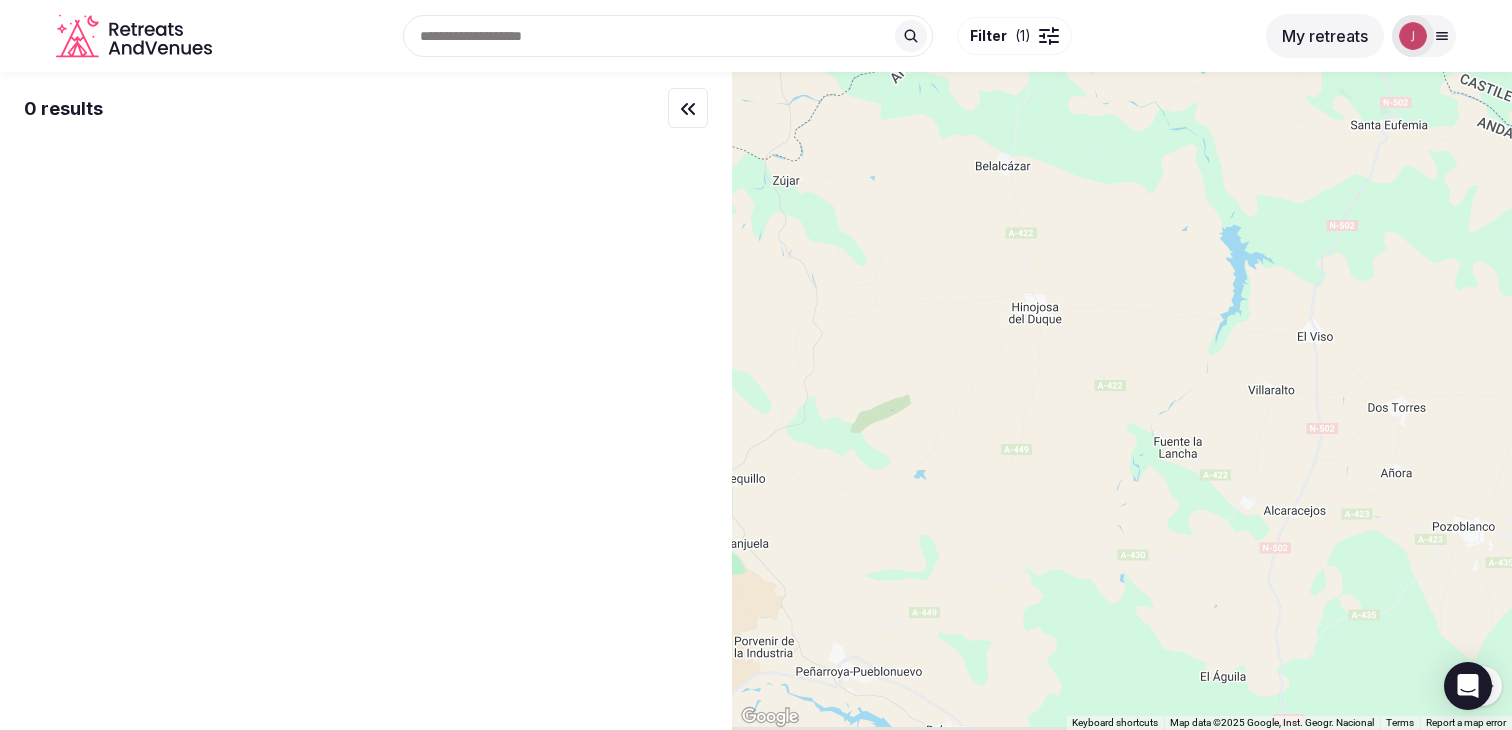 drag, startPoint x: 880, startPoint y: 487, endPoint x: 1163, endPoint y: 350, distance: 314.41693 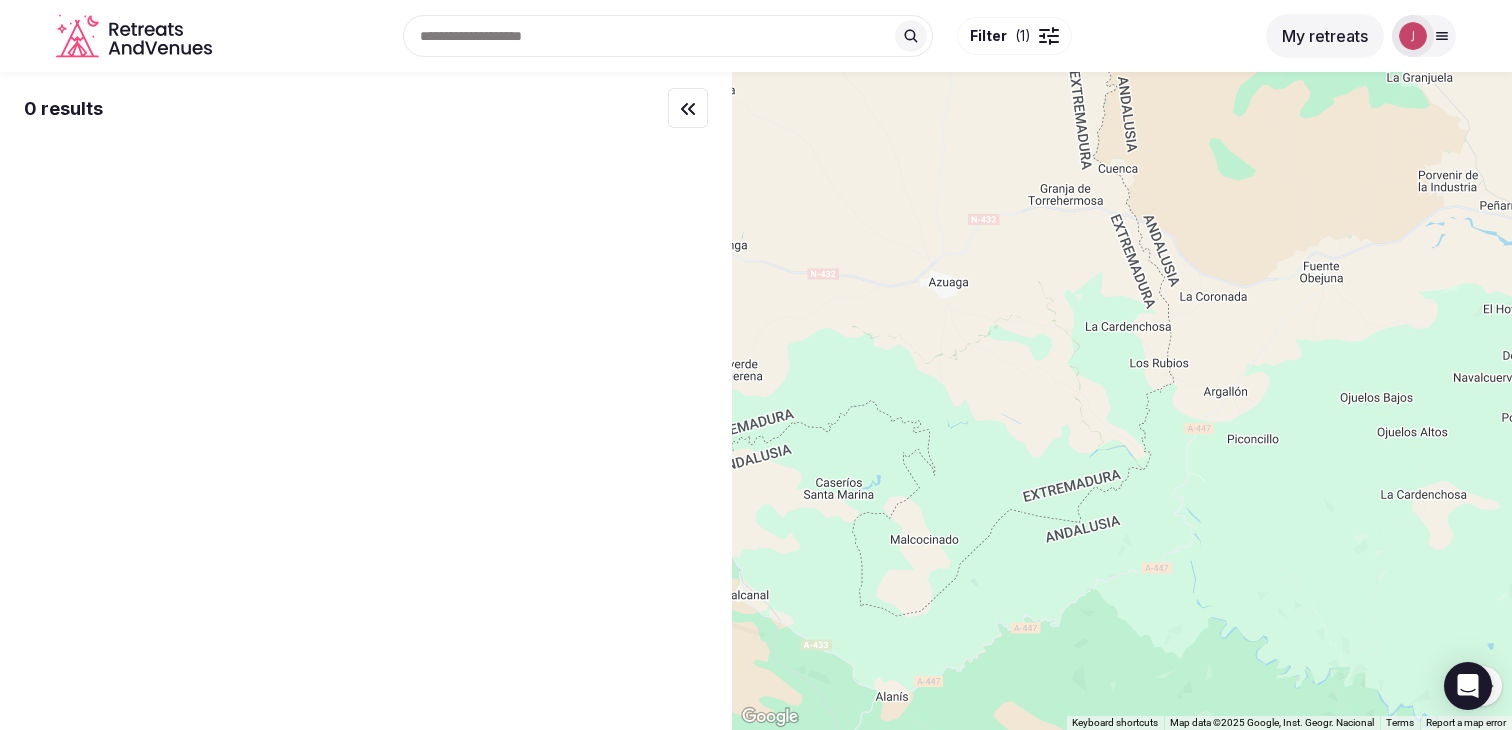 drag, startPoint x: 939, startPoint y: 548, endPoint x: 1048, endPoint y: 353, distance: 223.39651 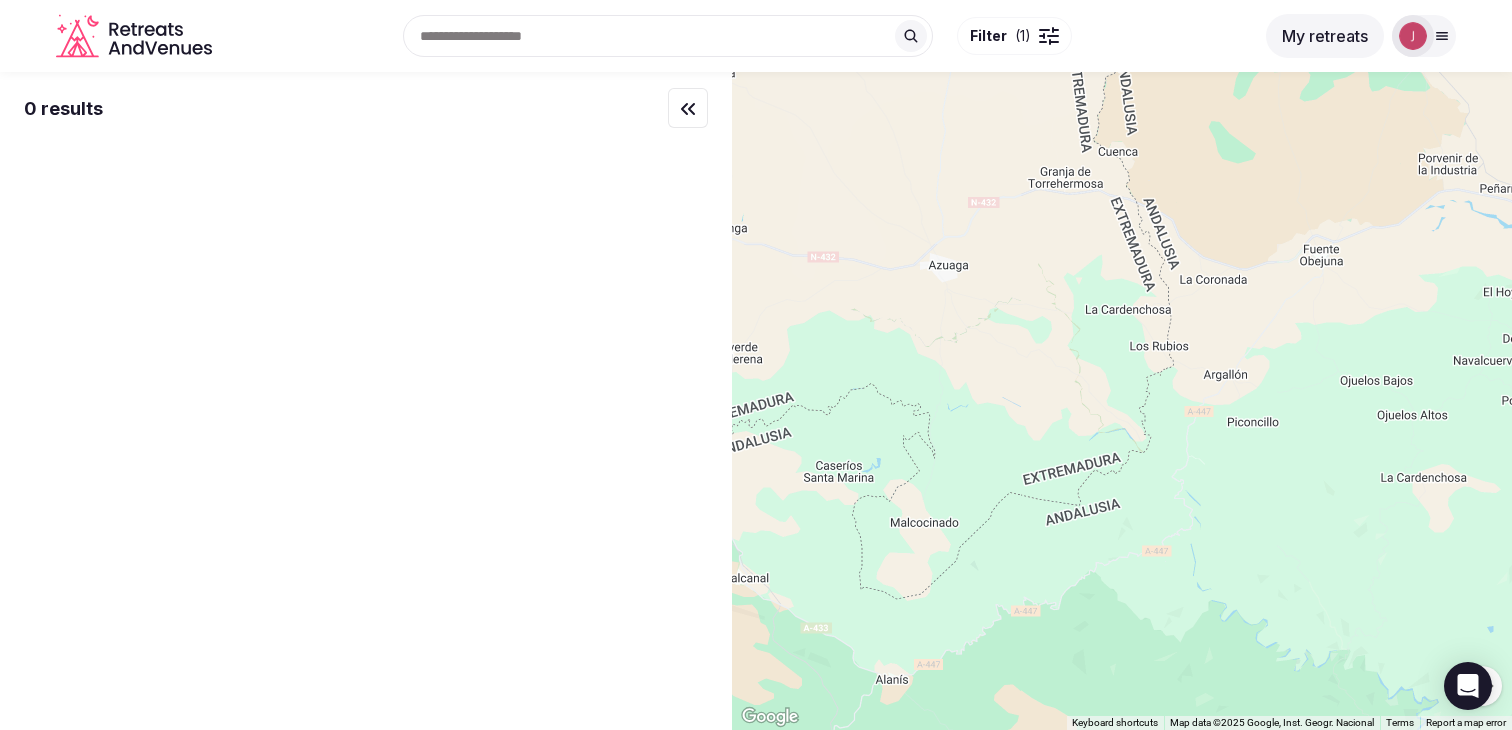 click at bounding box center (1482, 686) 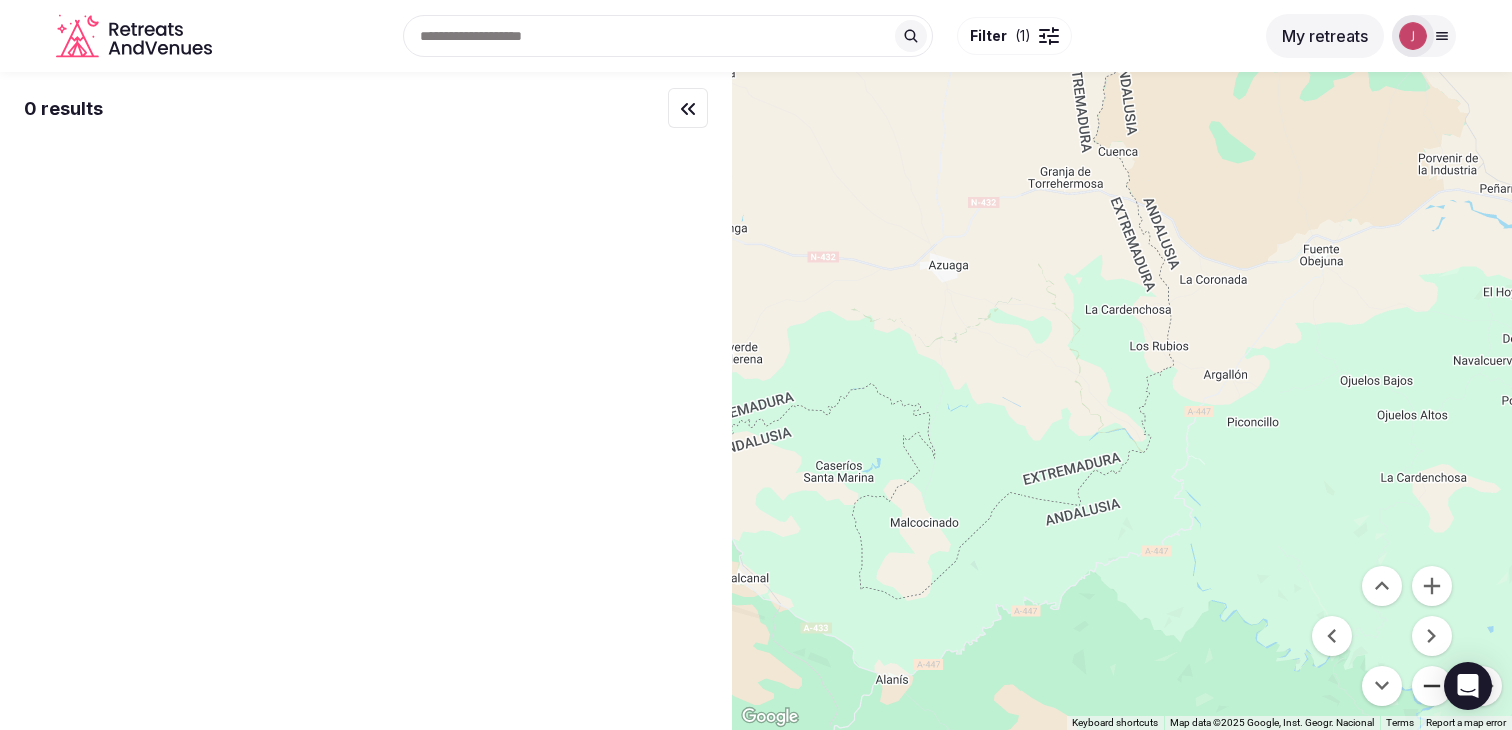 click at bounding box center [1432, 686] 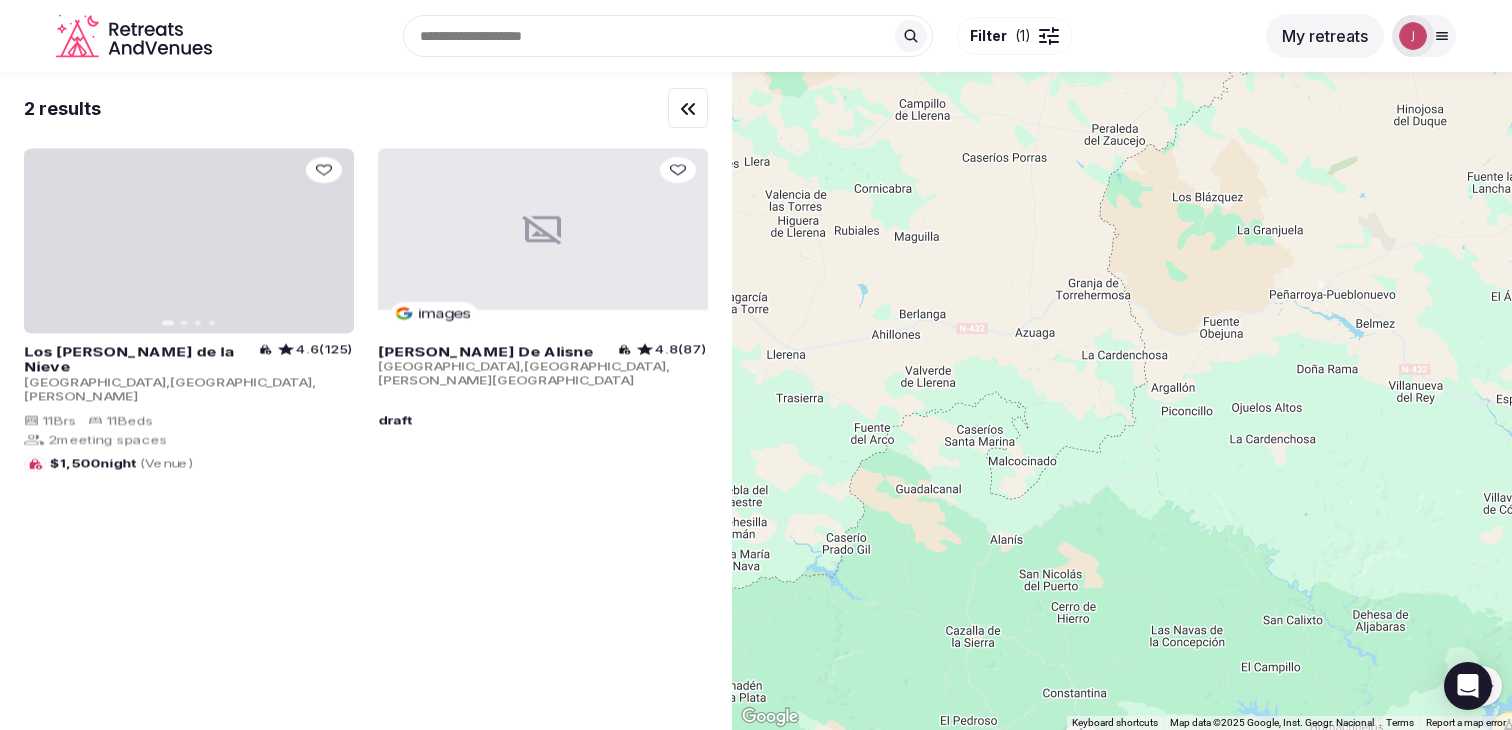 click at bounding box center [1482, 686] 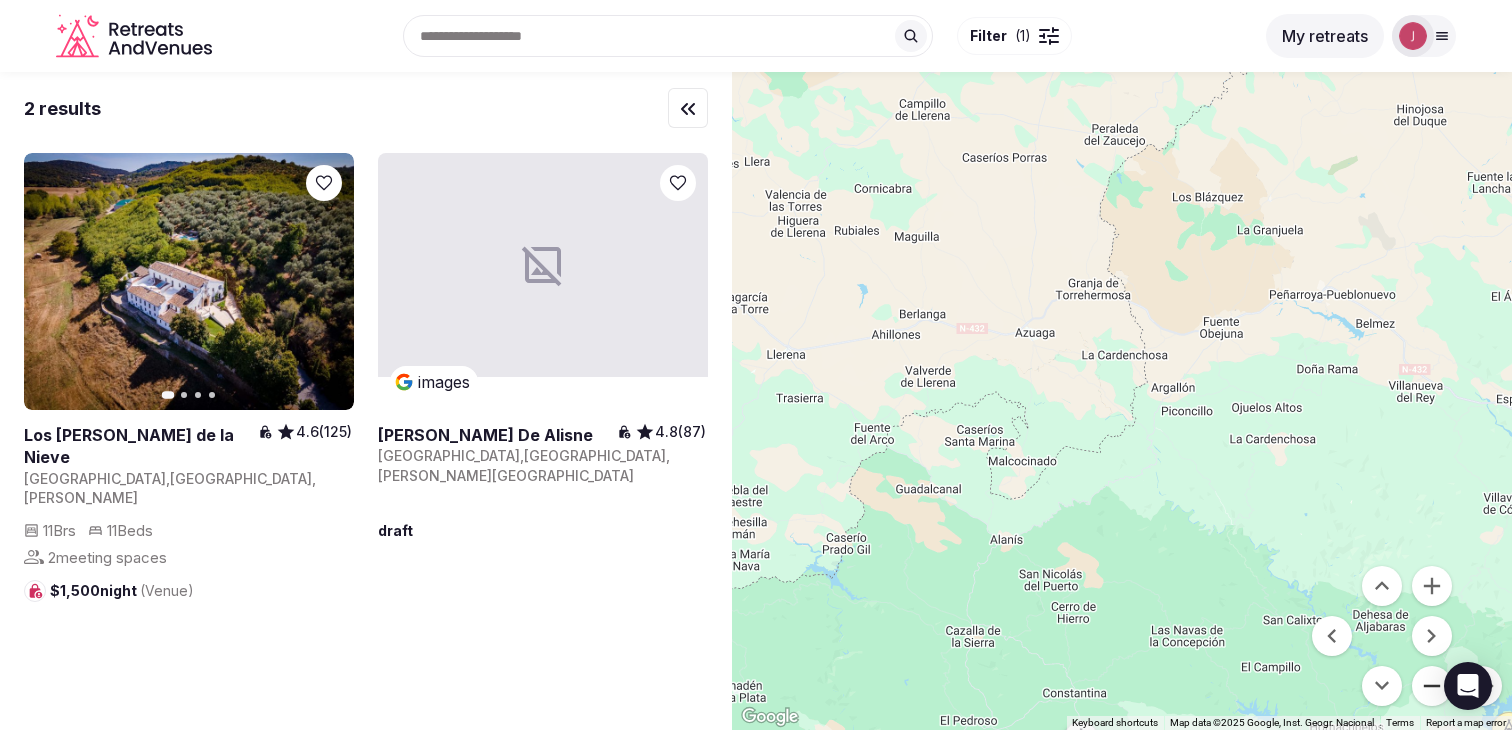 click at bounding box center [1432, 686] 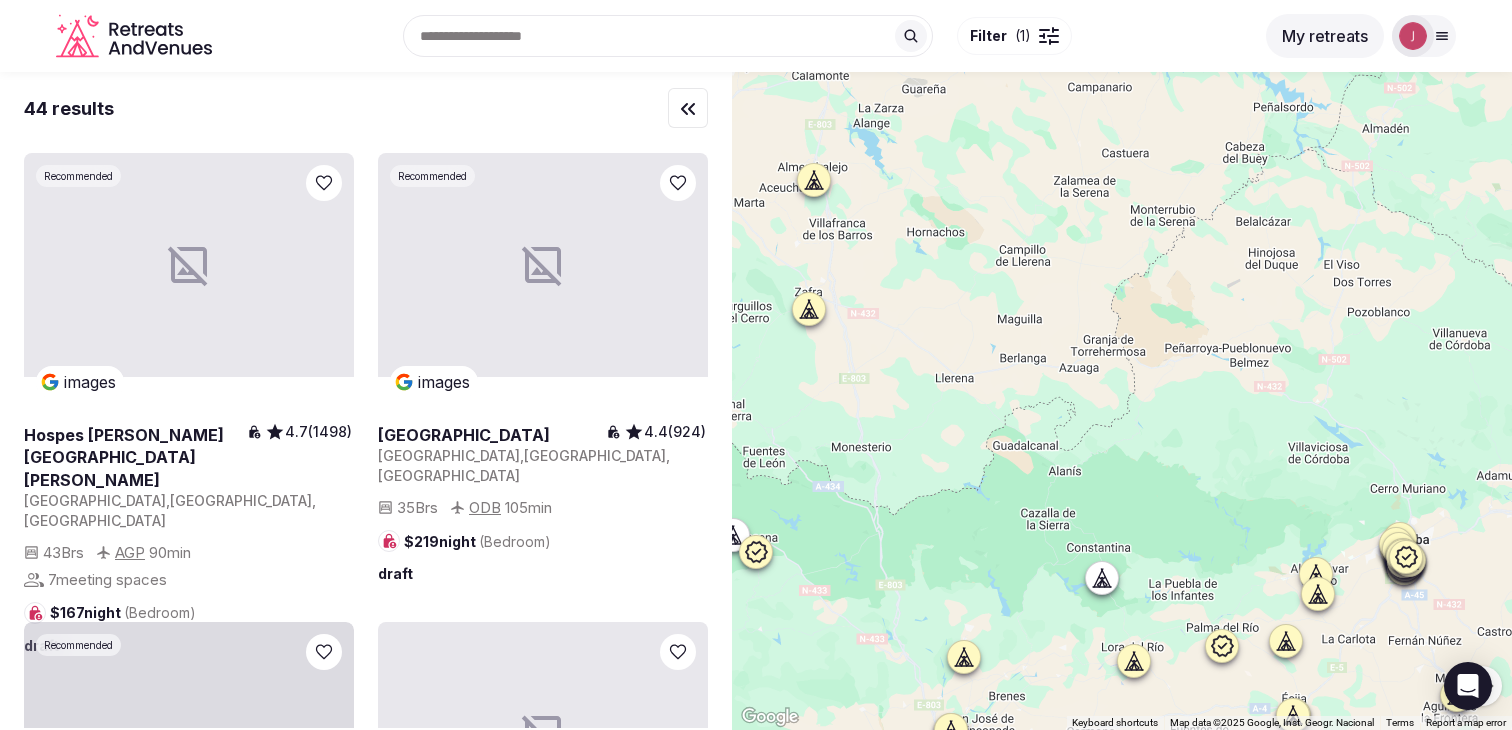 click at bounding box center [1482, 686] 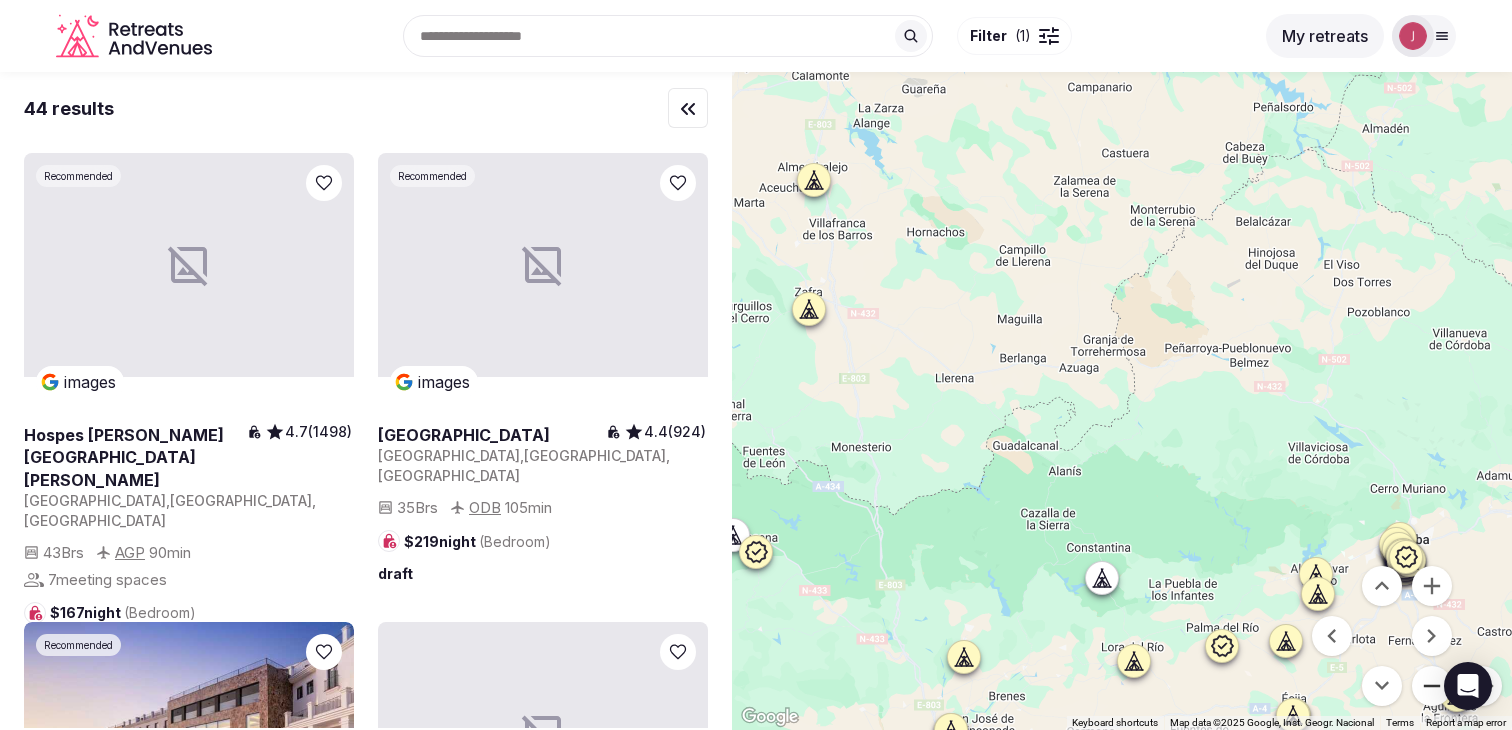 click at bounding box center (1432, 686) 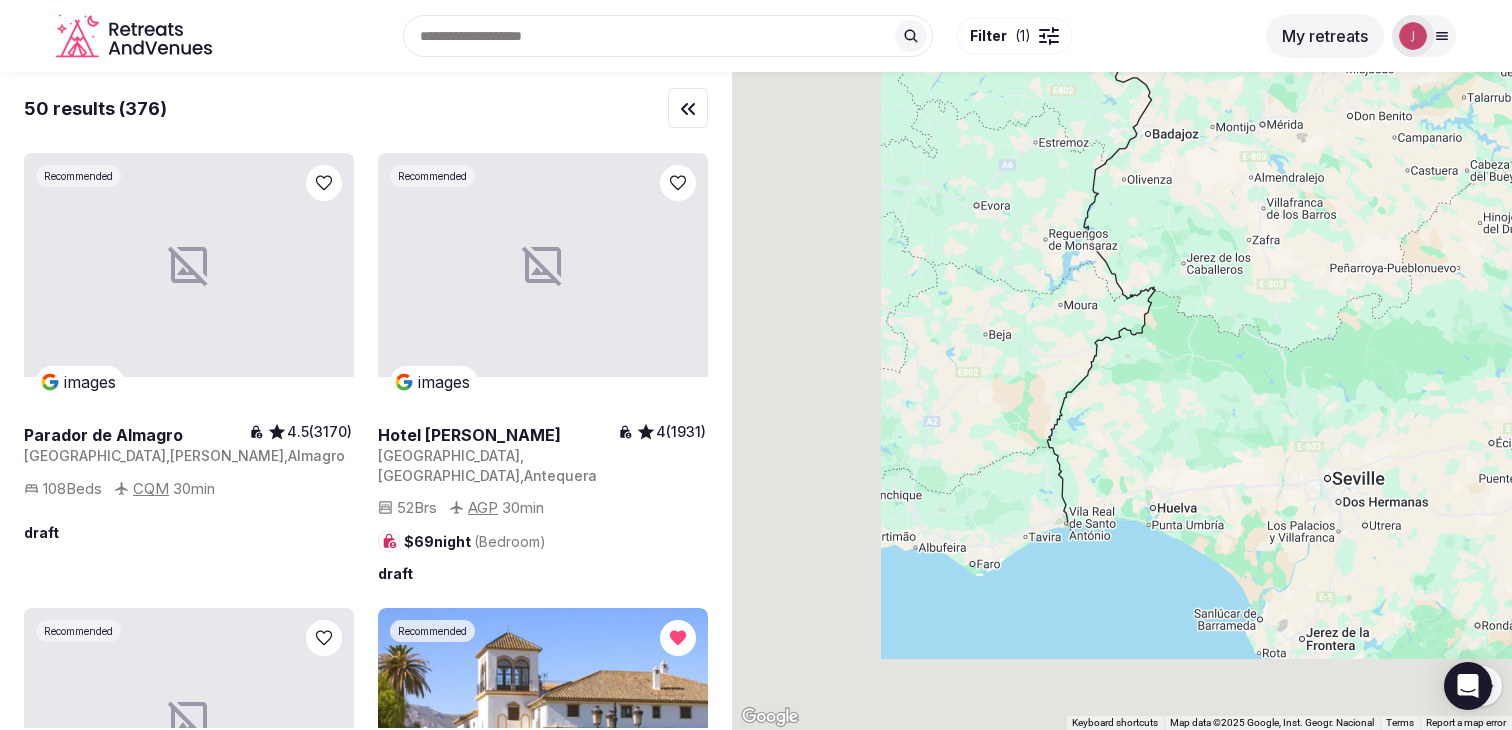 drag, startPoint x: 986, startPoint y: 581, endPoint x: 1279, endPoint y: 466, distance: 314.76022 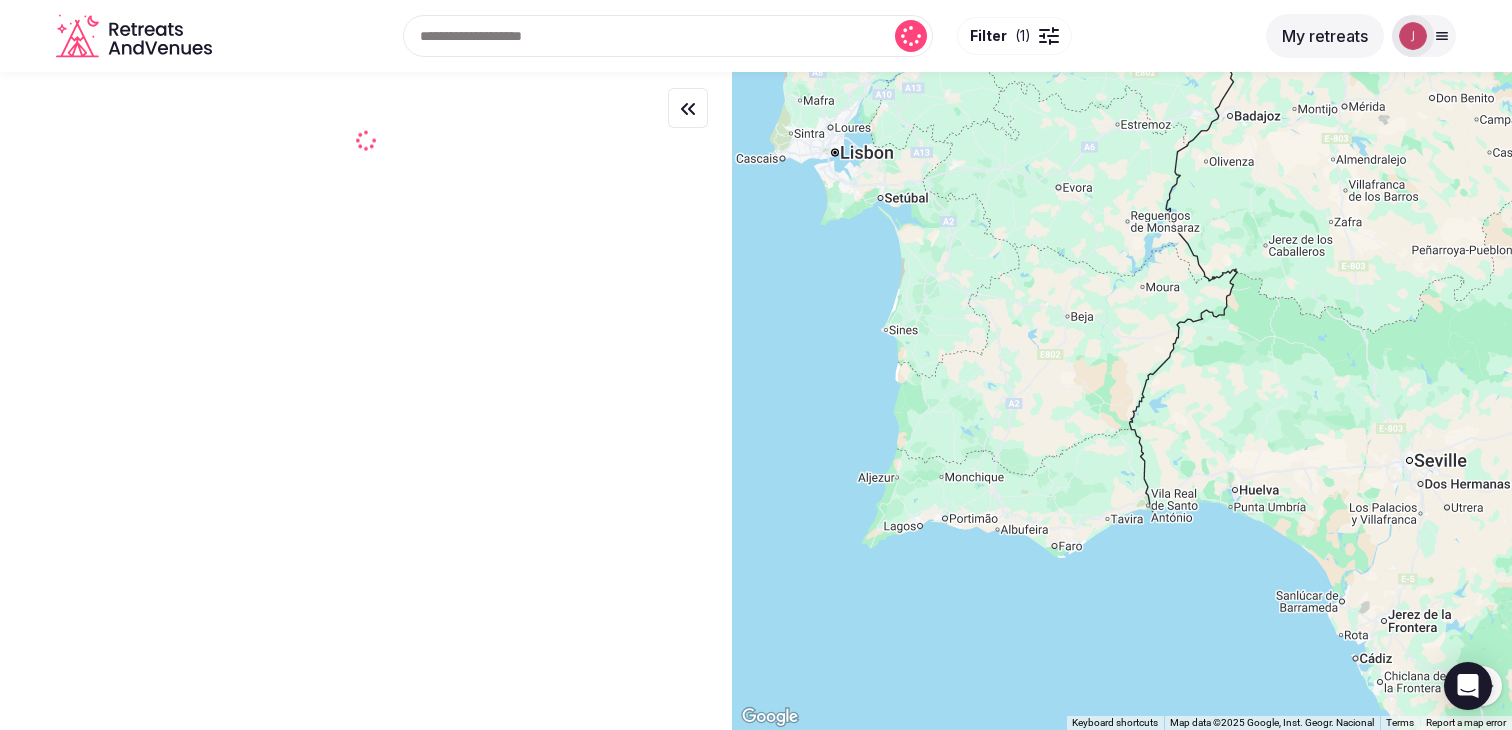 drag, startPoint x: 981, startPoint y: 448, endPoint x: 1005, endPoint y: 456, distance: 25.298222 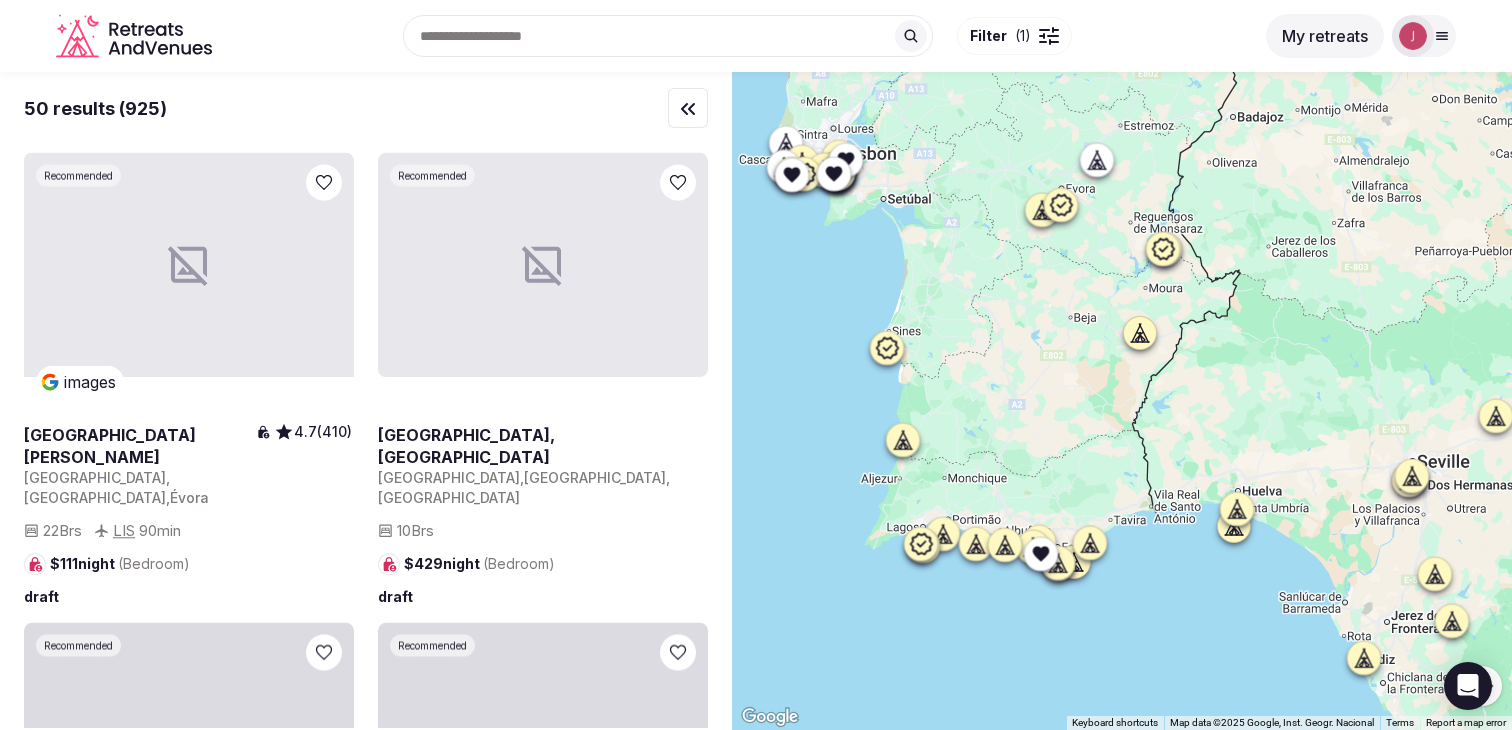 click on "Filter ( 1 )" at bounding box center [1014, 36] 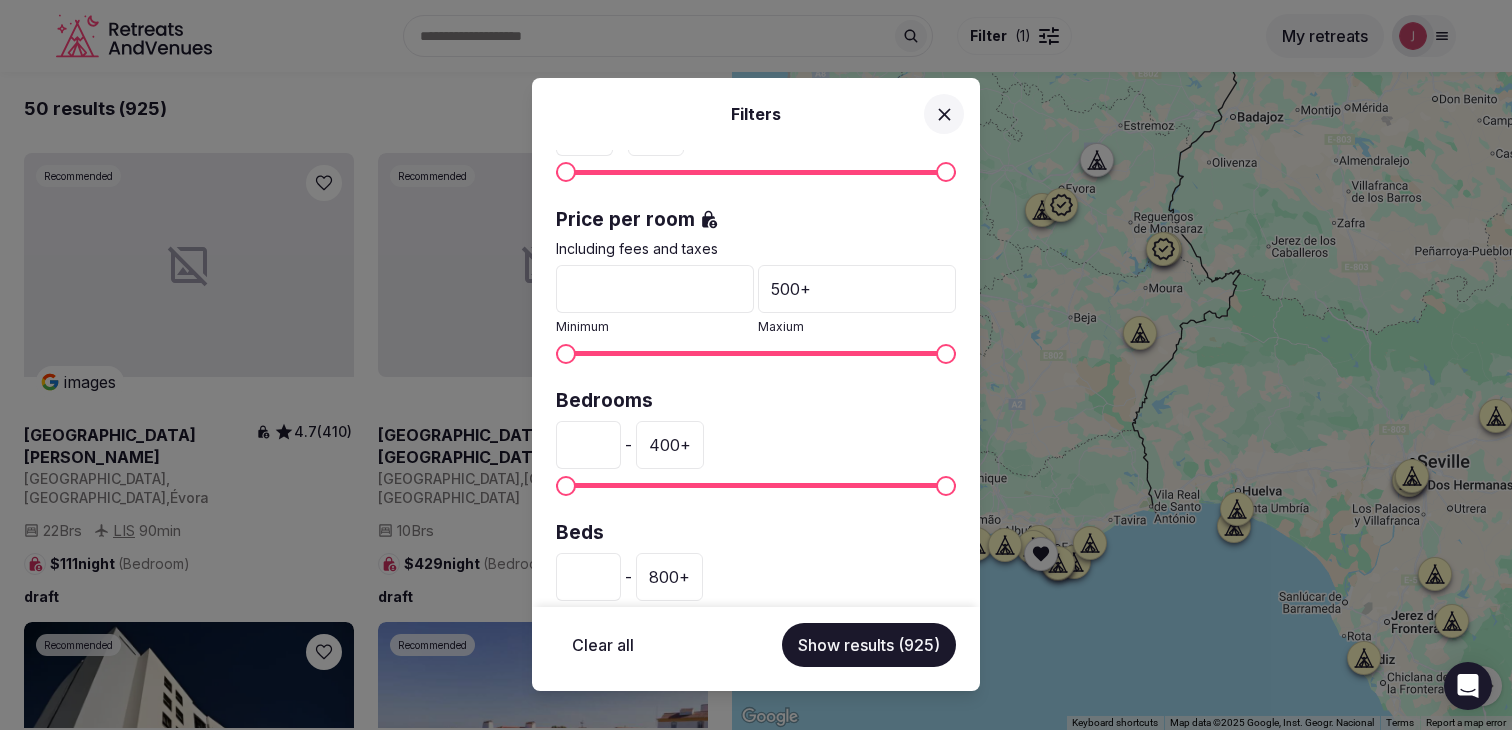 scroll, scrollTop: 480, scrollLeft: 0, axis: vertical 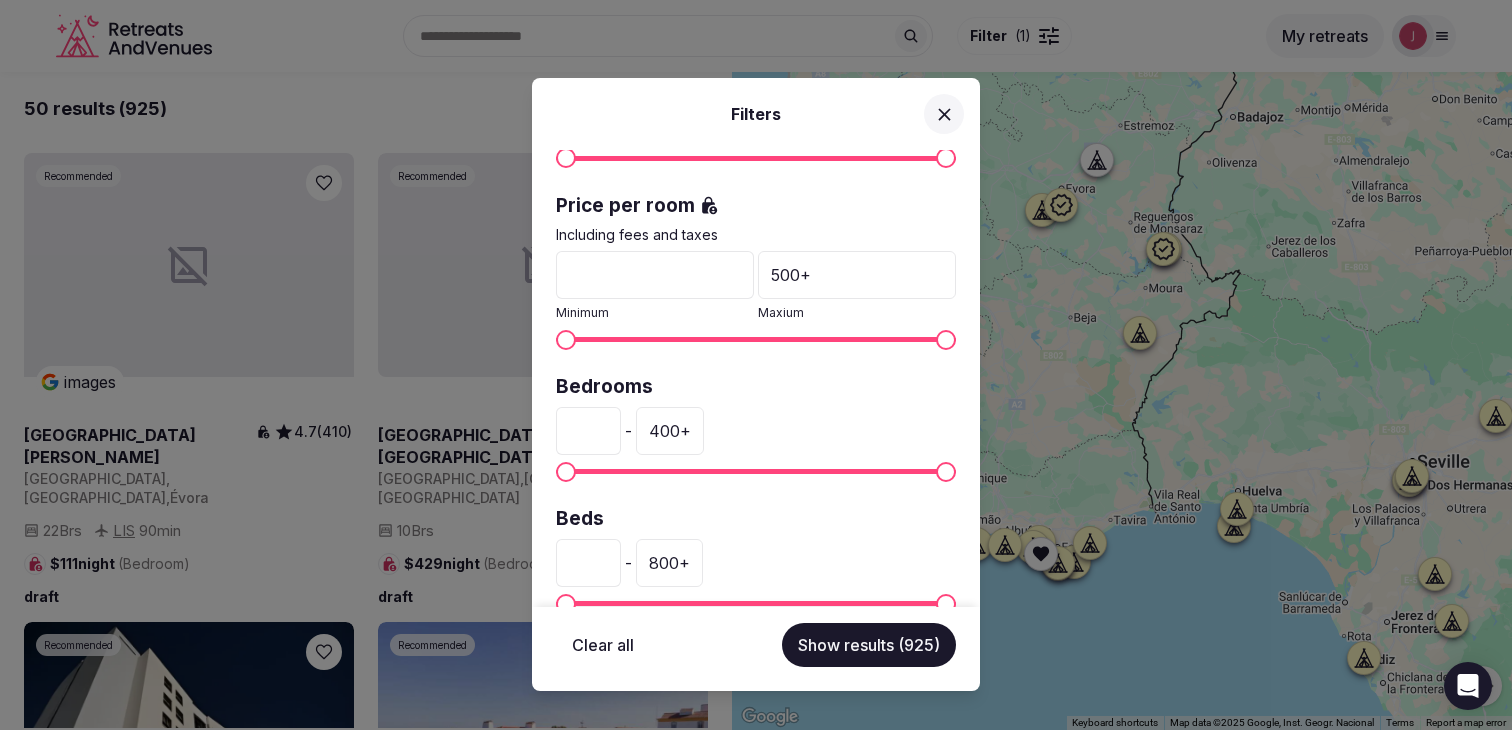 click on "*" at bounding box center [588, 431] 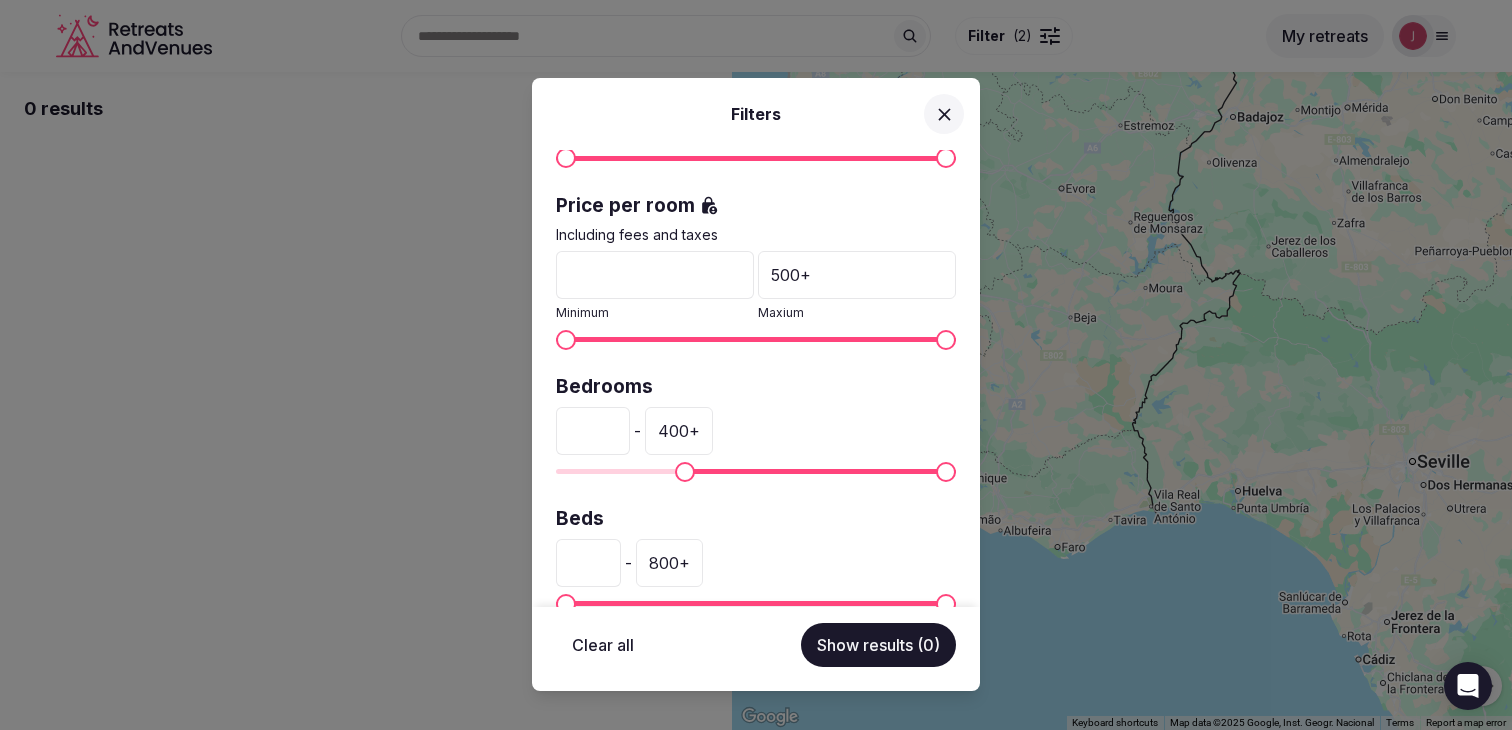 scroll, scrollTop: 0, scrollLeft: 0, axis: both 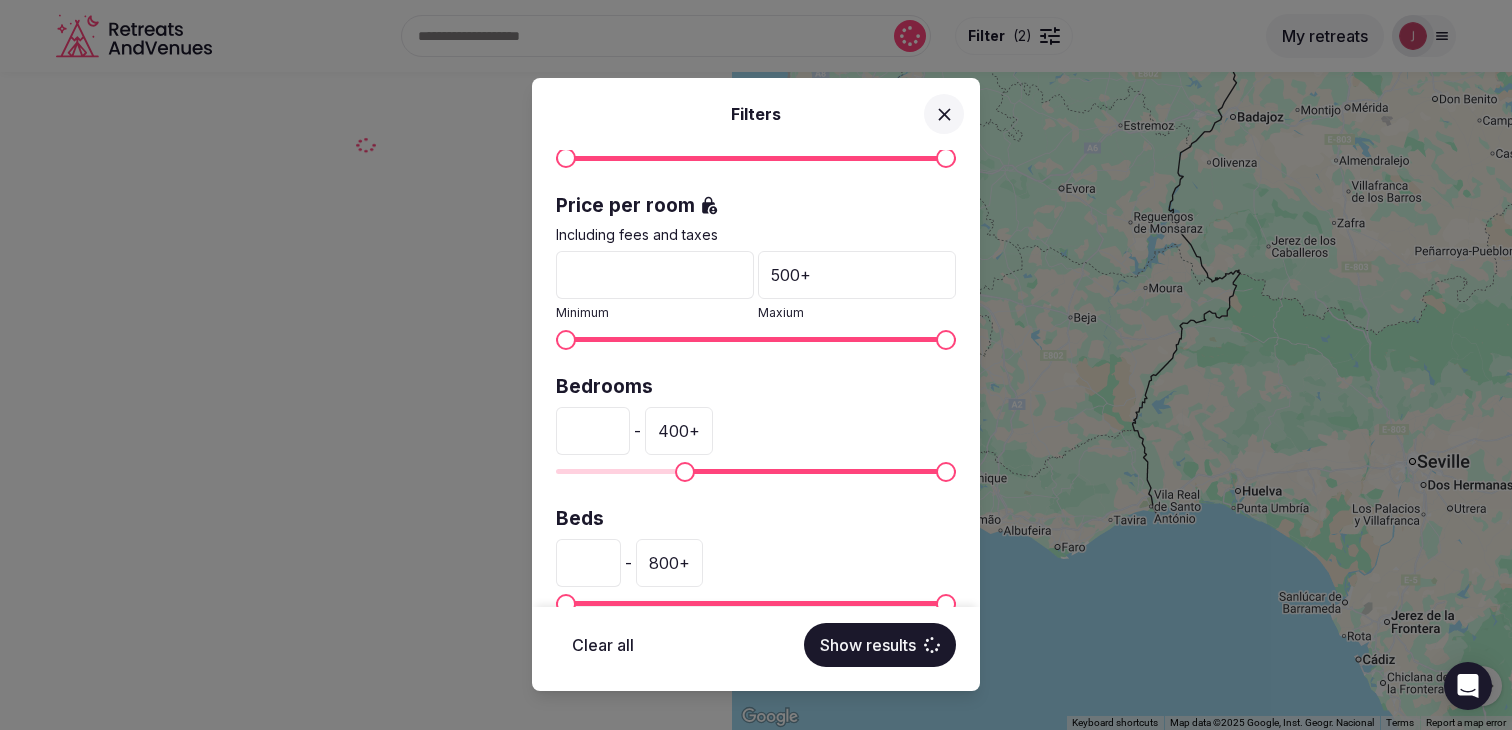 type on "***" 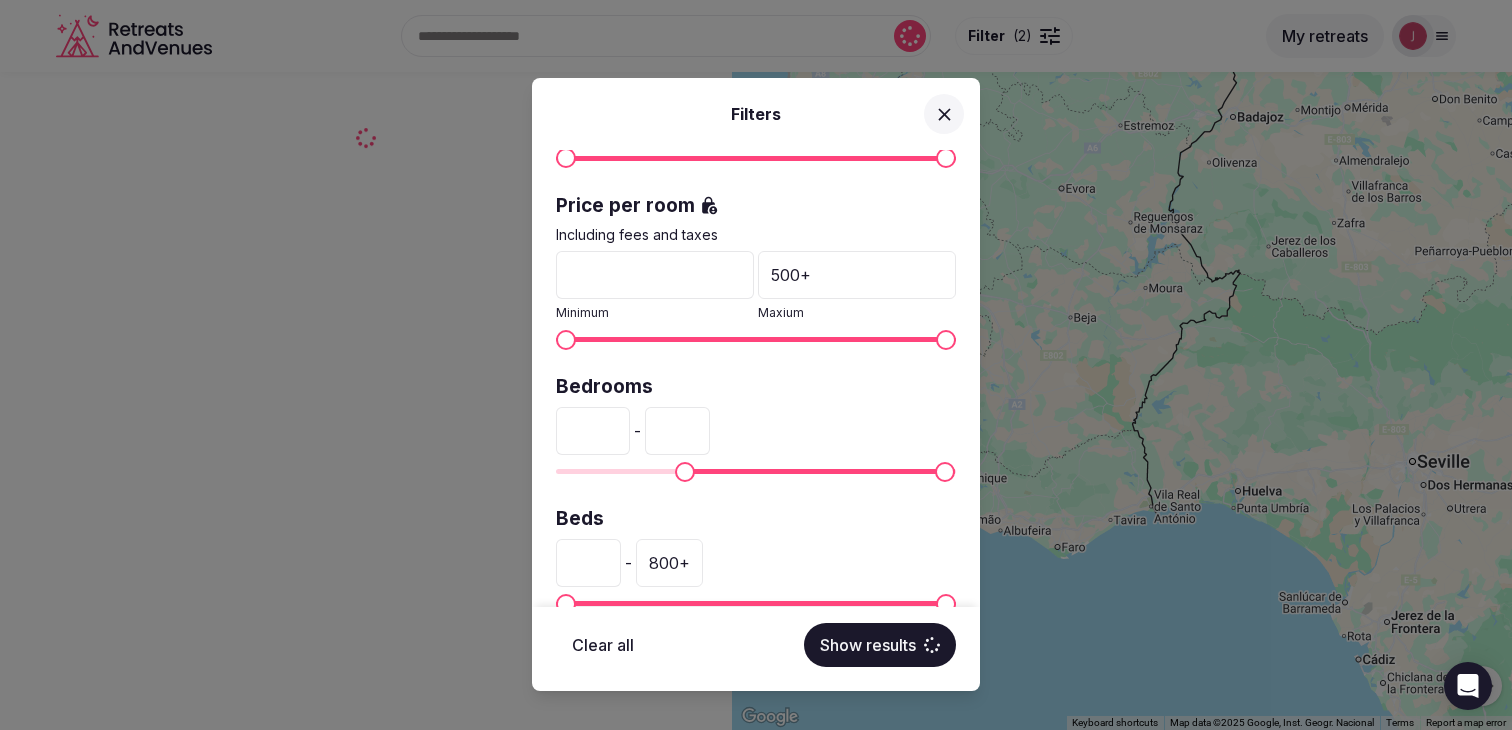click on "***" at bounding box center [677, 431] 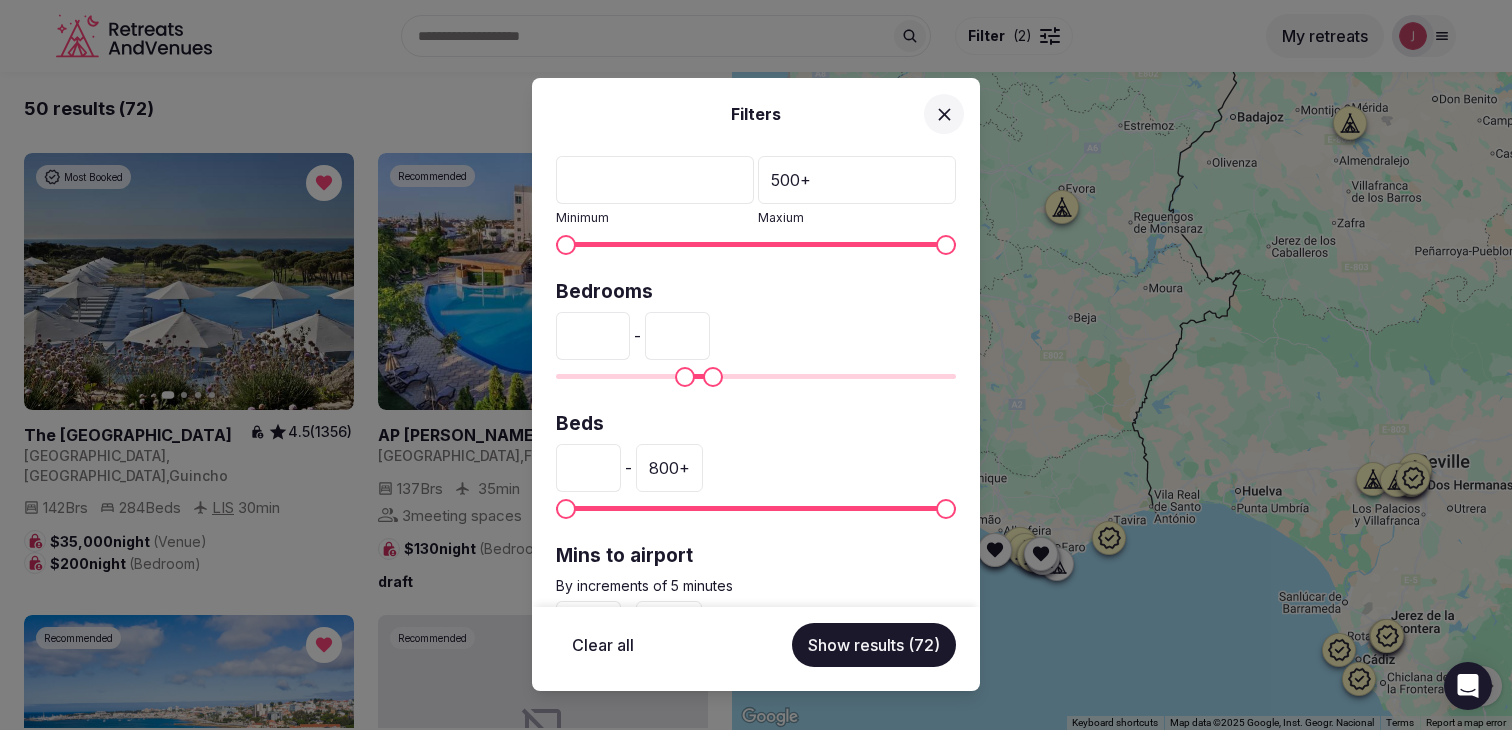 scroll, scrollTop: 676, scrollLeft: 0, axis: vertical 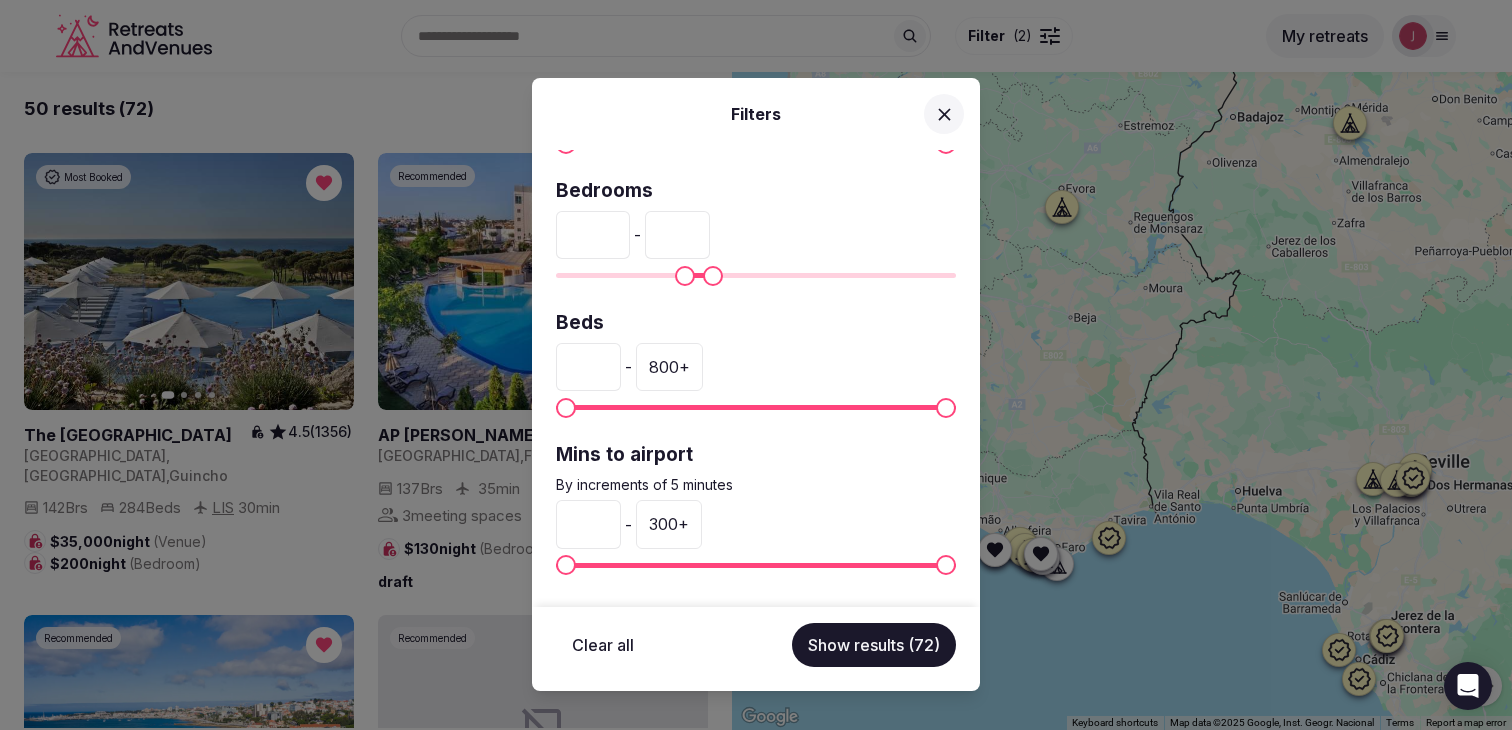 type on "***" 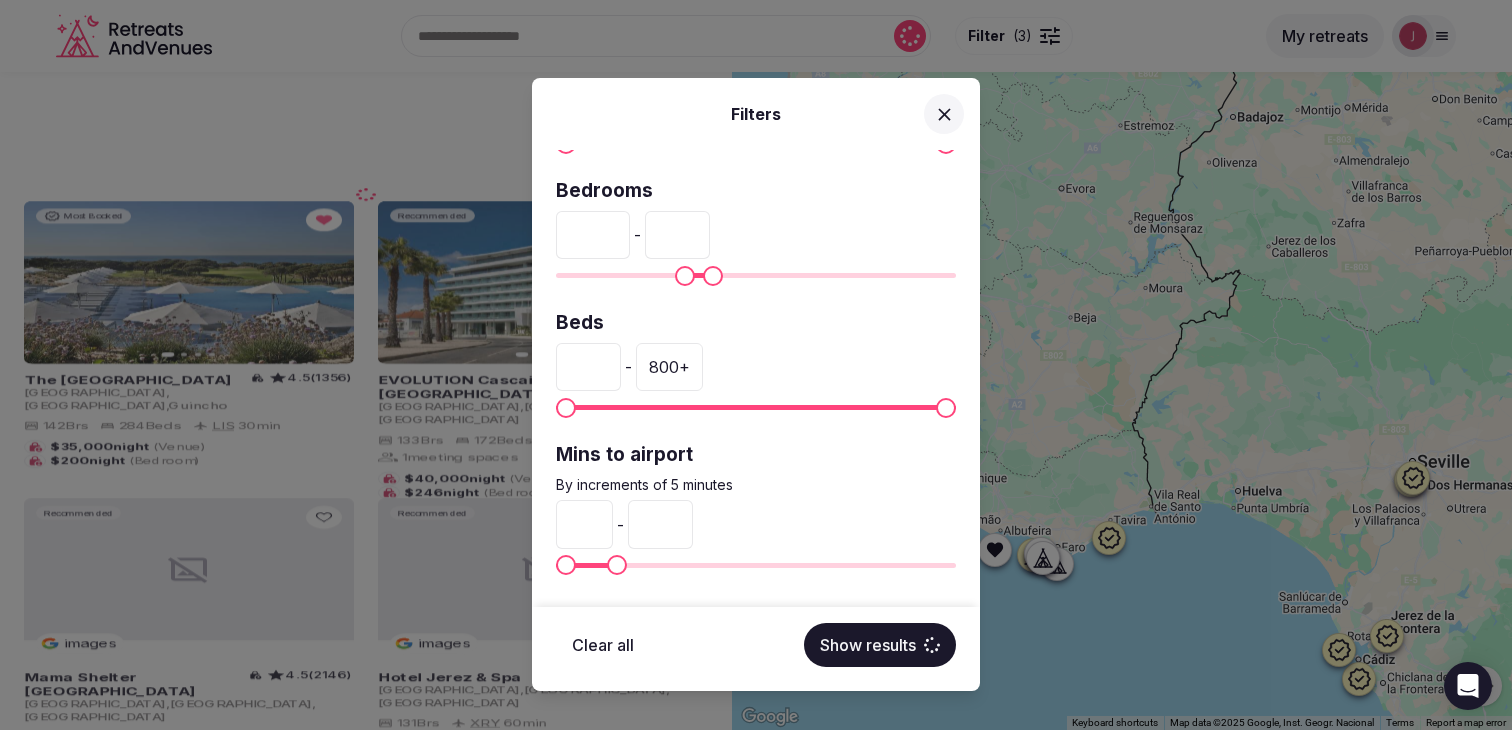 click at bounding box center [617, 565] 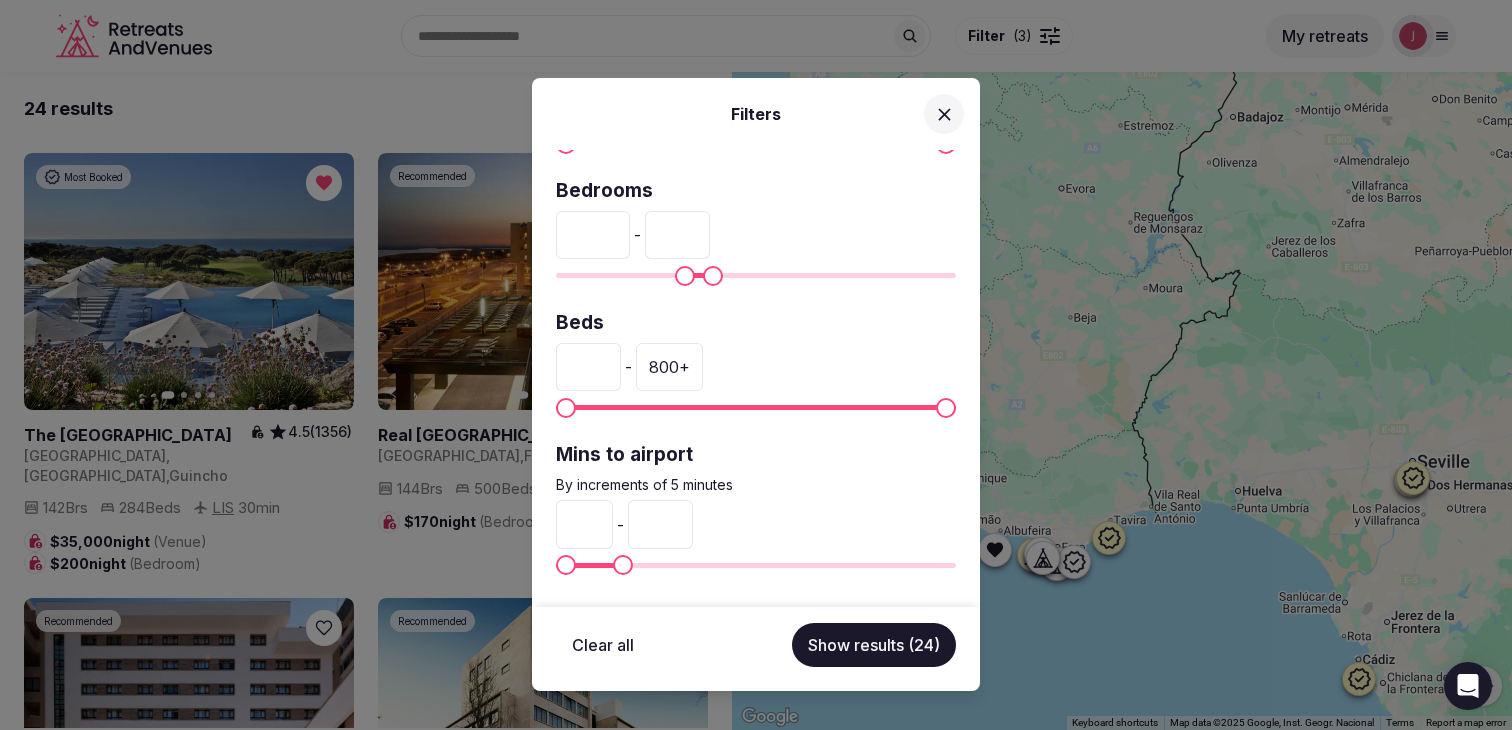 click on "Show results   (24)" at bounding box center (874, 645) 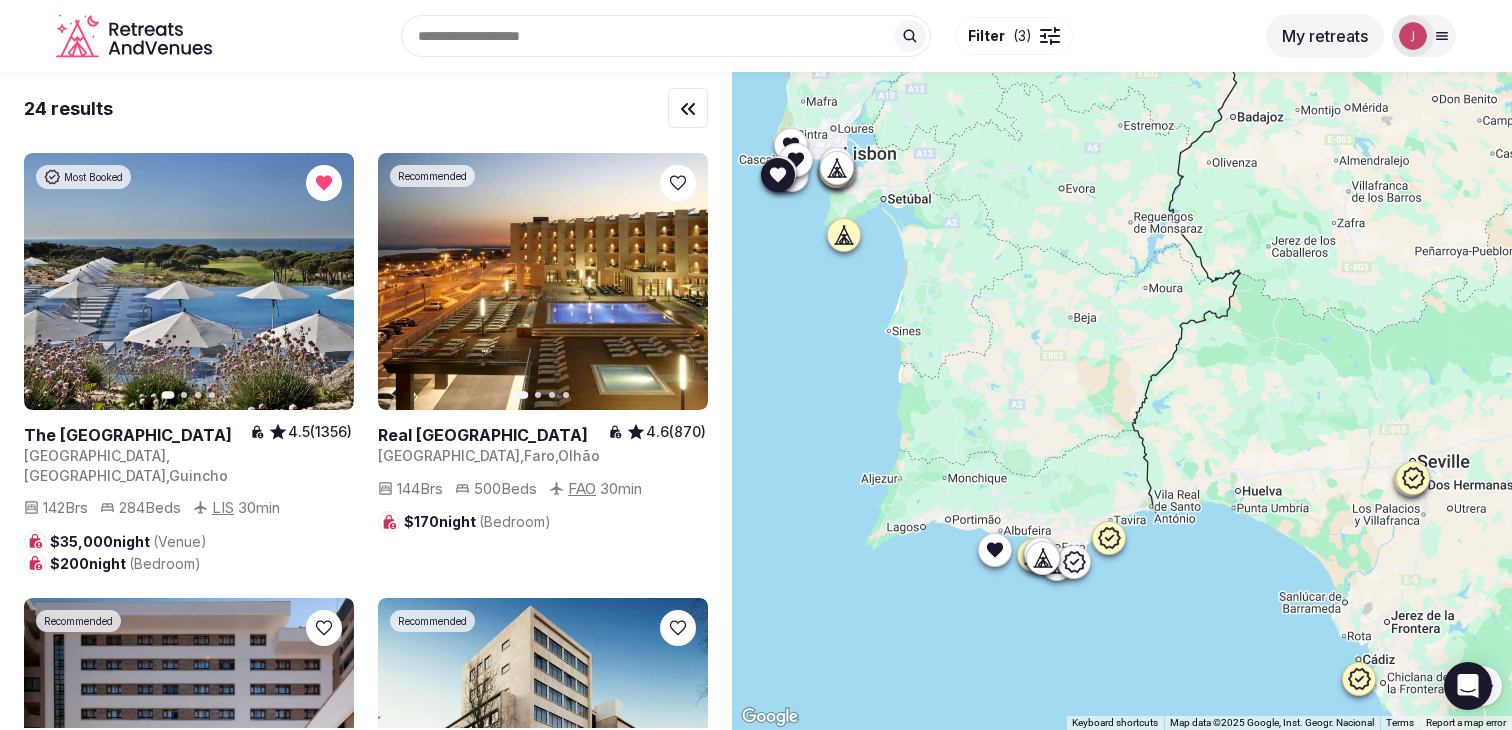 click 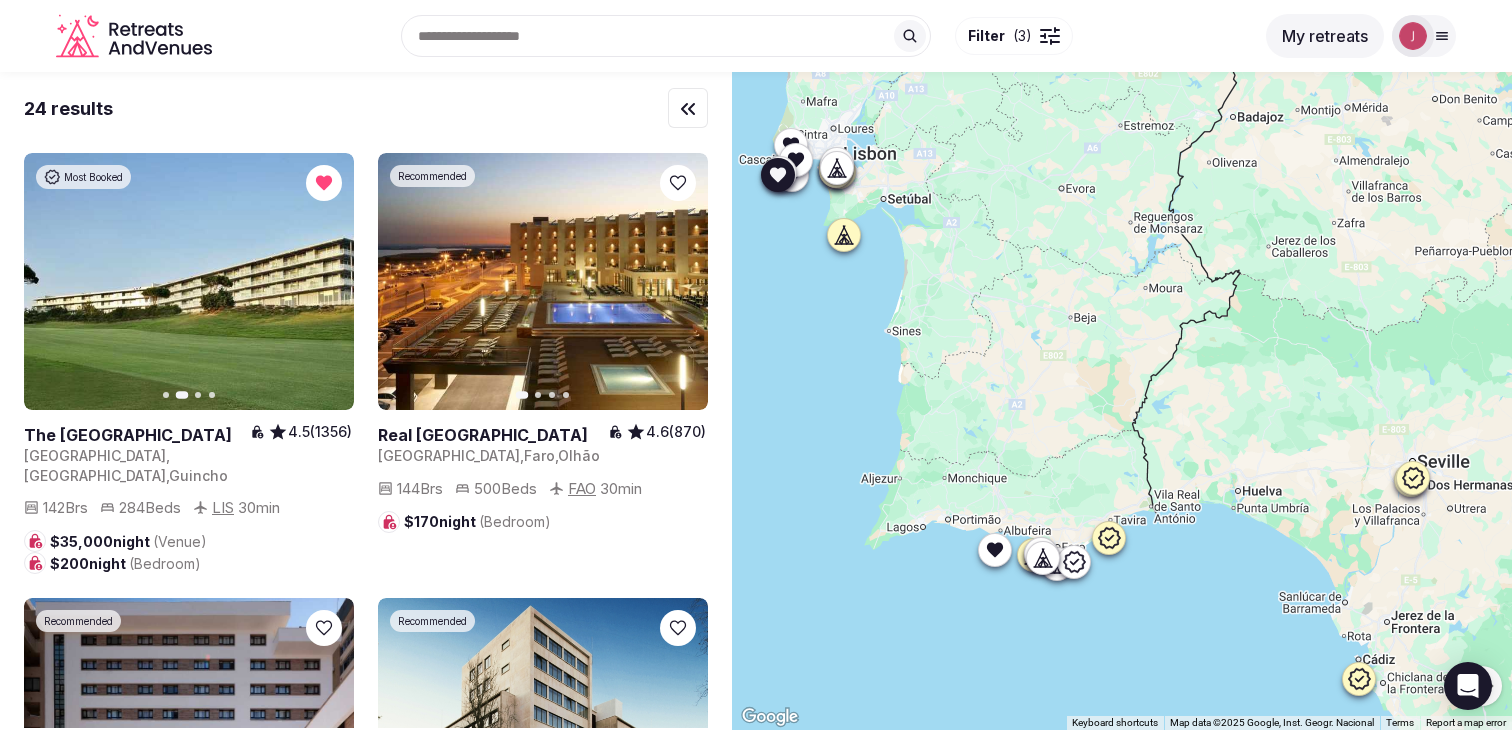 click 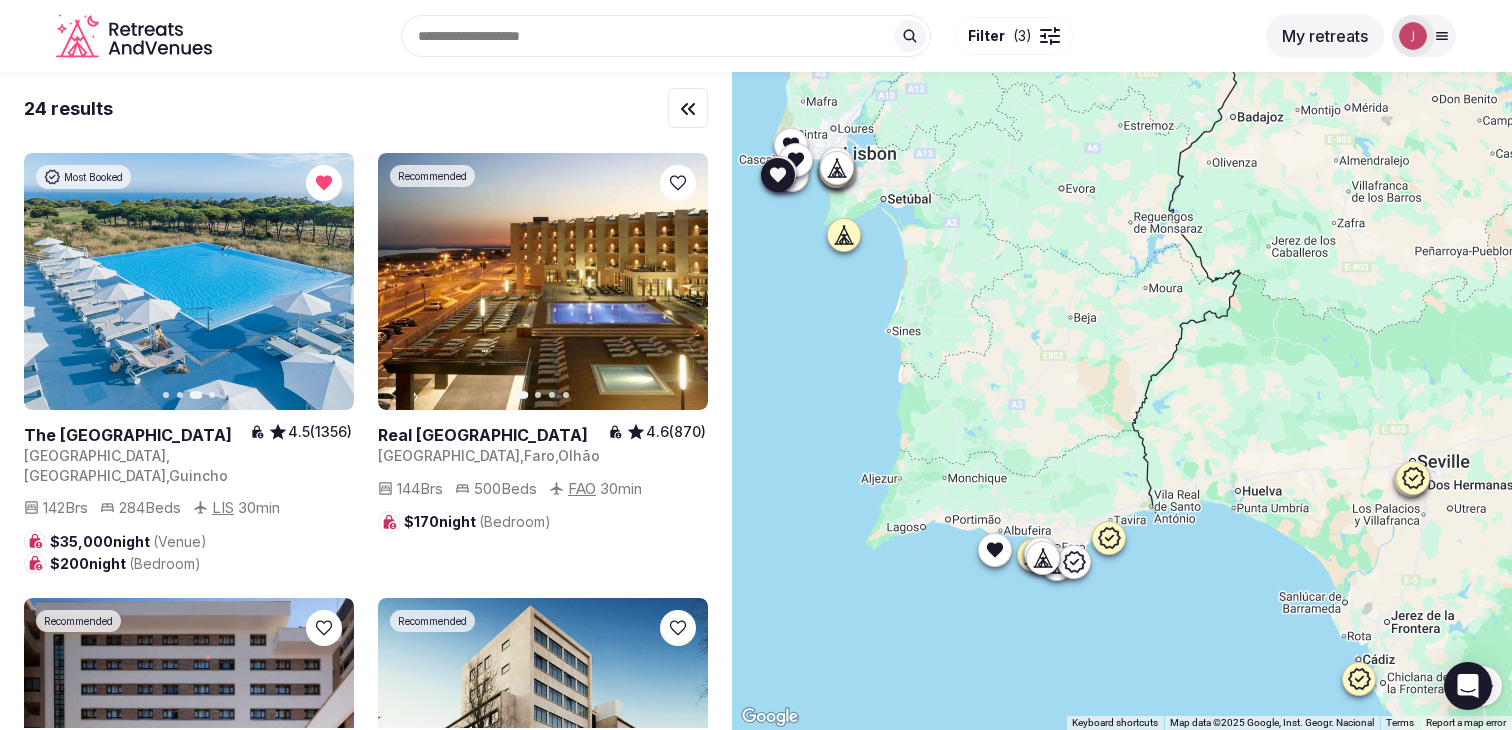 click 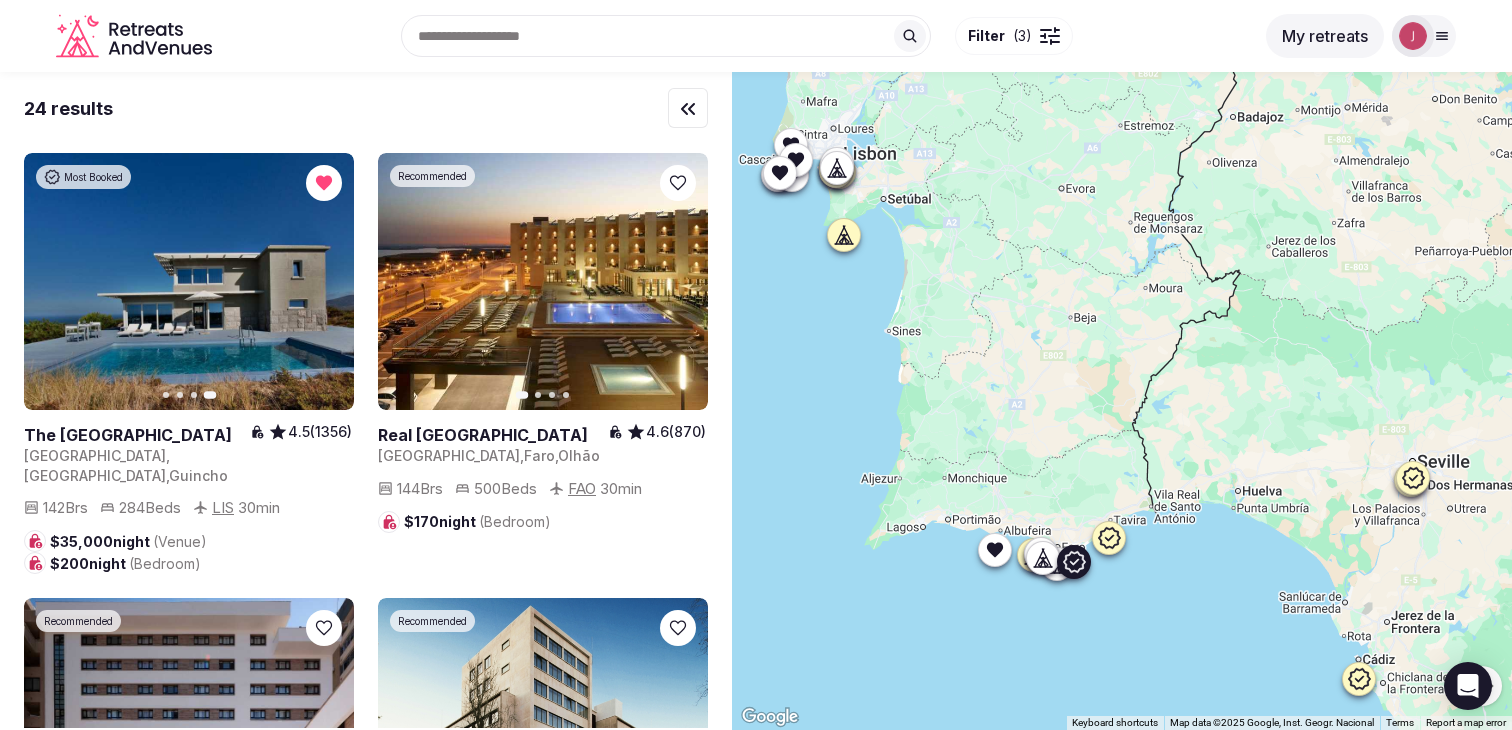 click 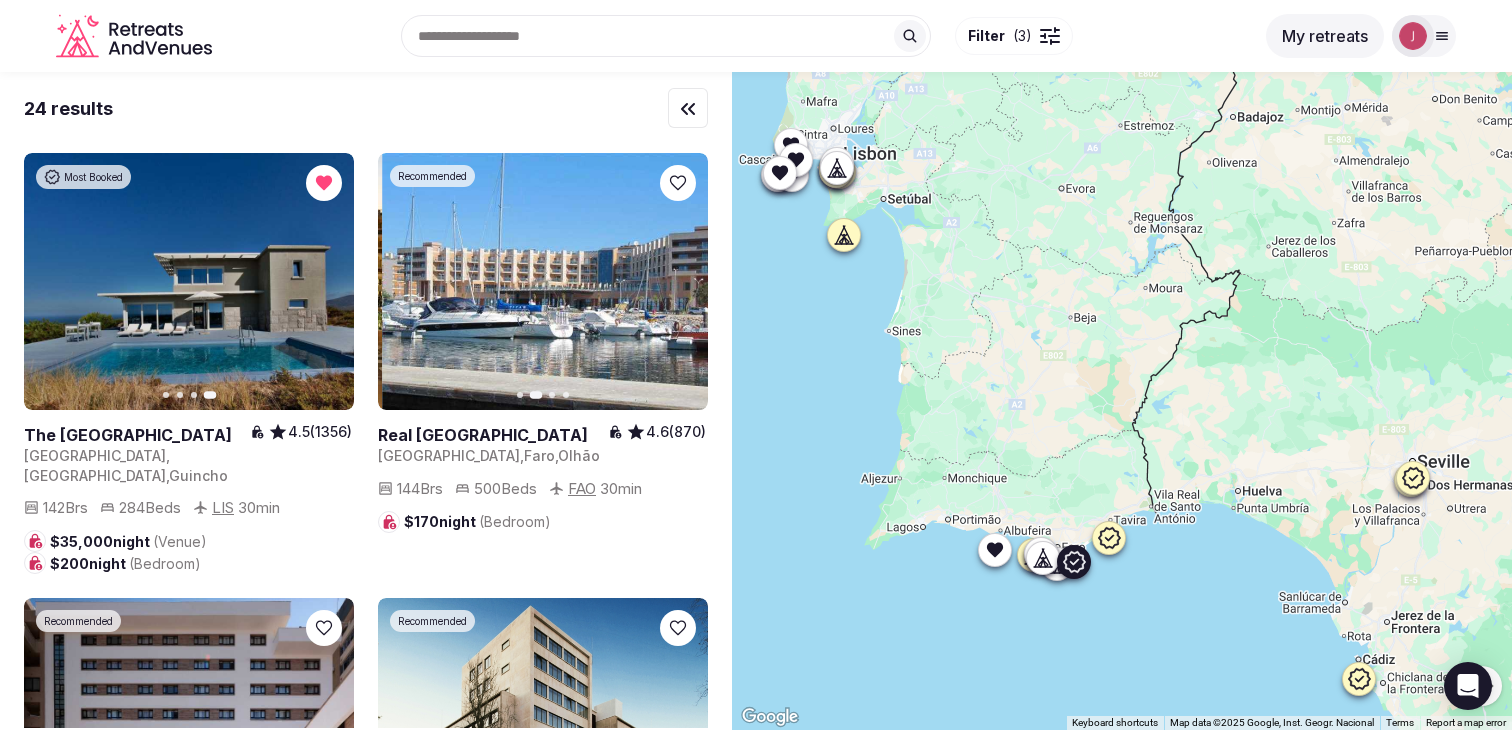 click 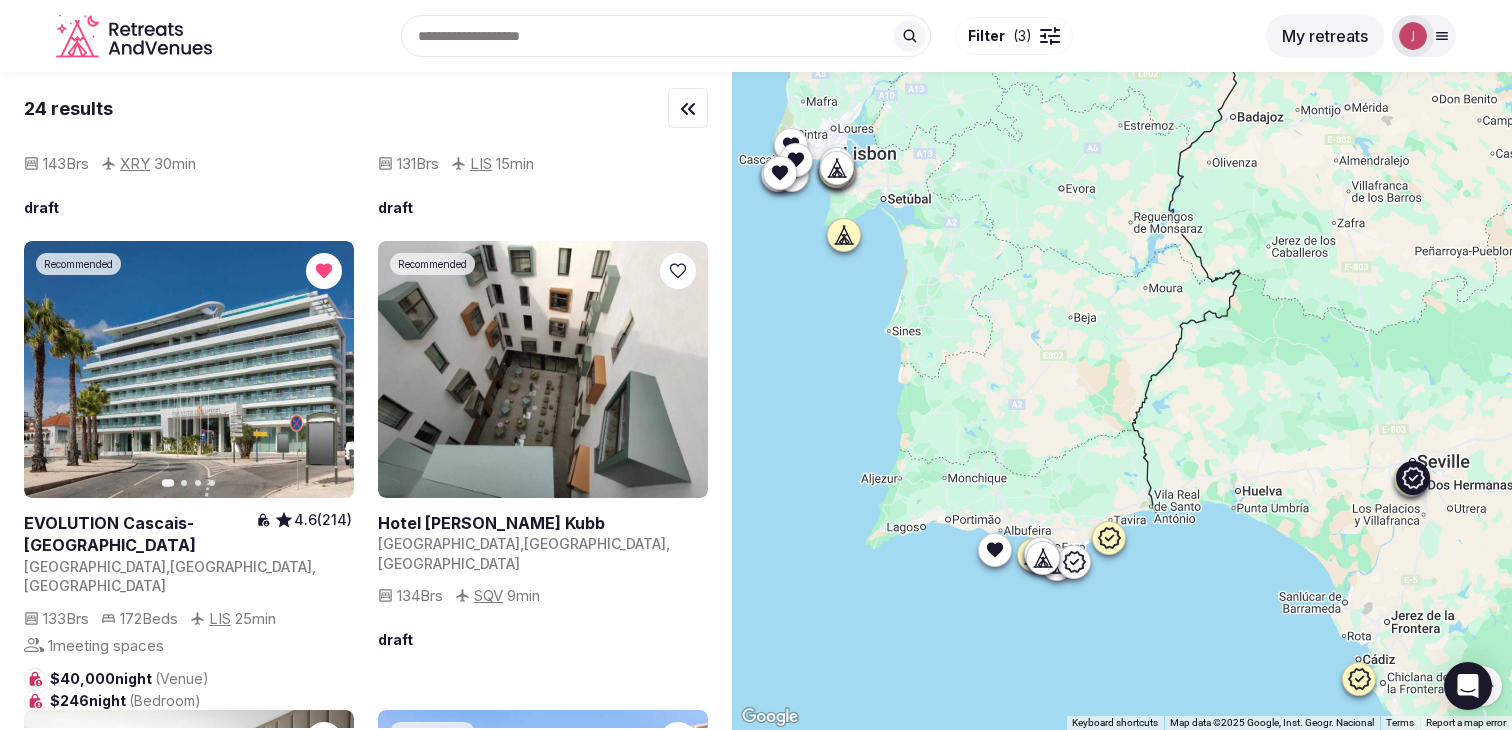 scroll, scrollTop: 818, scrollLeft: 0, axis: vertical 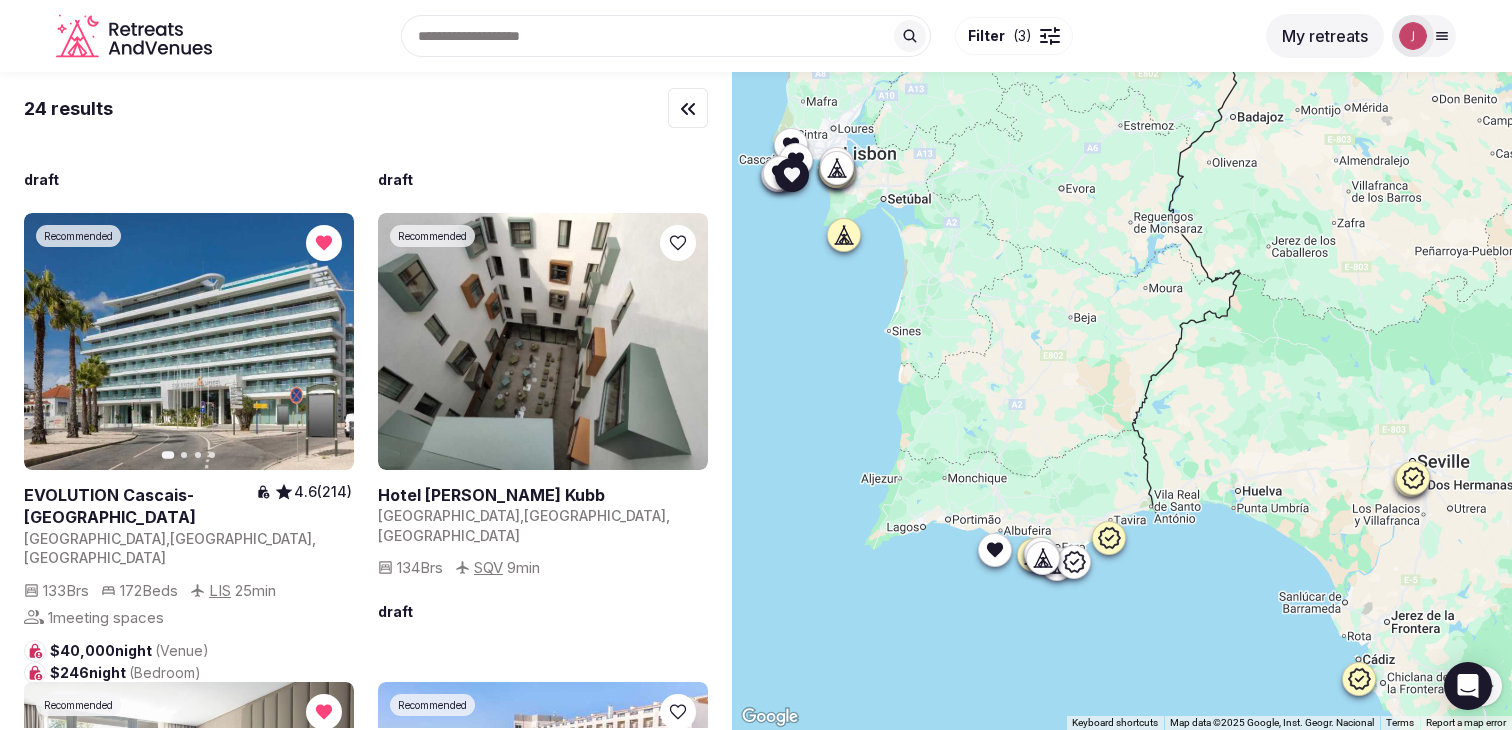 click 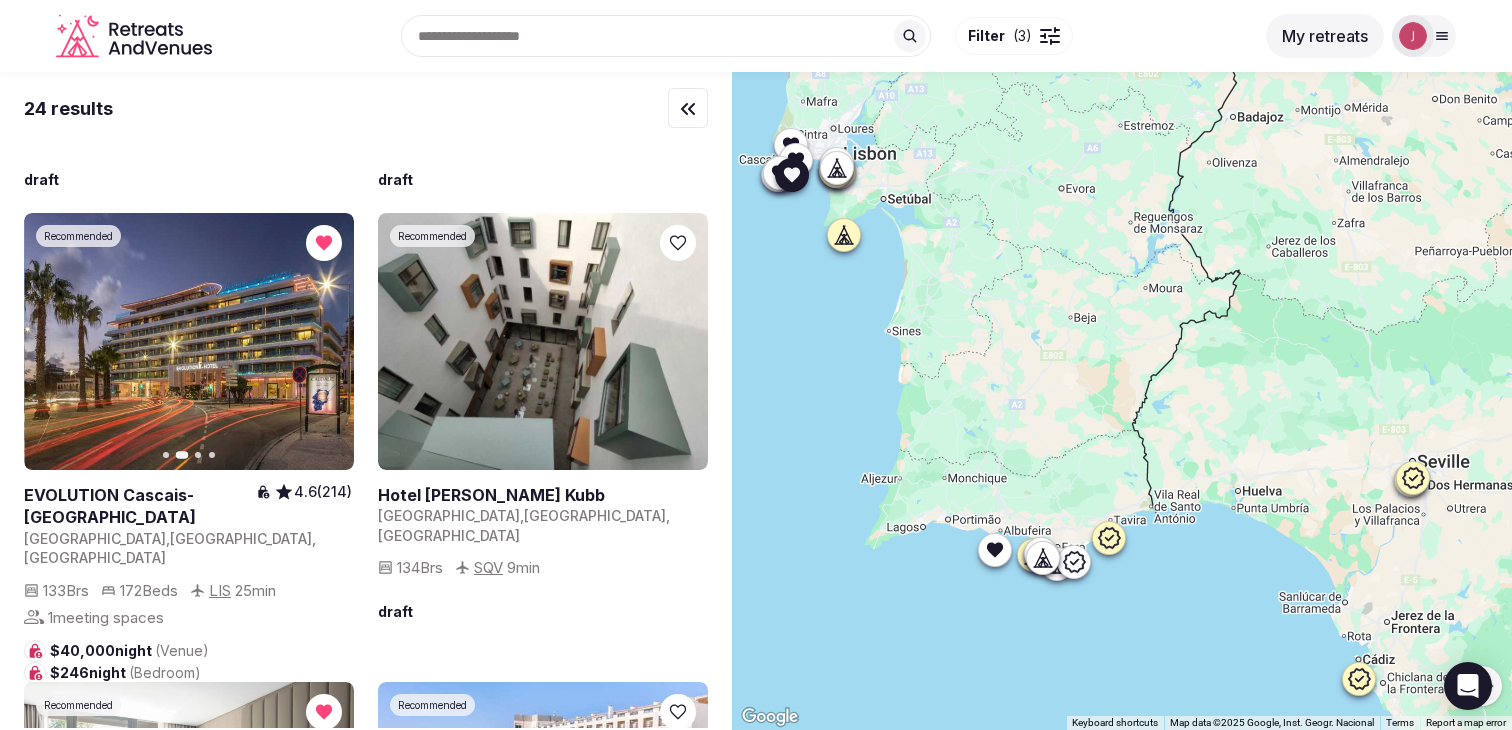 click 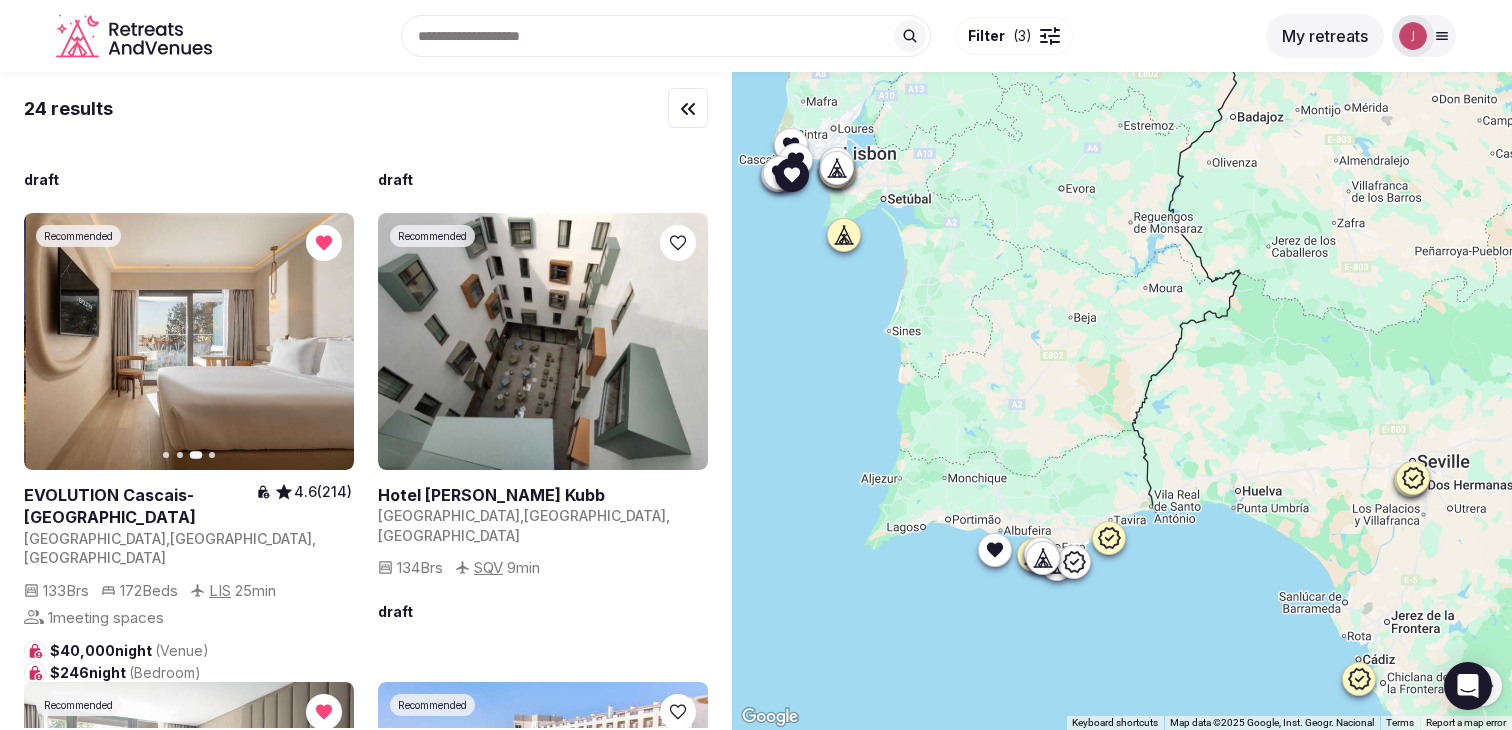 click 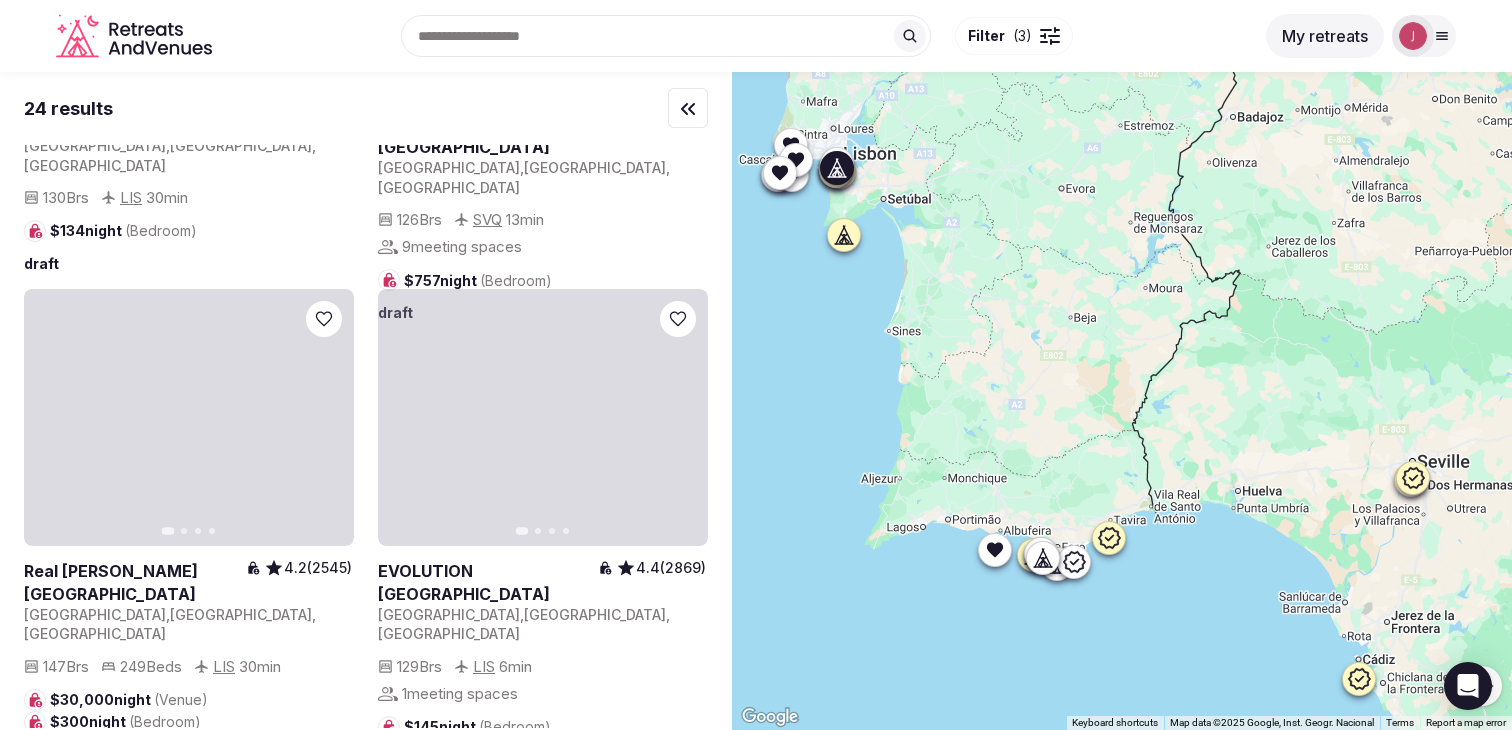 scroll, scrollTop: 2161, scrollLeft: 0, axis: vertical 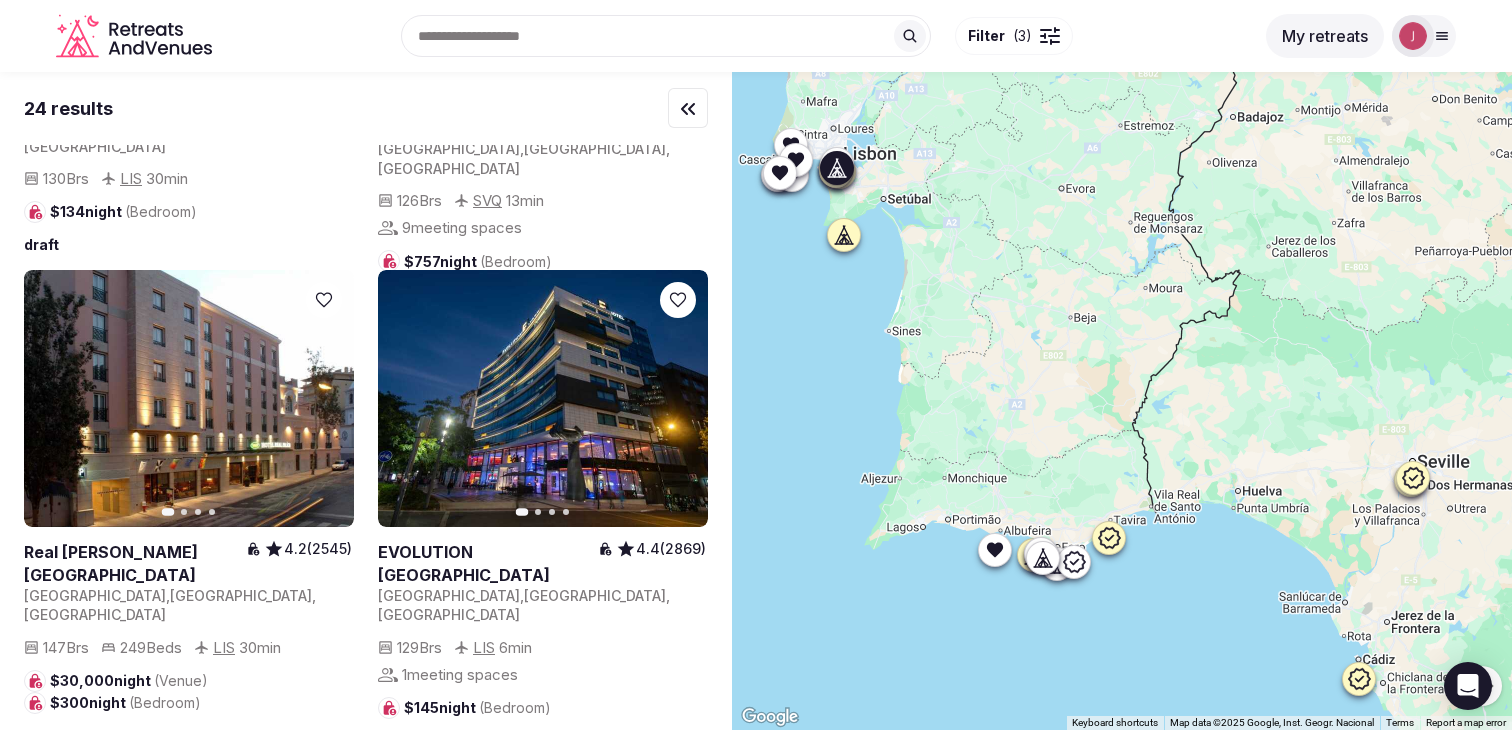 click 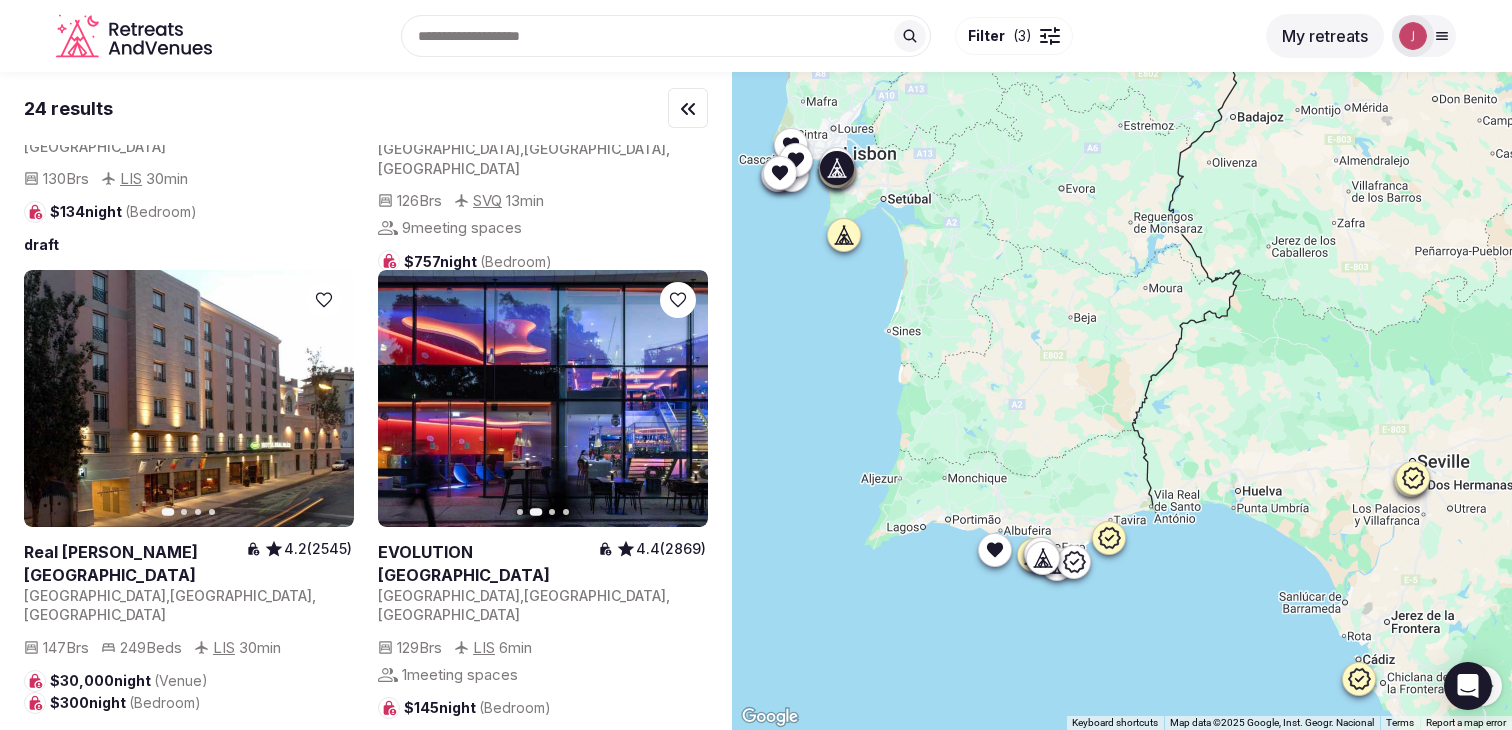 click 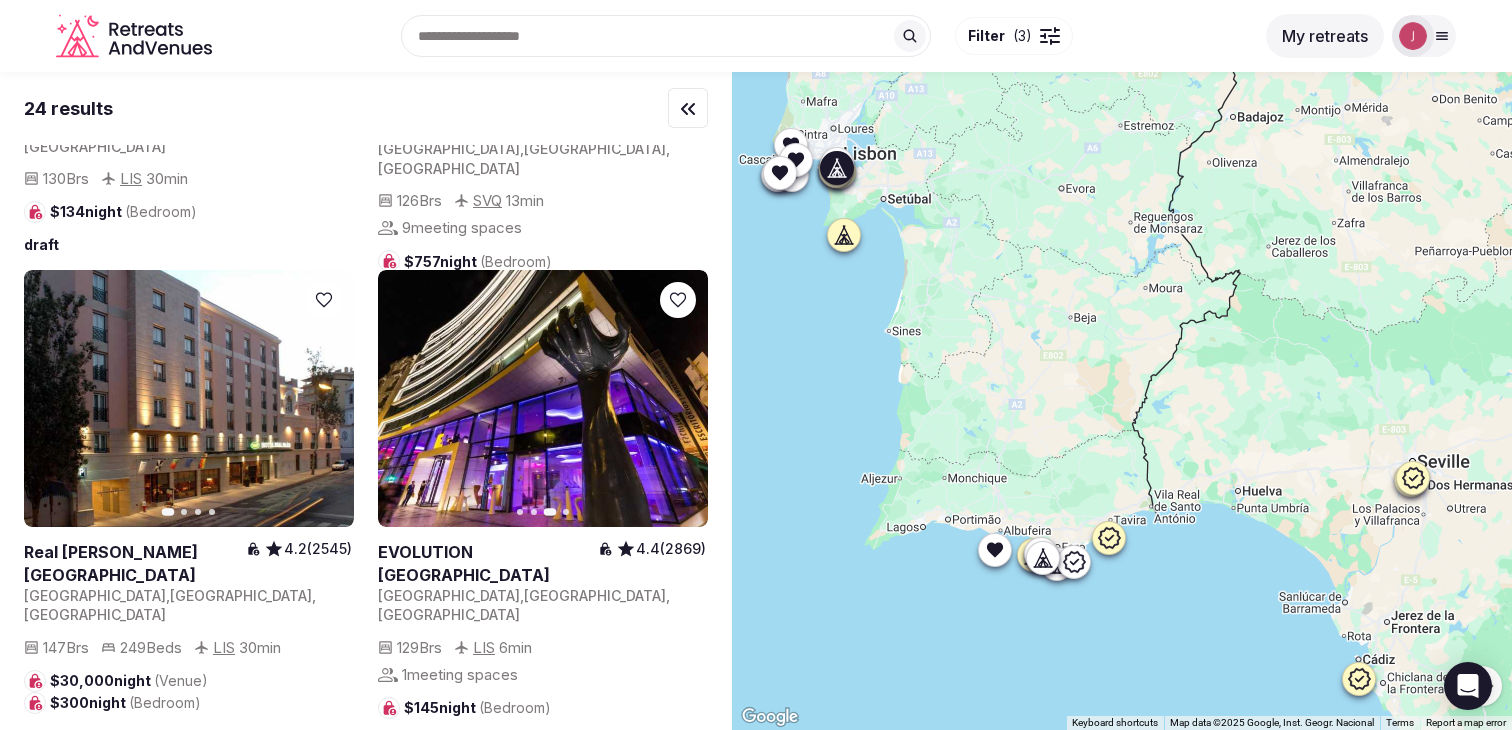 click 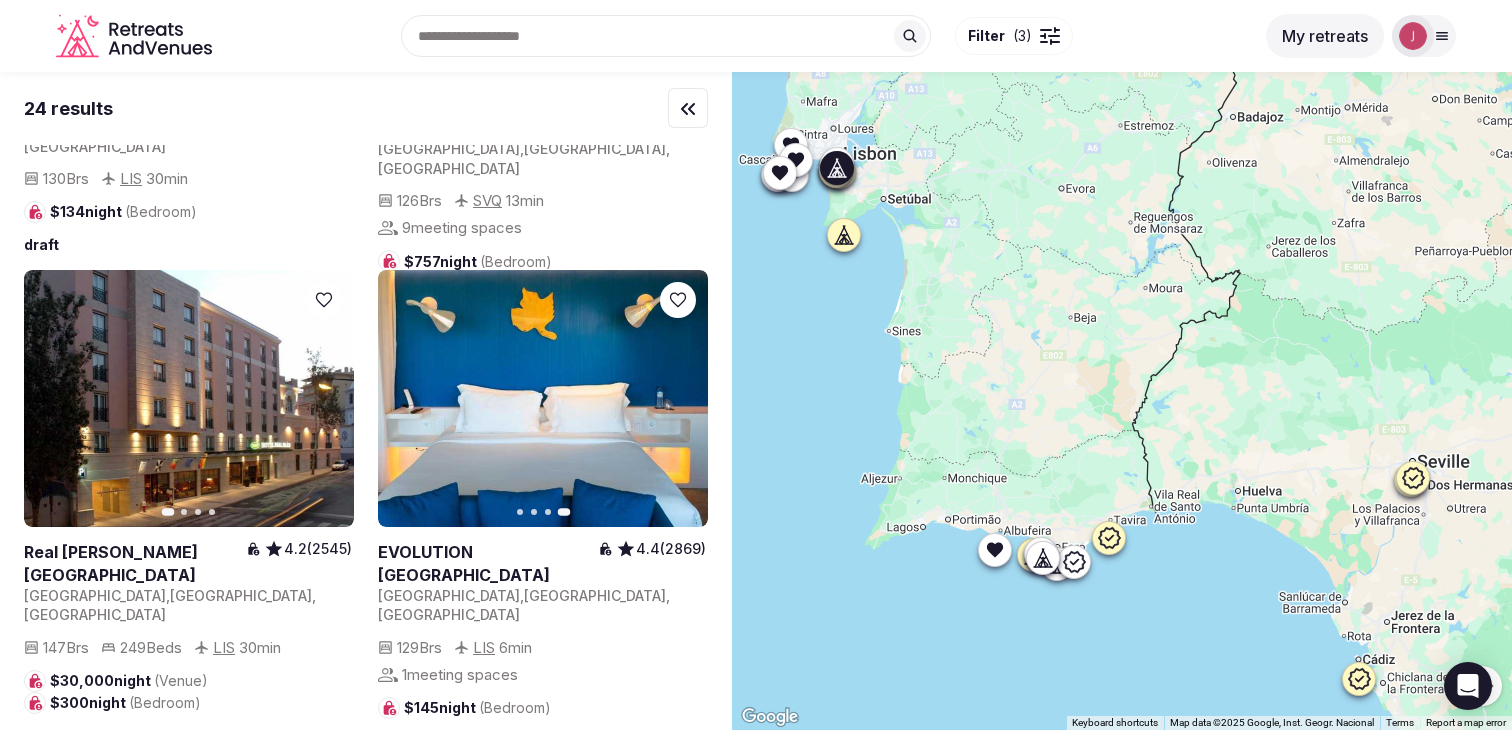 click 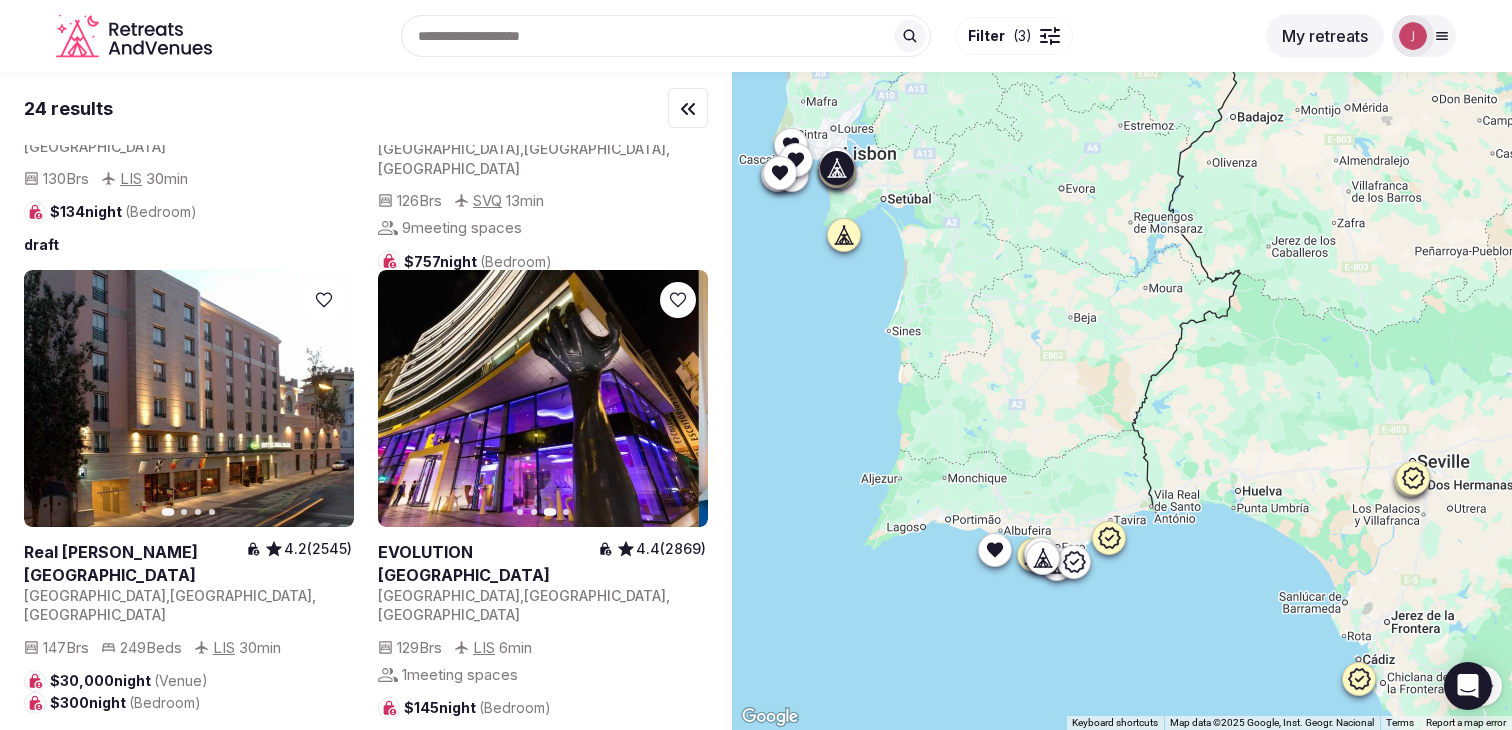 click 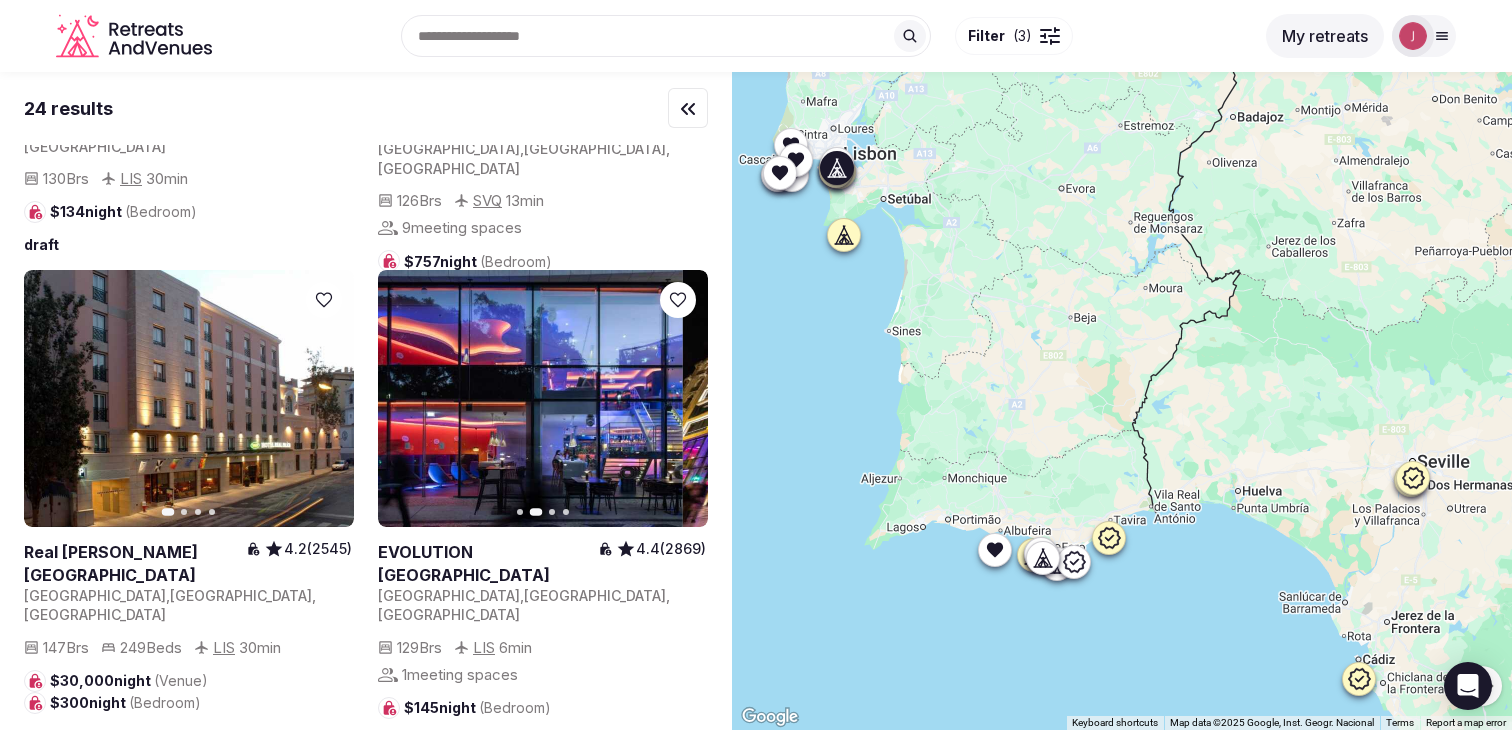 click 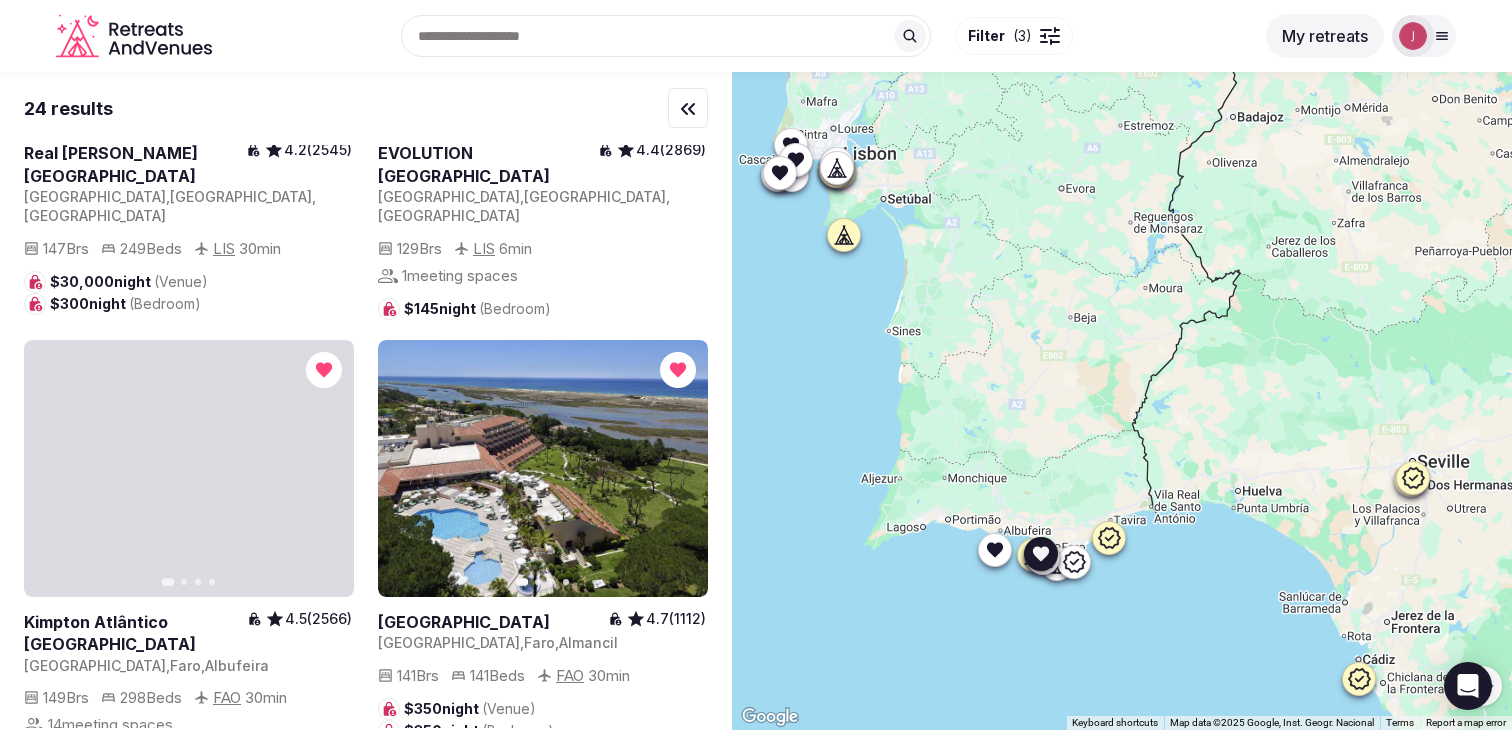 scroll, scrollTop: 2582, scrollLeft: 0, axis: vertical 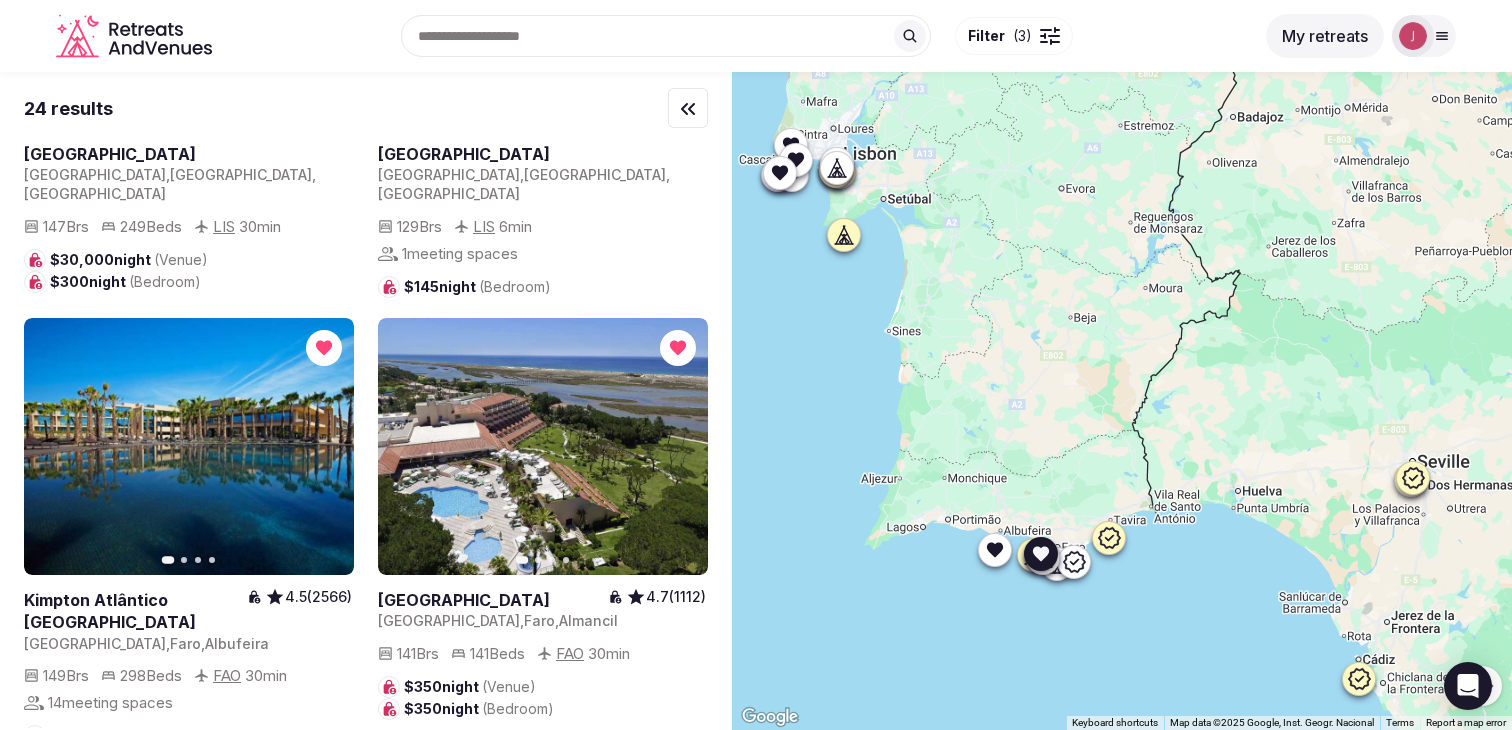 click 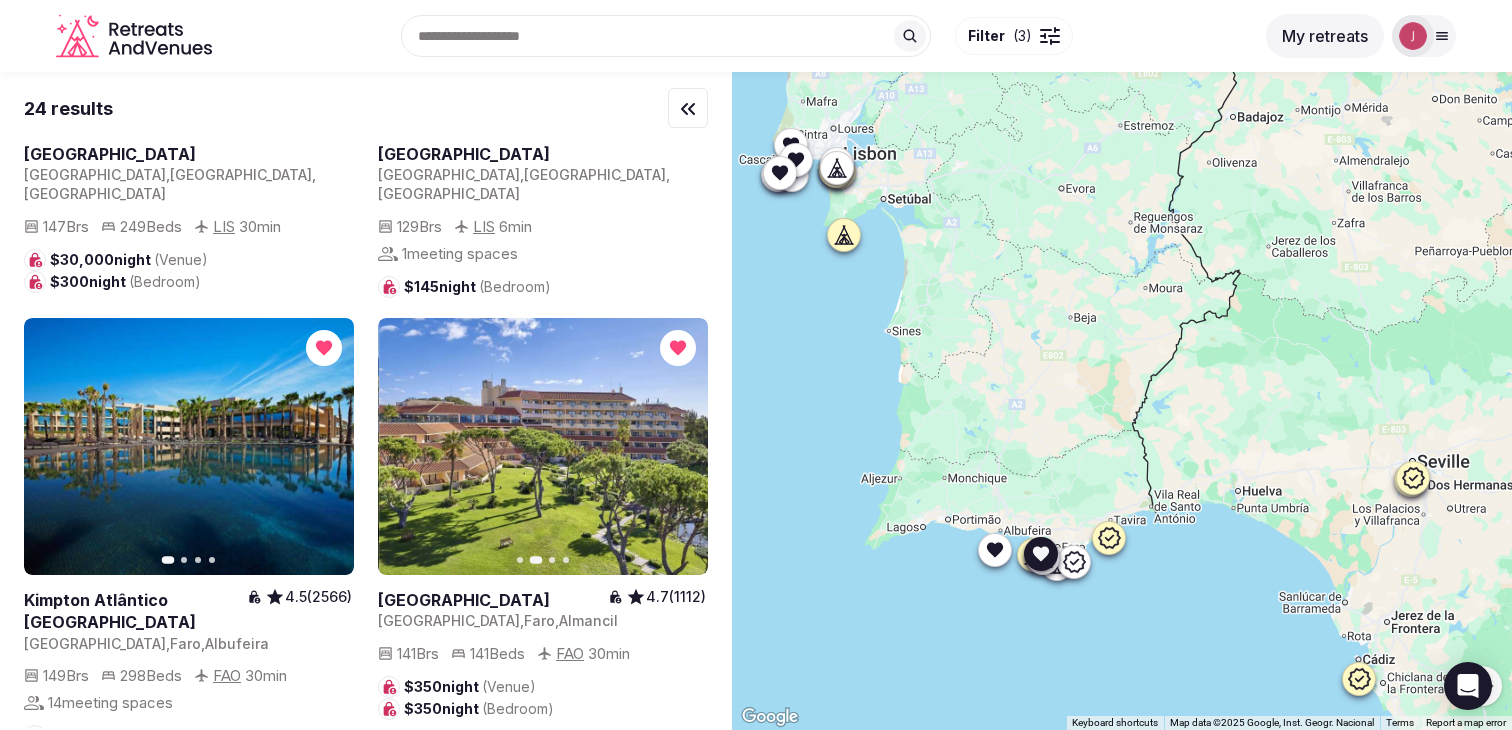 click 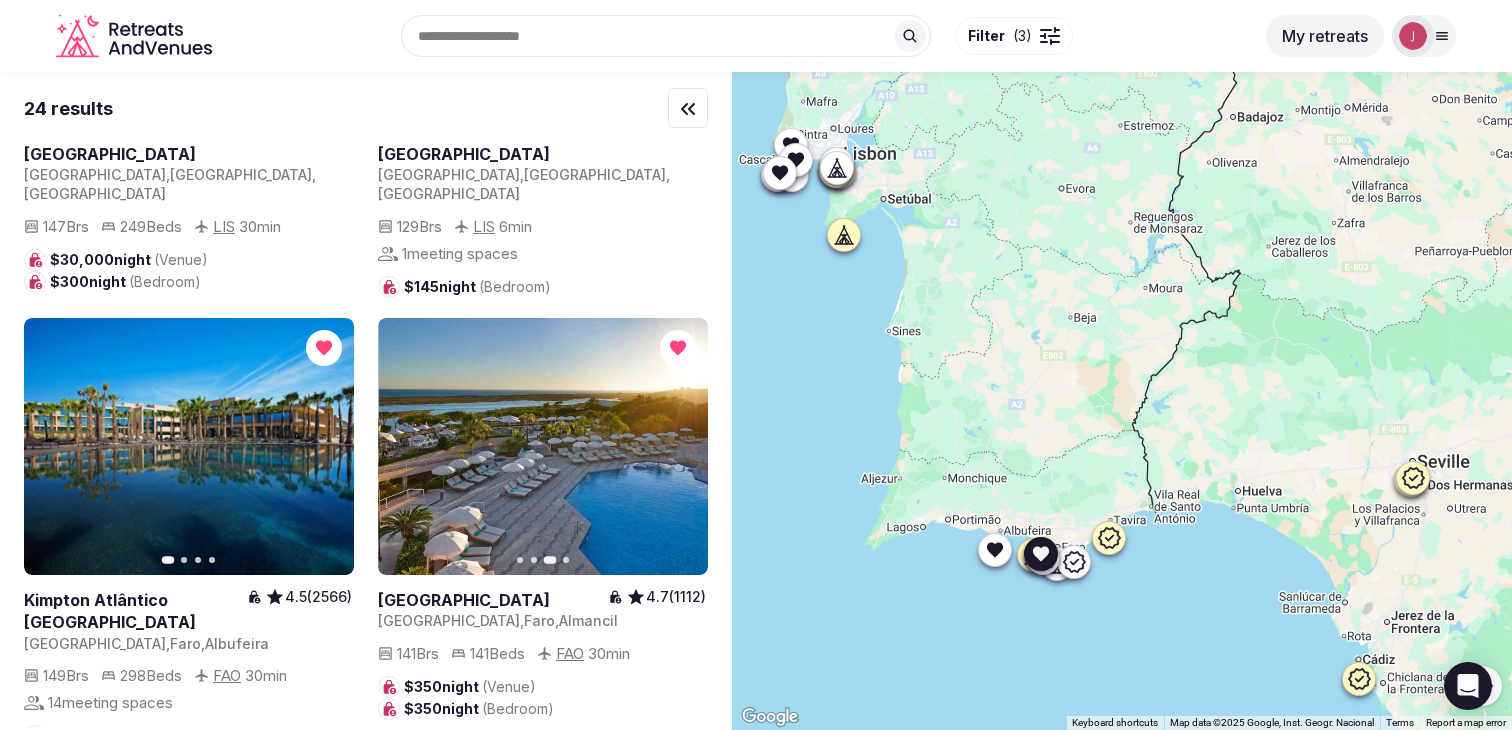 click 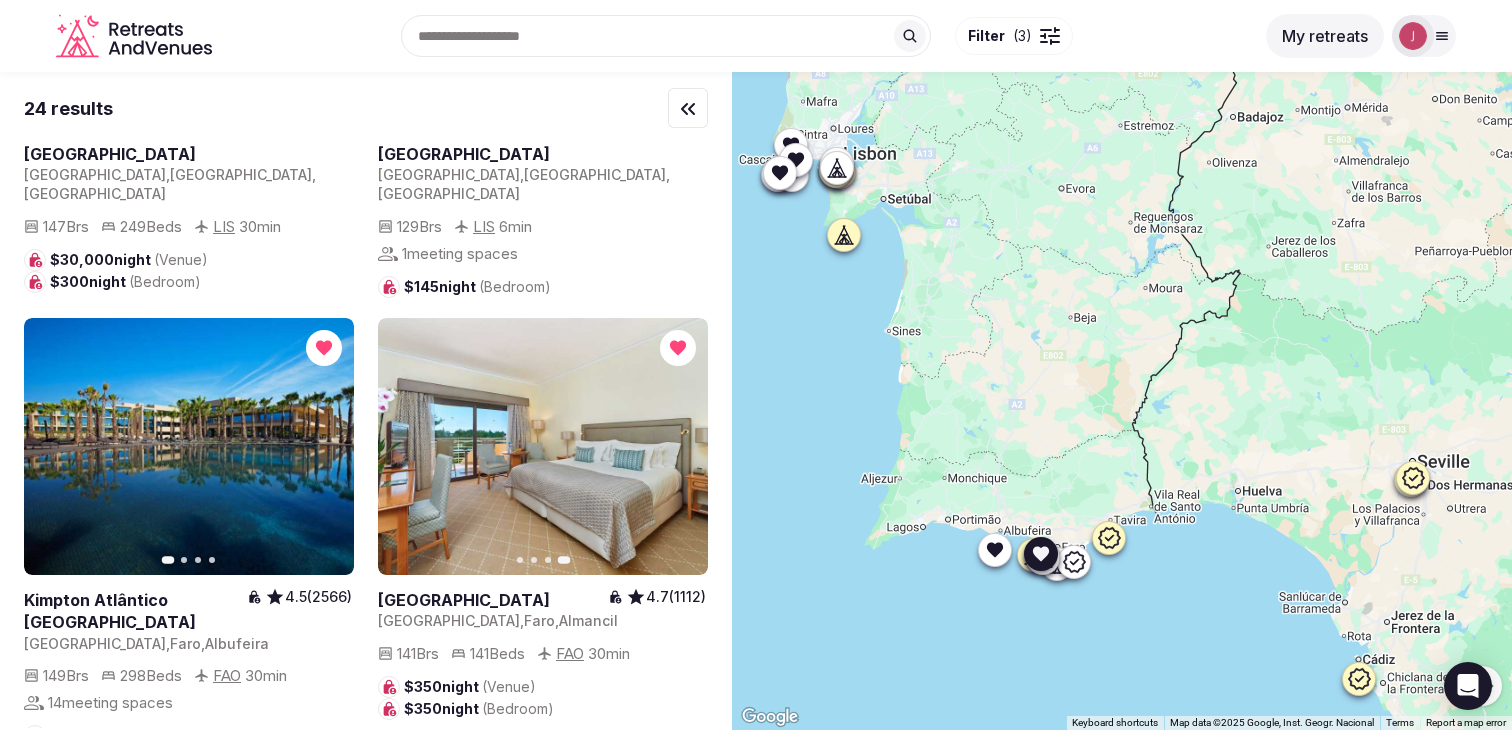 click 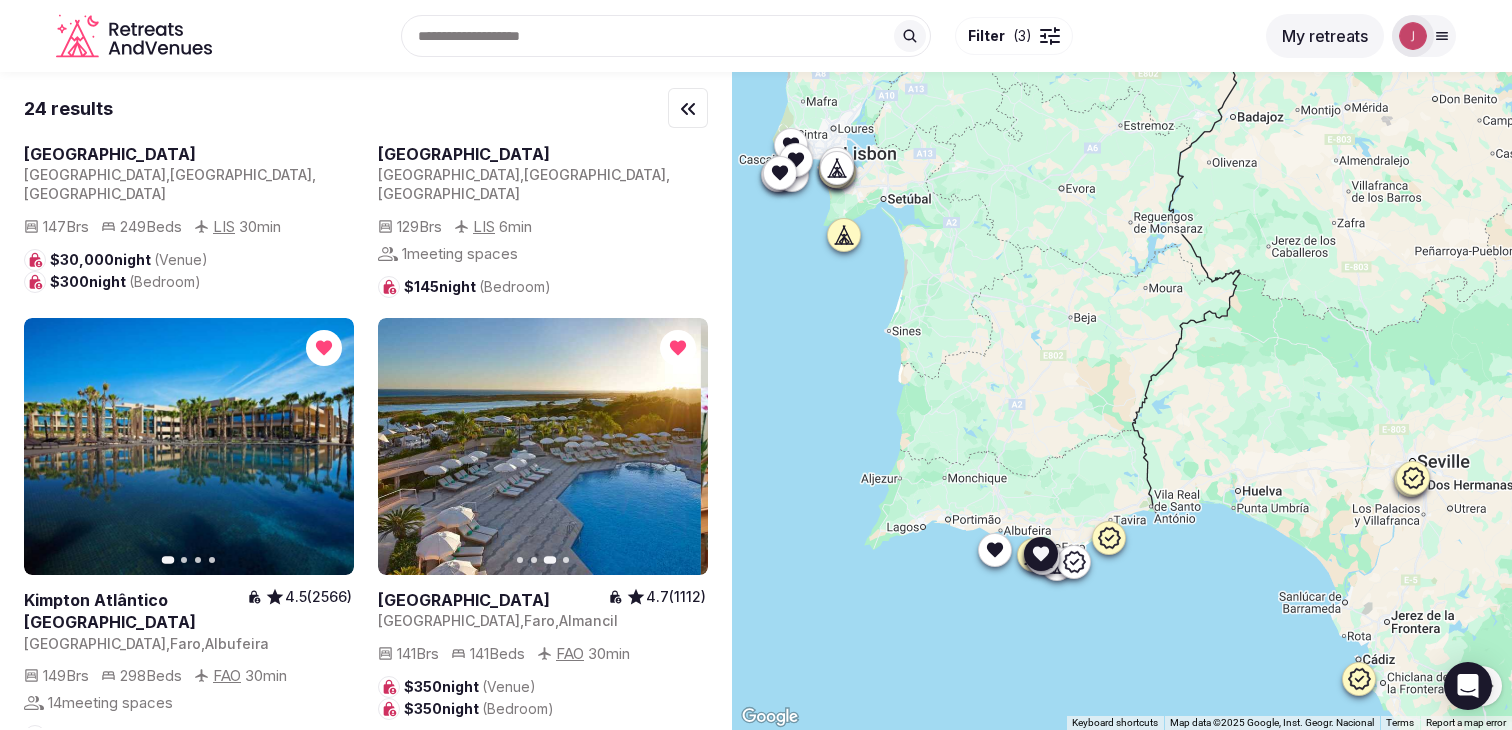 click 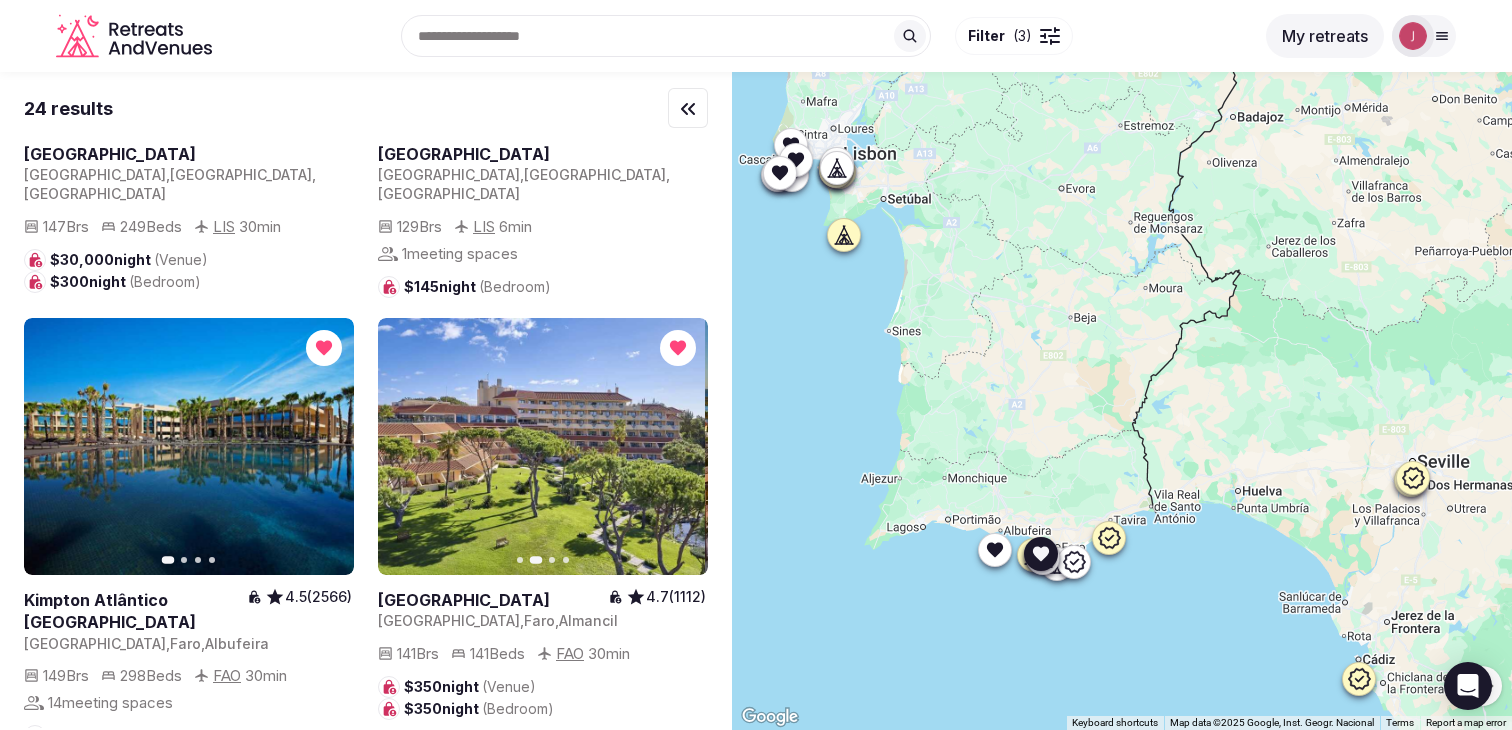 click 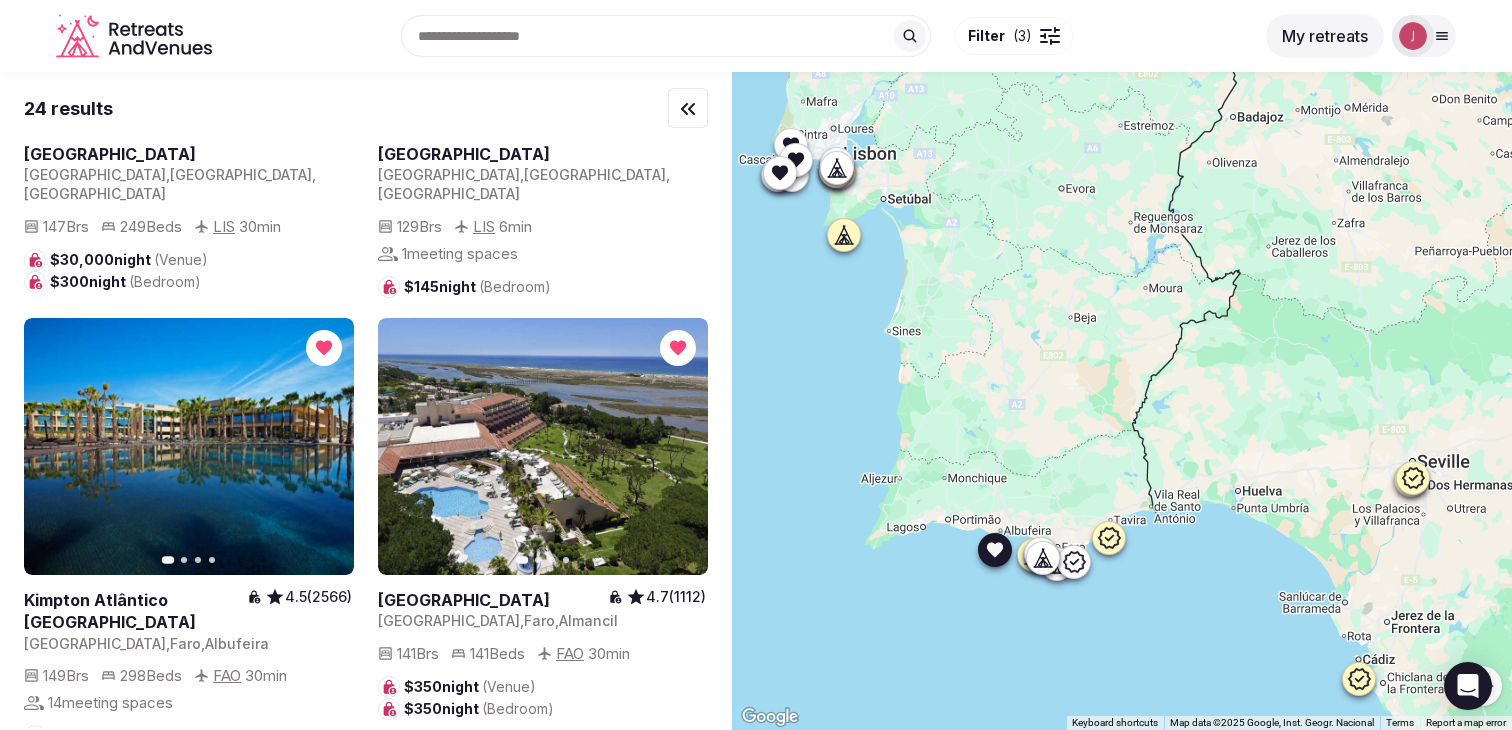 click 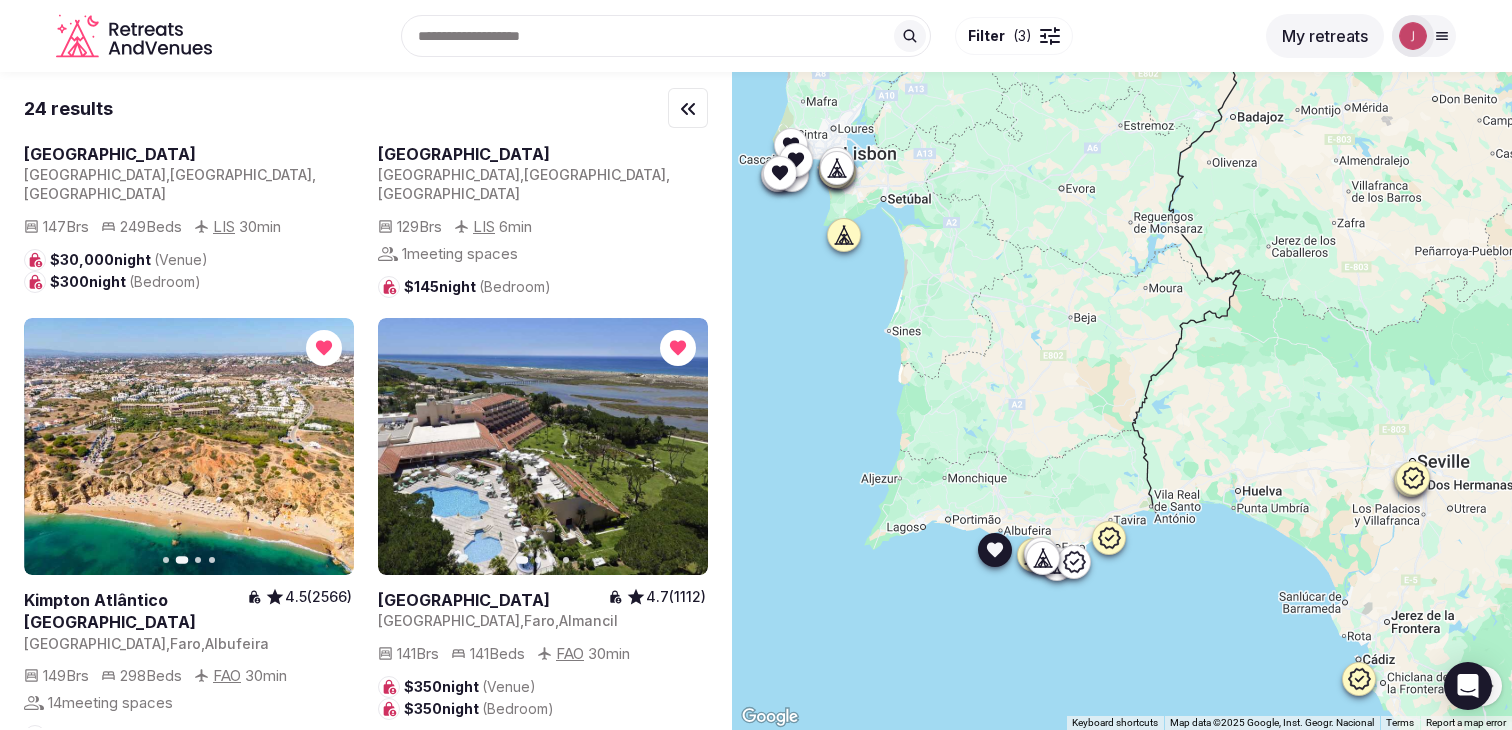 click 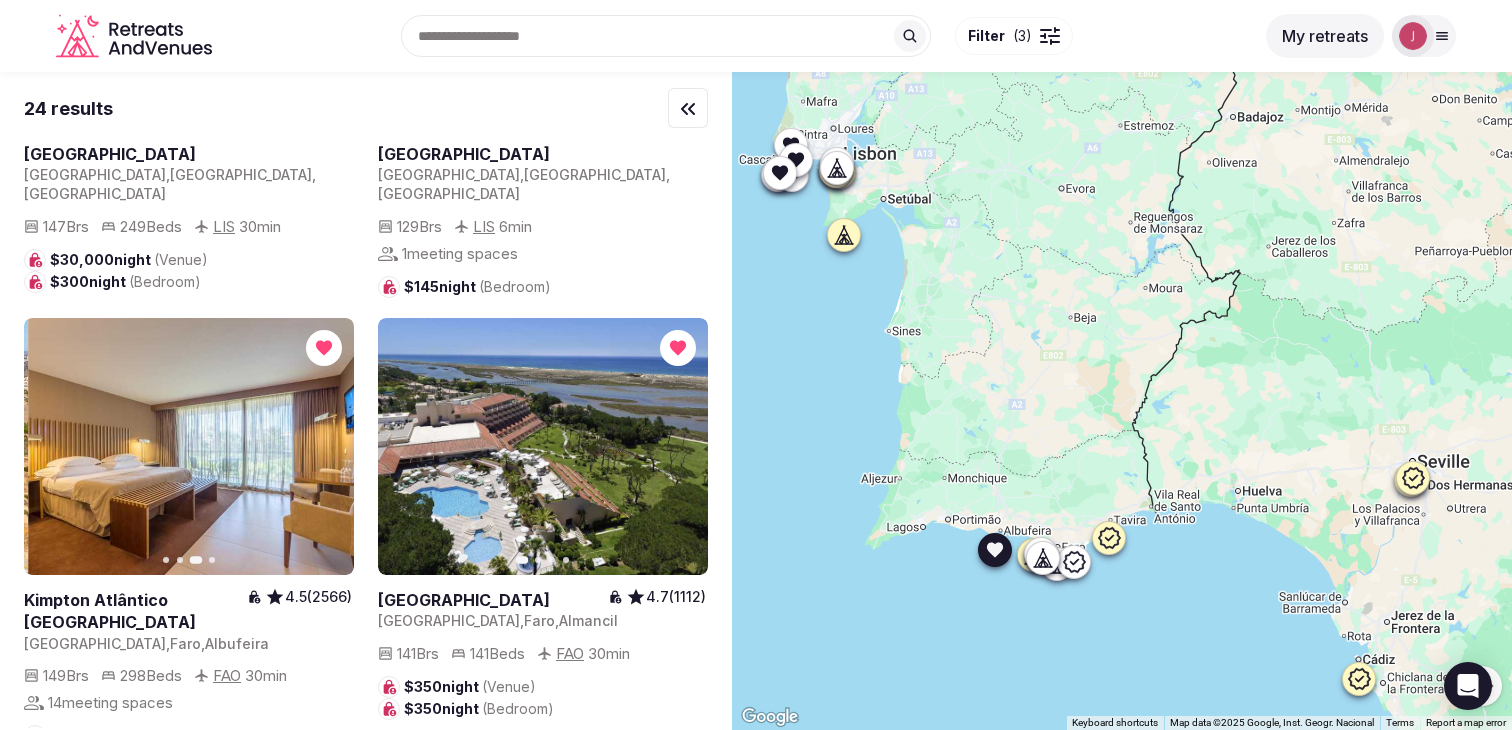 click 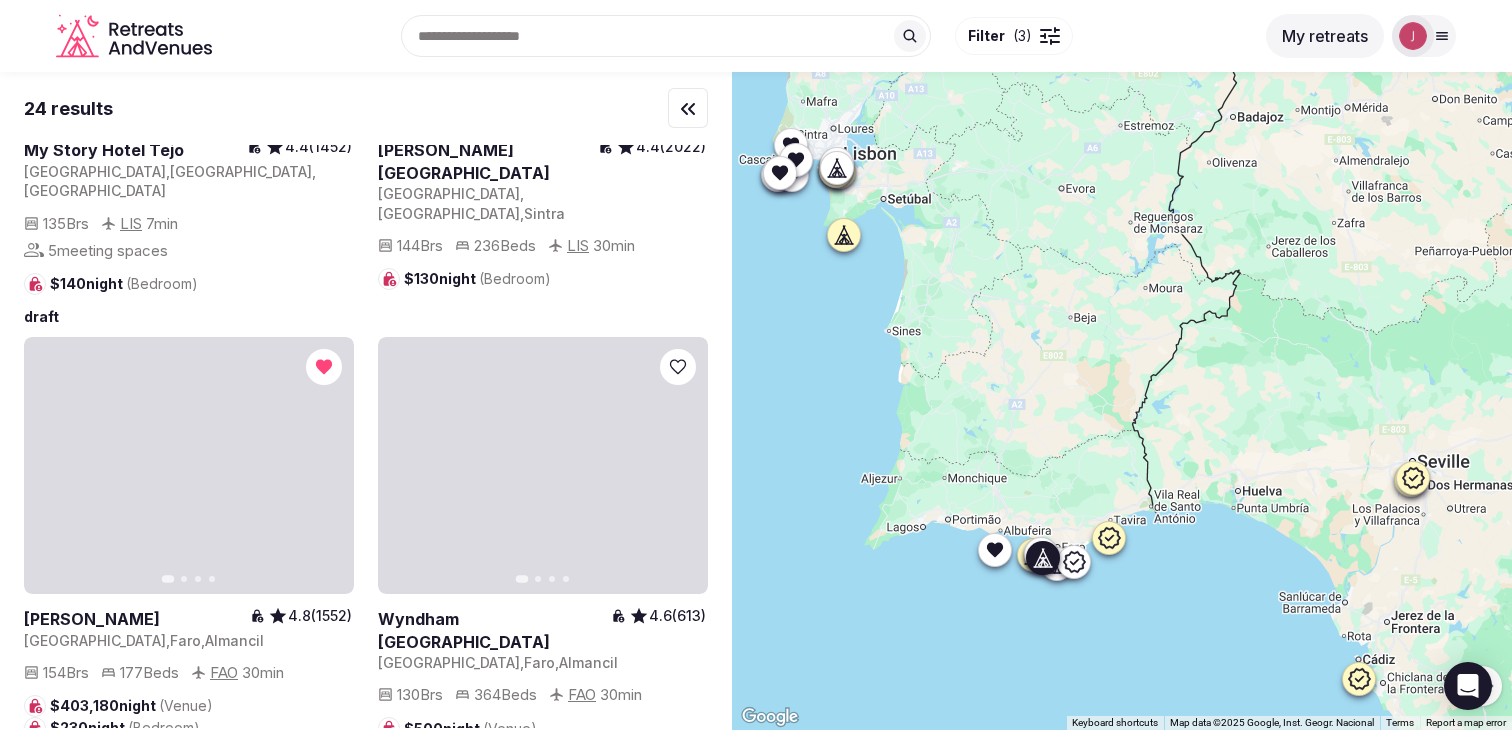 scroll, scrollTop: 3506, scrollLeft: 0, axis: vertical 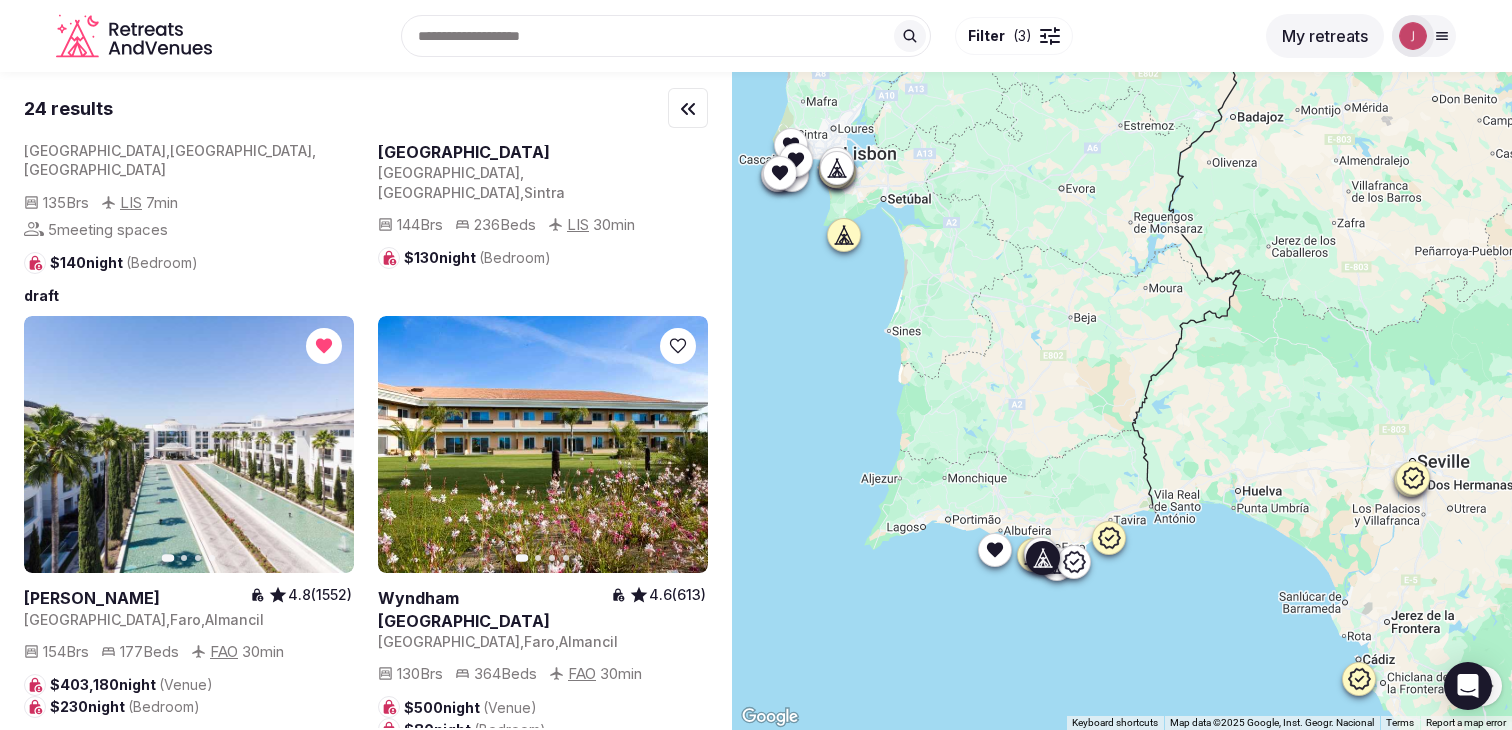 click 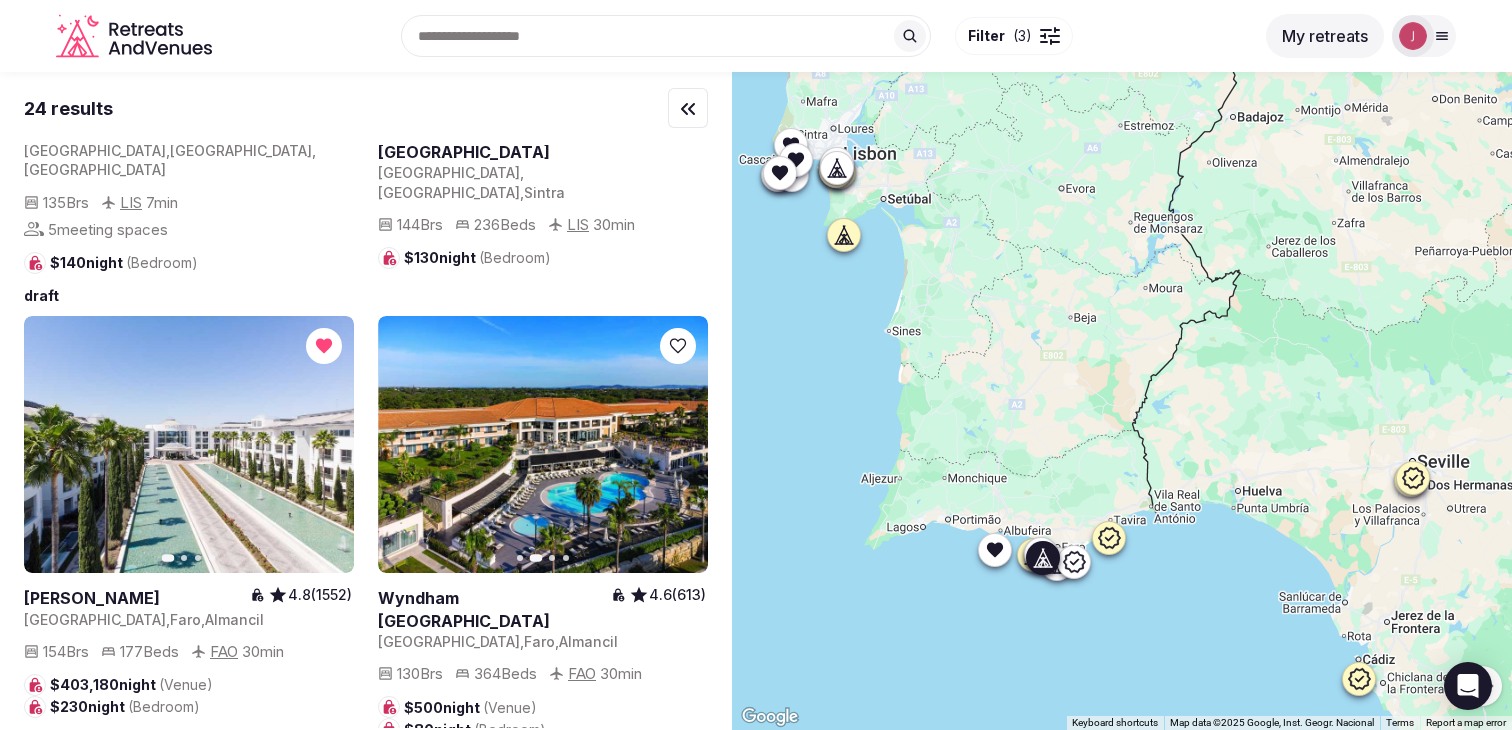 click 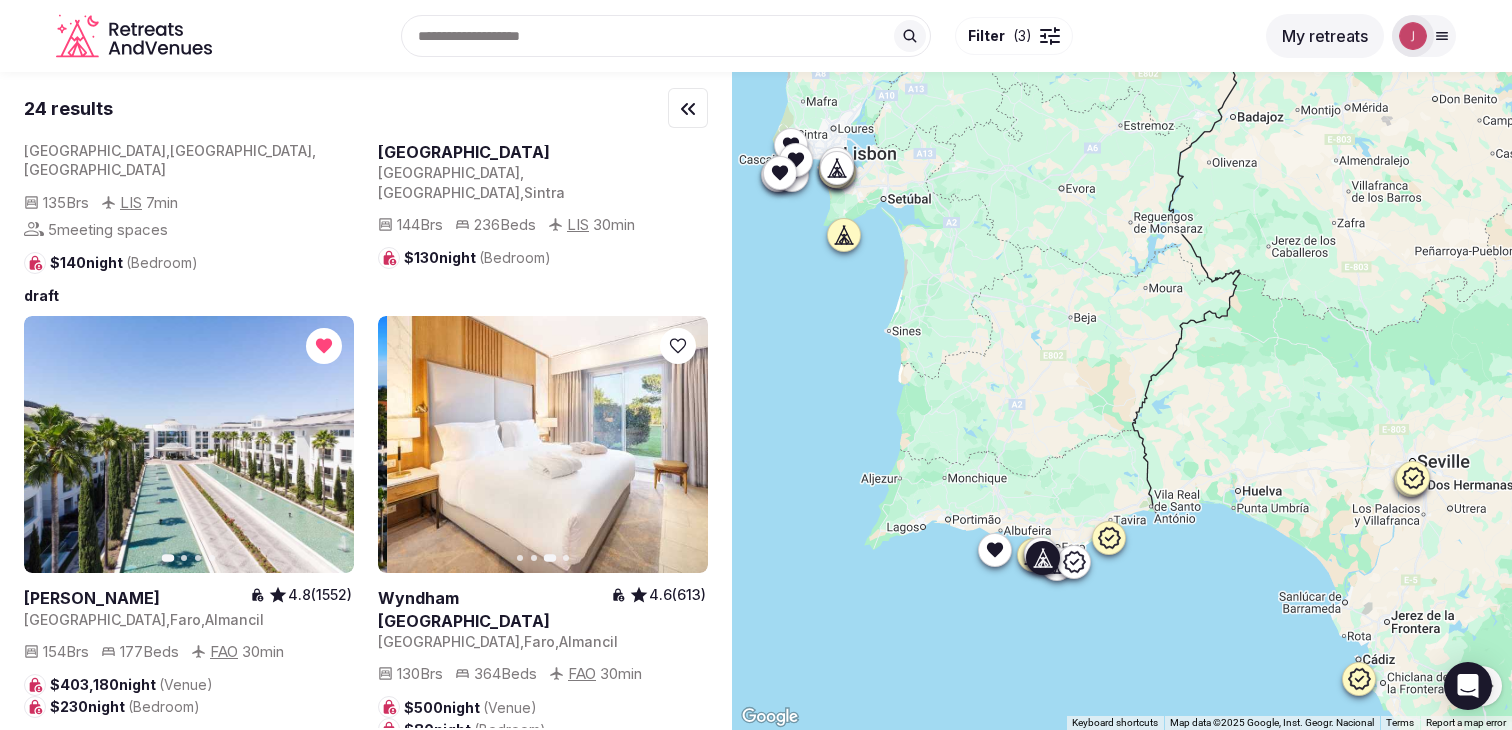 click 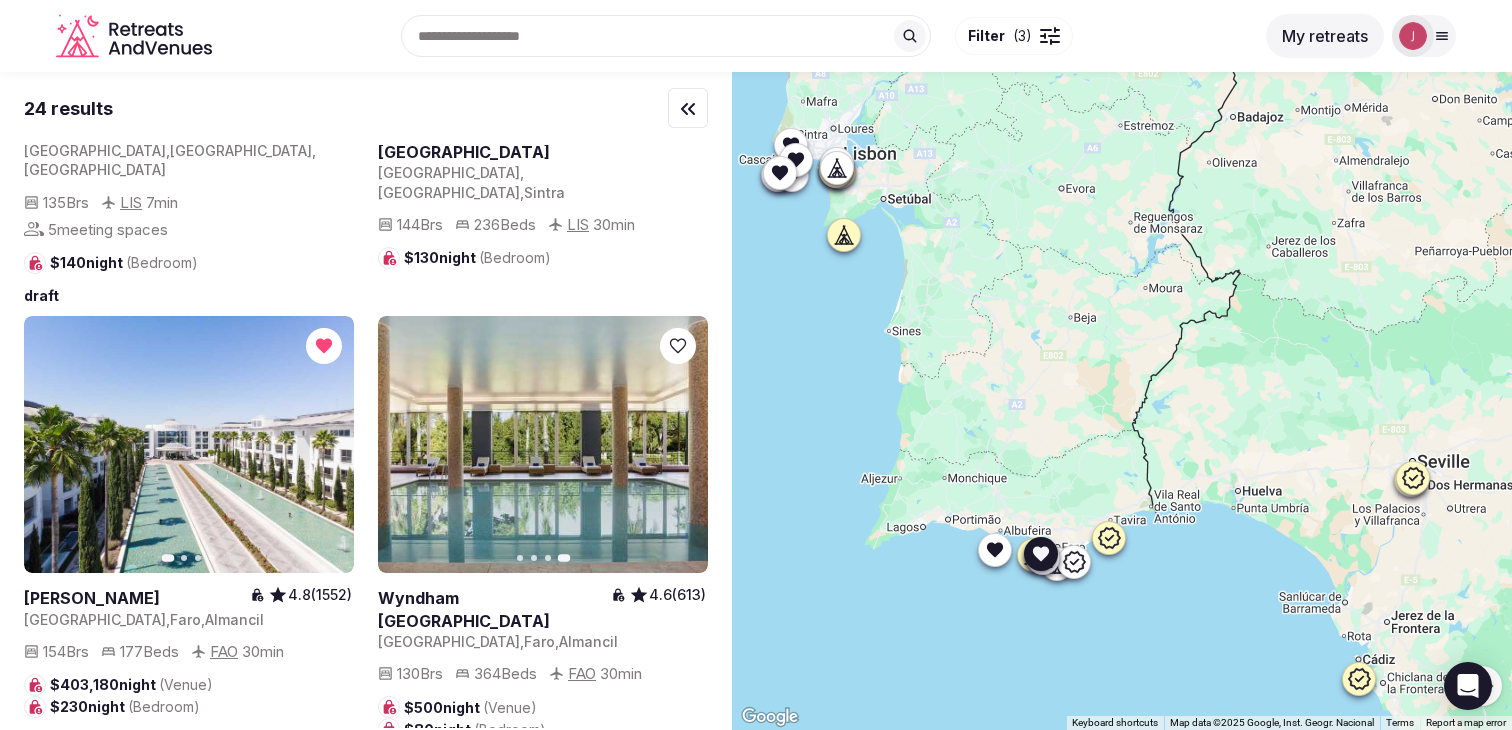 click 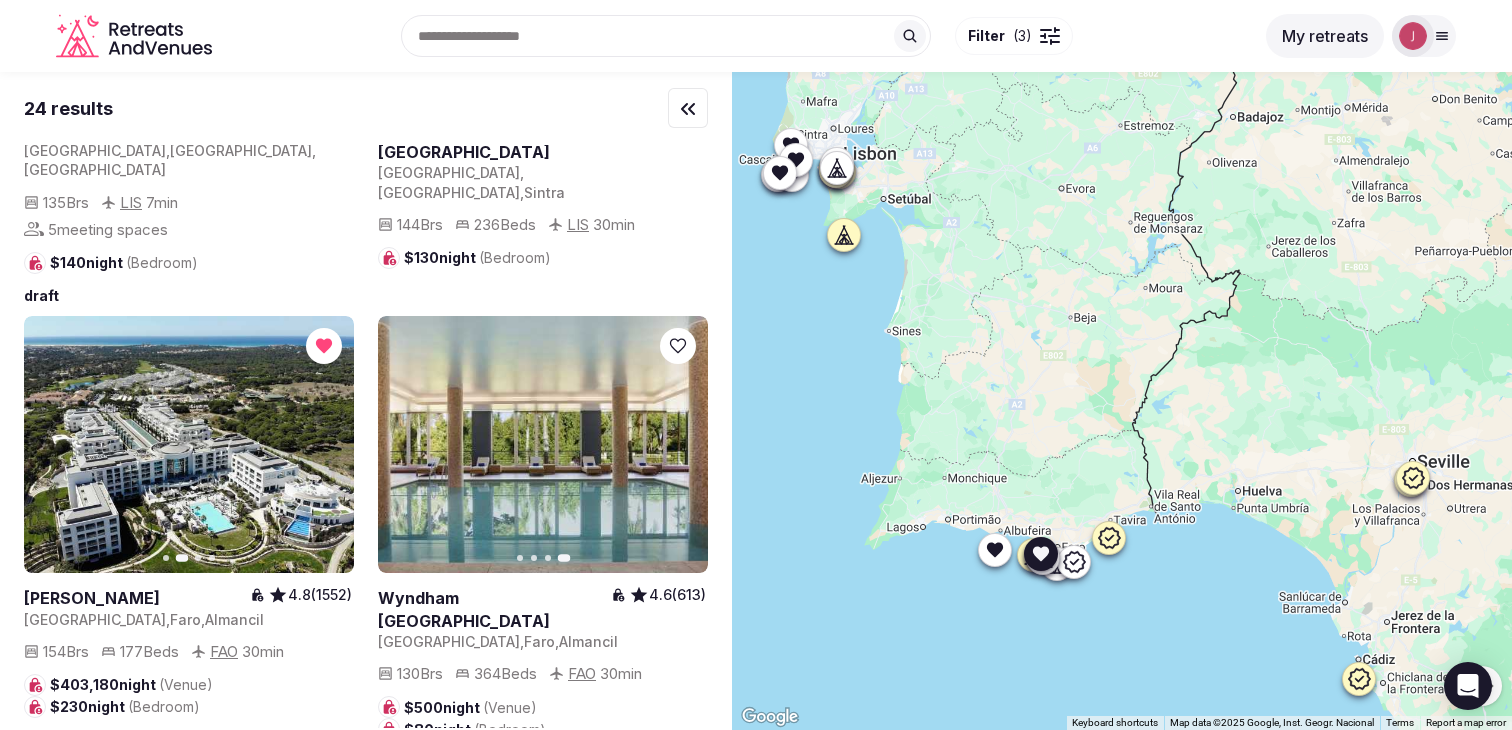 click 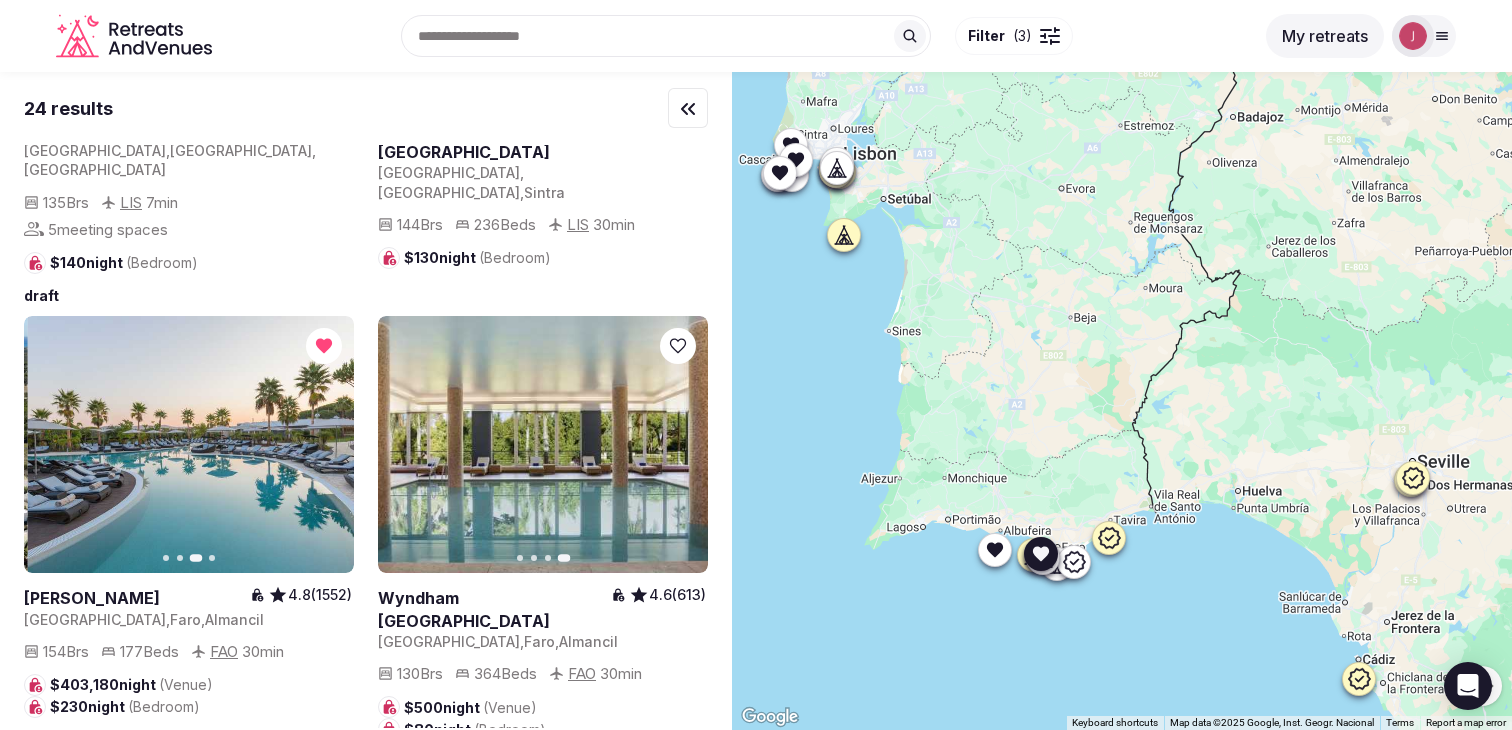 click 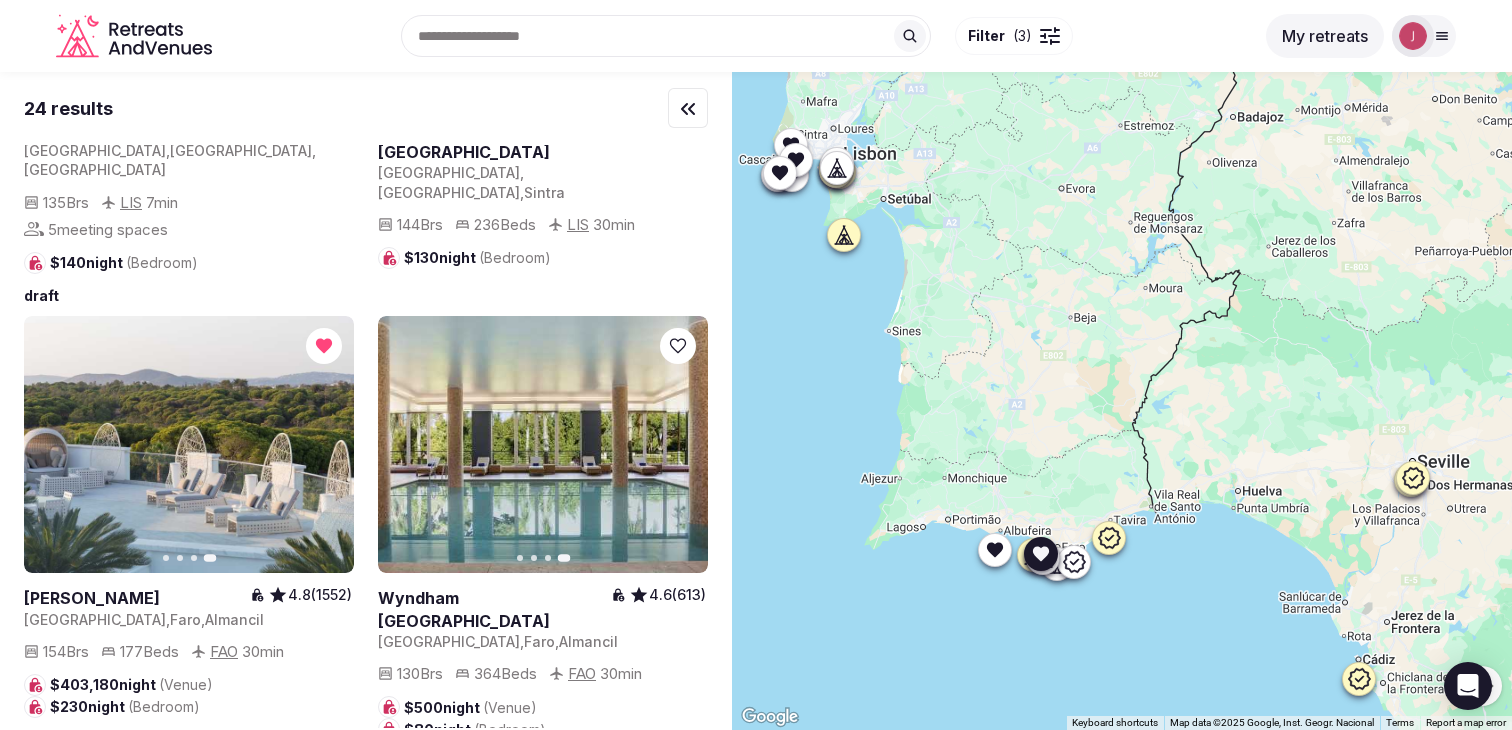 click 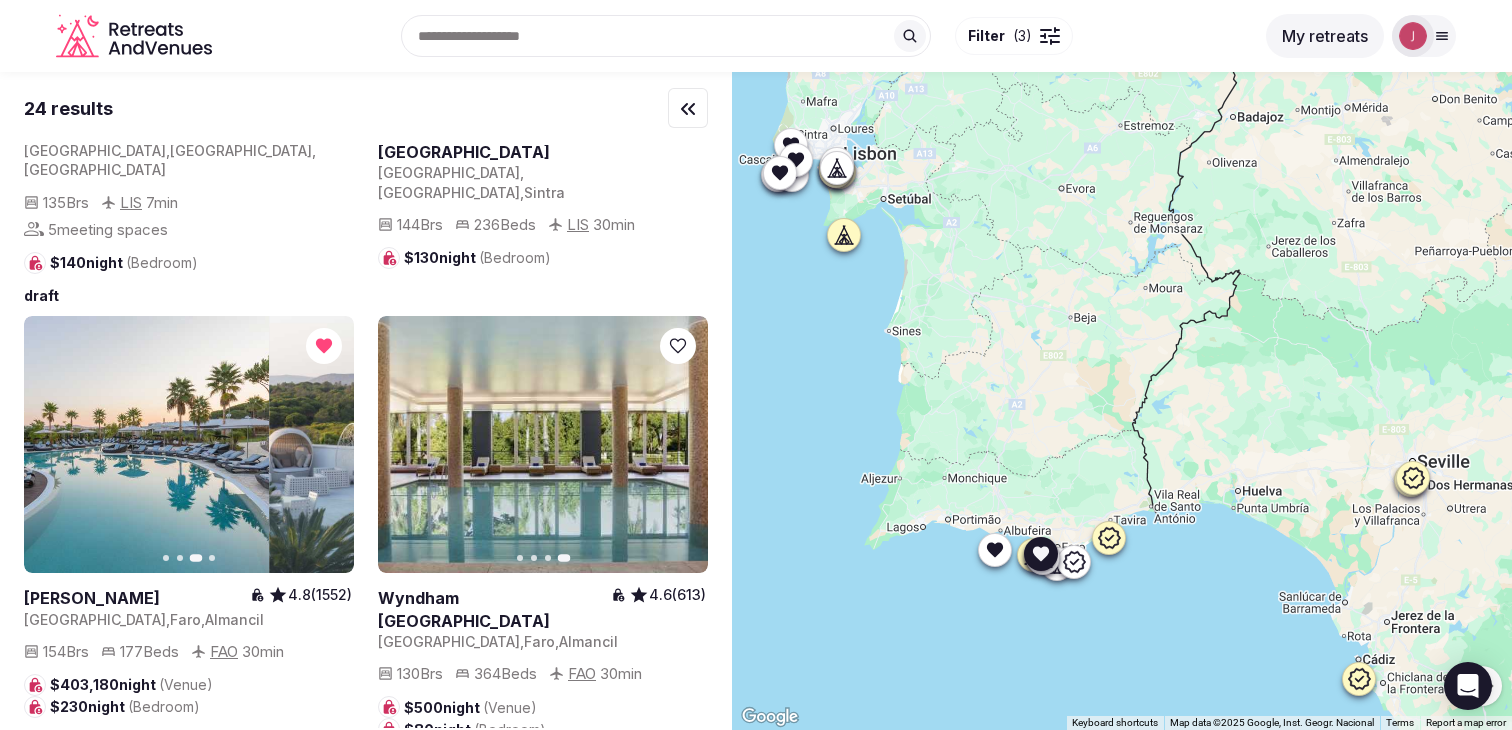 click 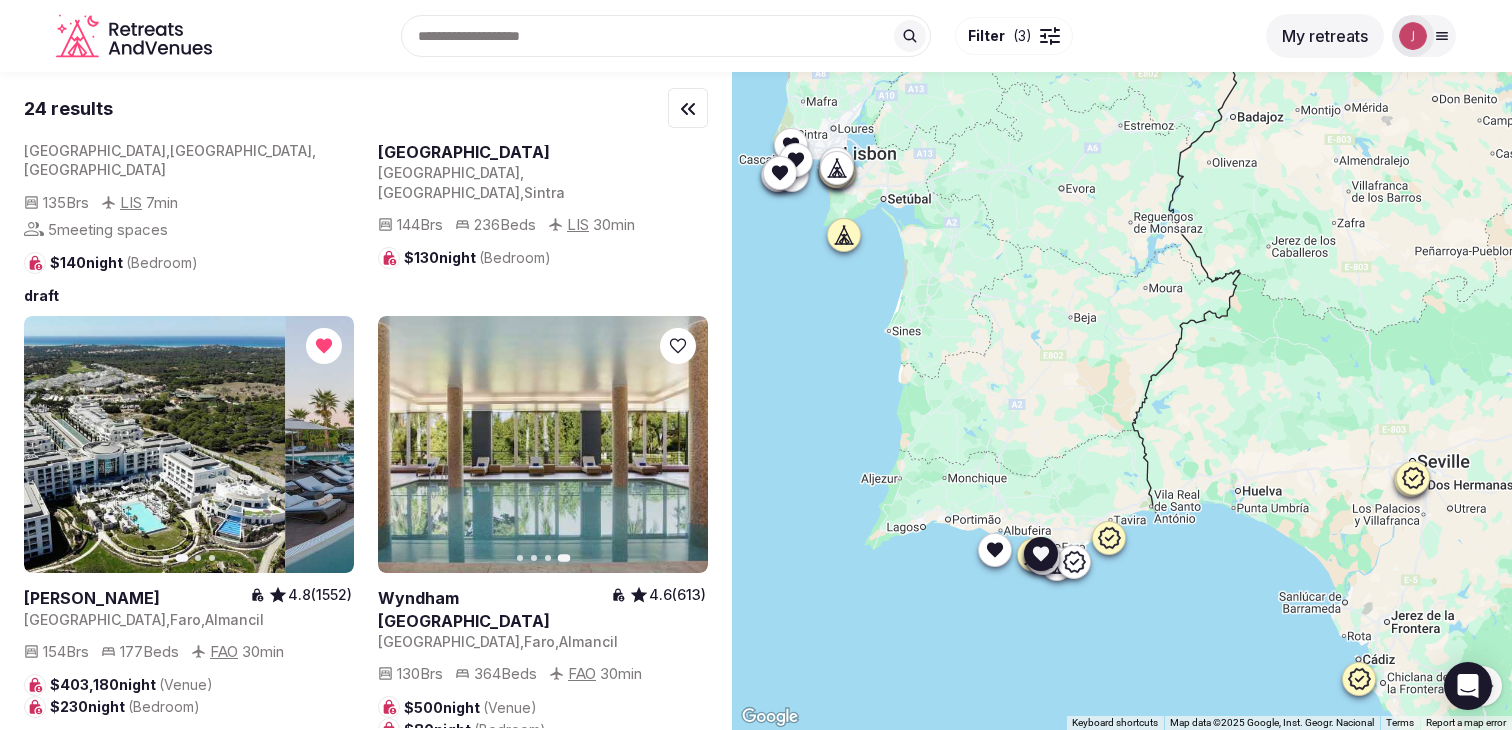 click 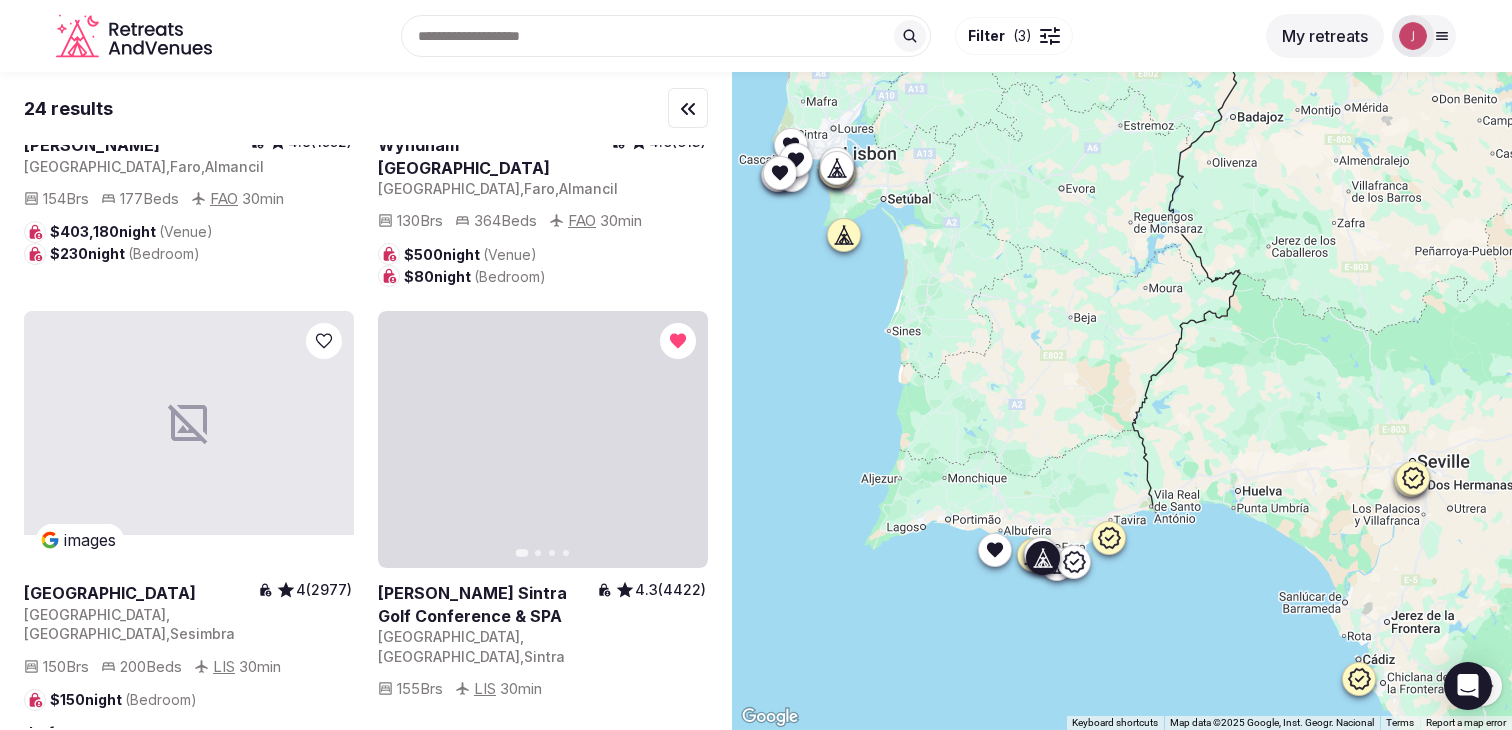 scroll, scrollTop: 3963, scrollLeft: 0, axis: vertical 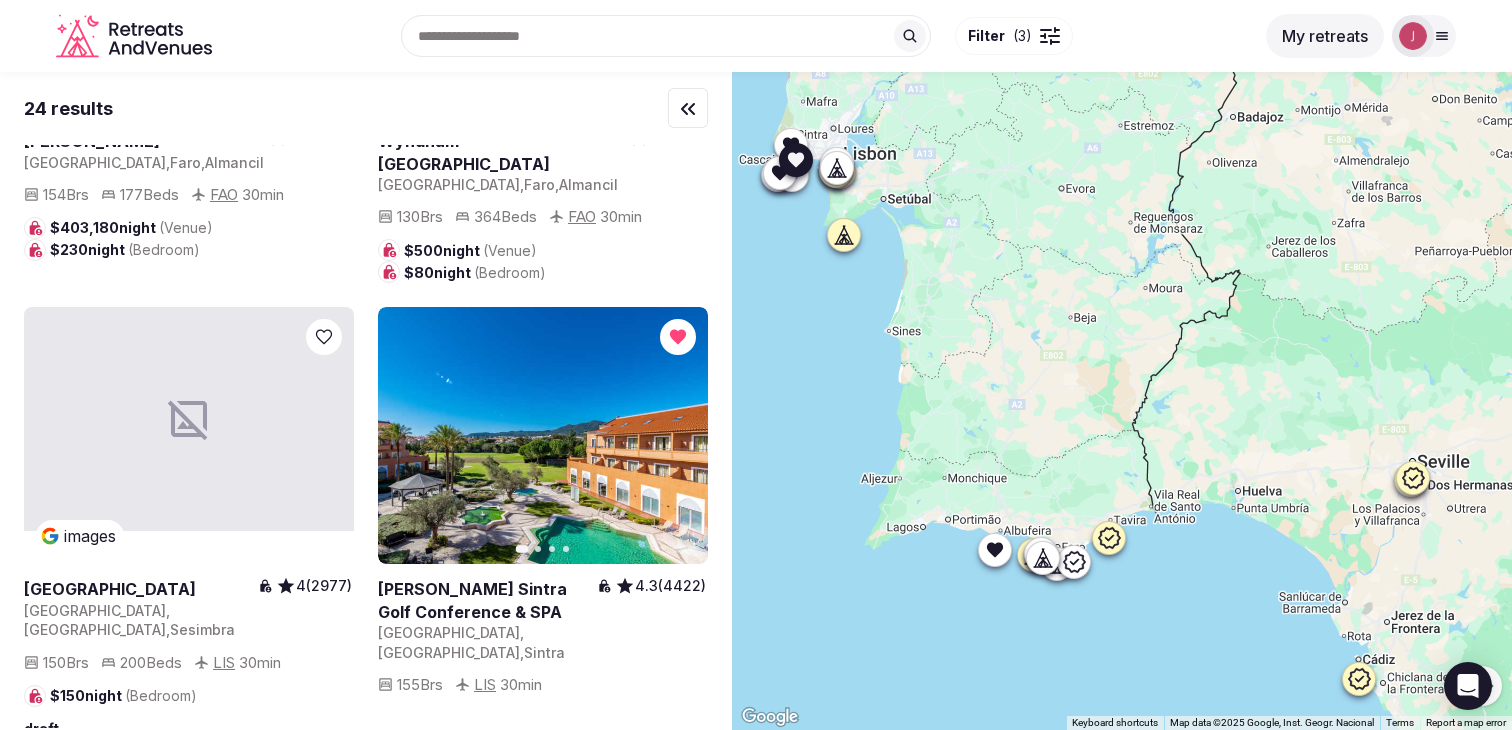 click 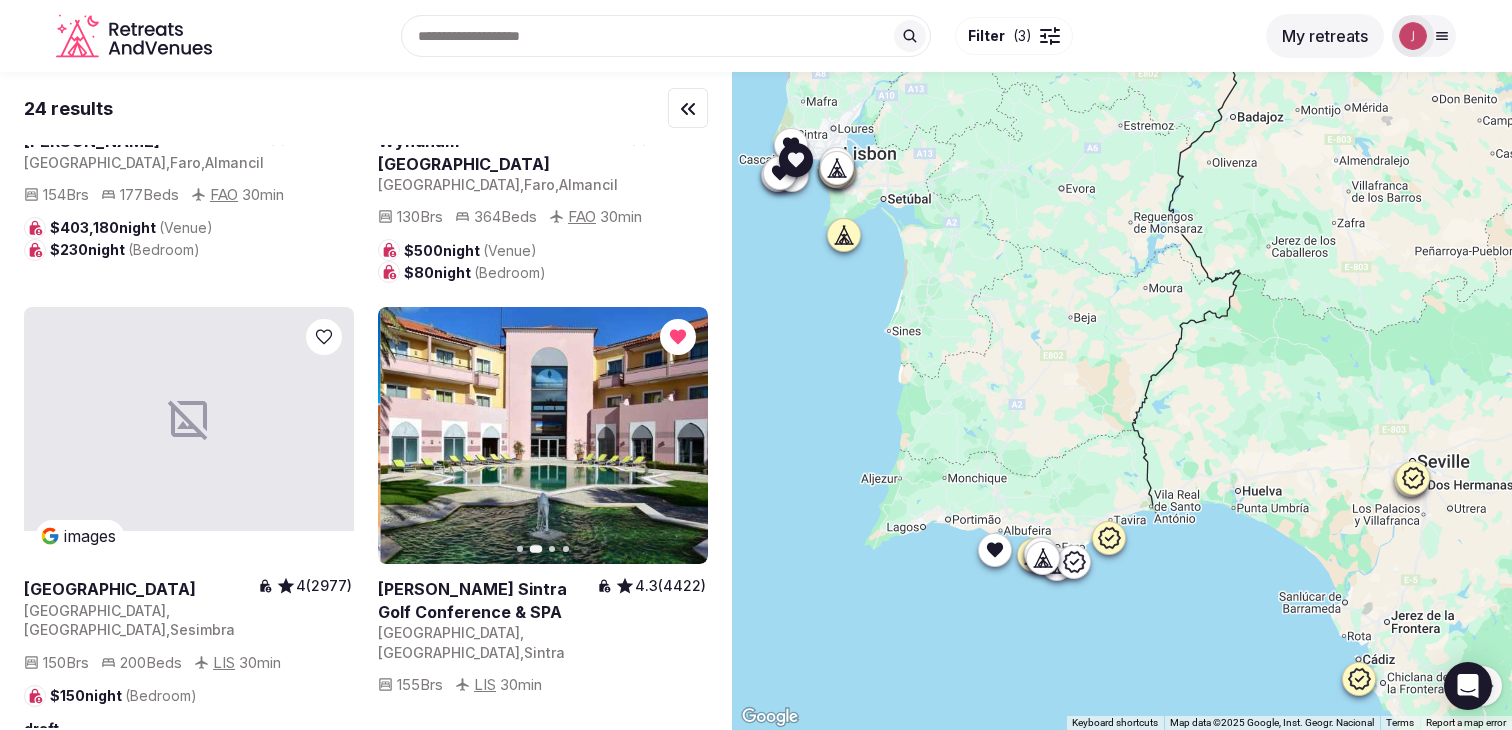 click 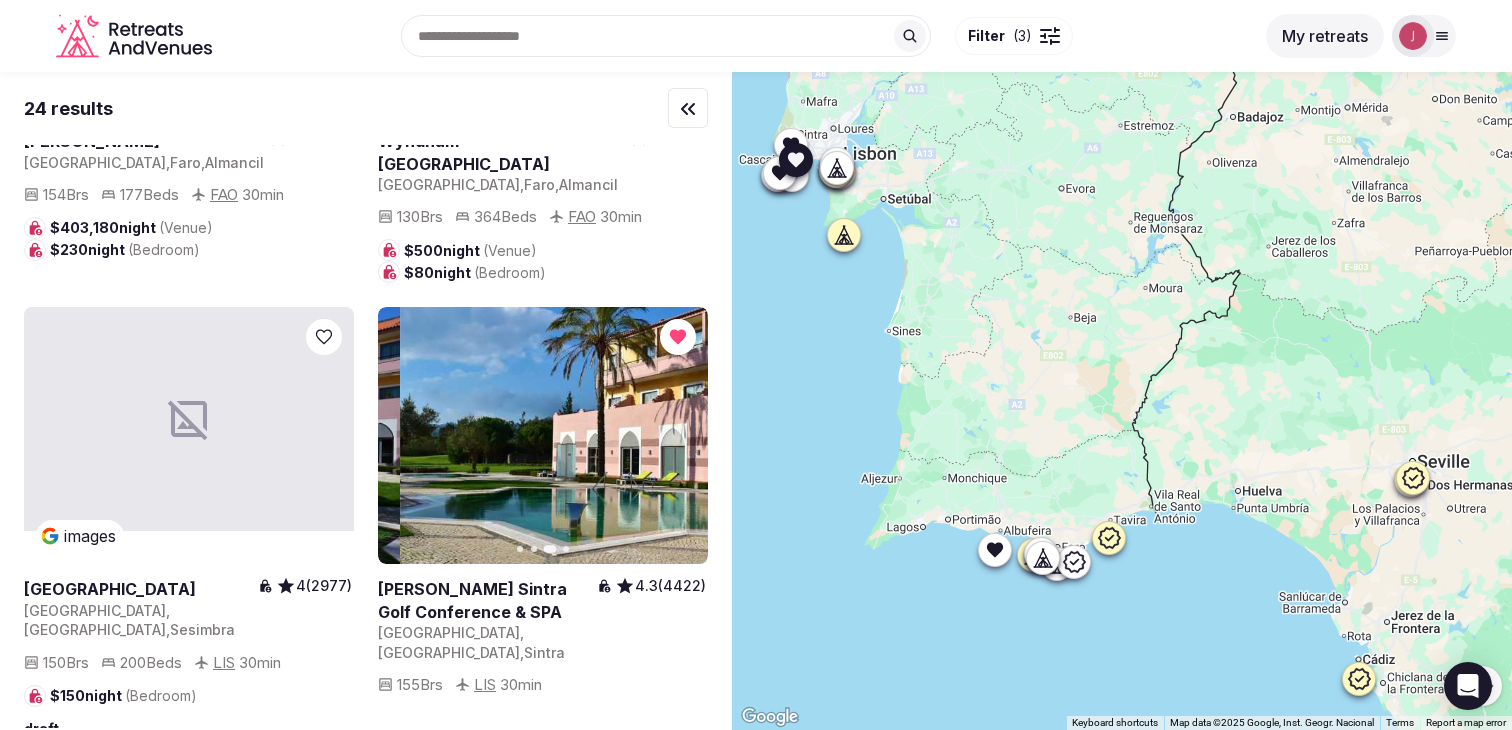 click 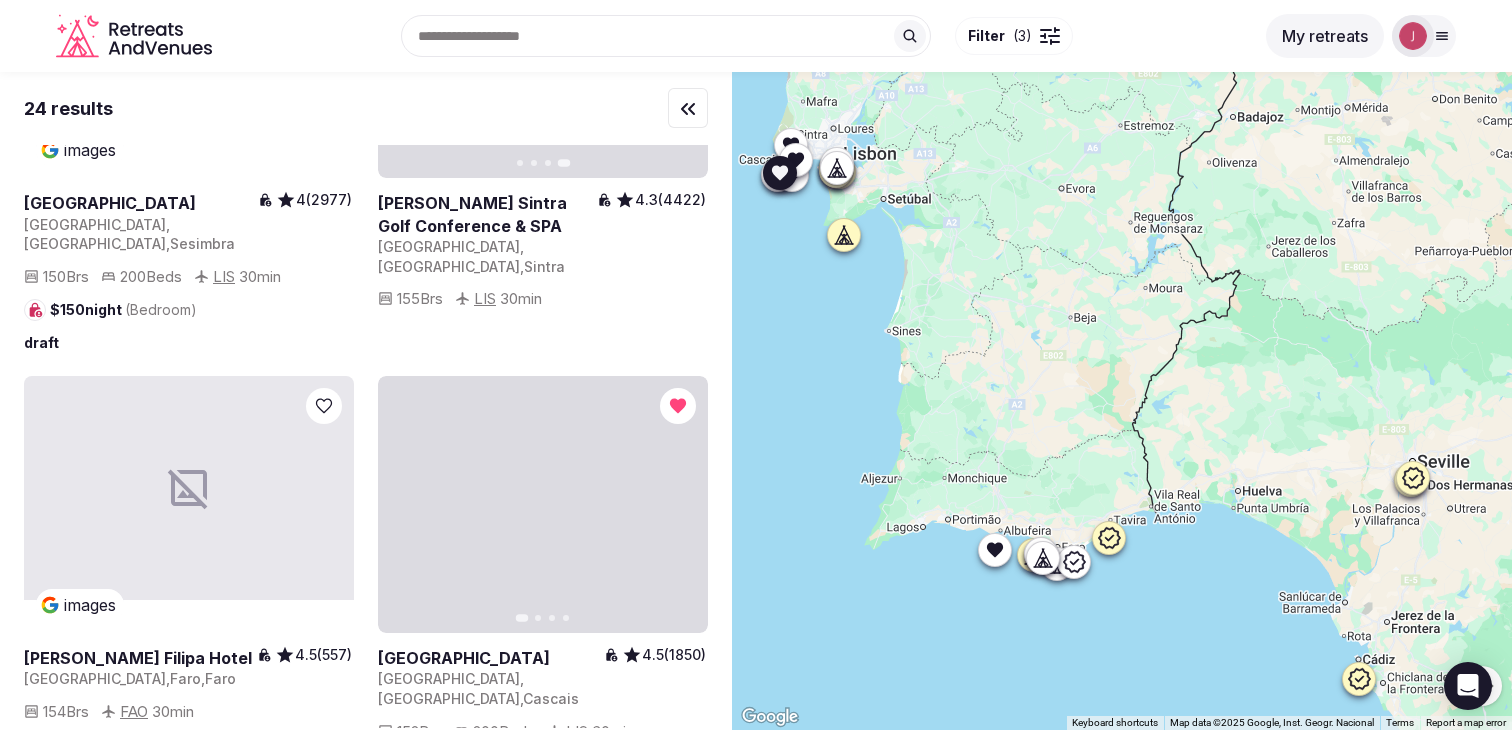 scroll, scrollTop: 4365, scrollLeft: 0, axis: vertical 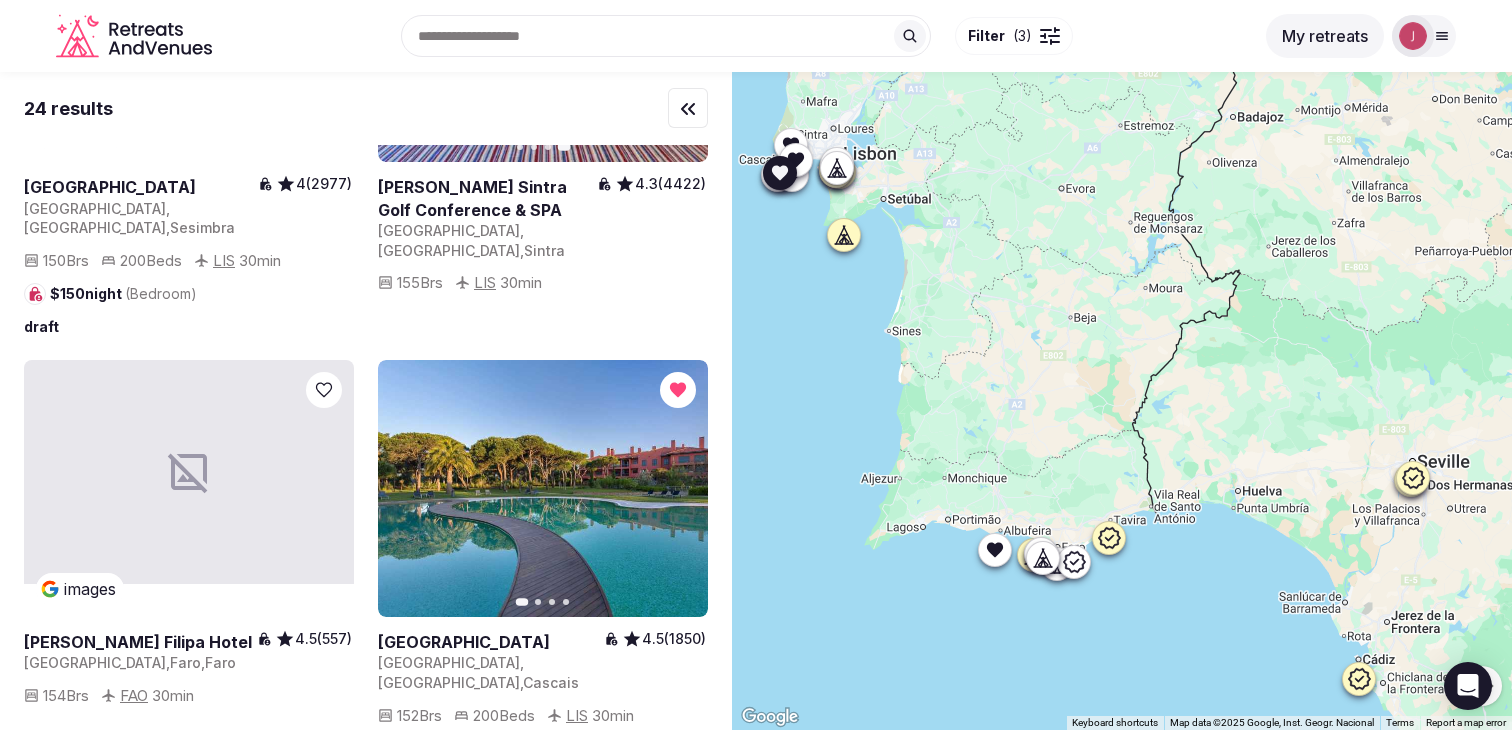 click 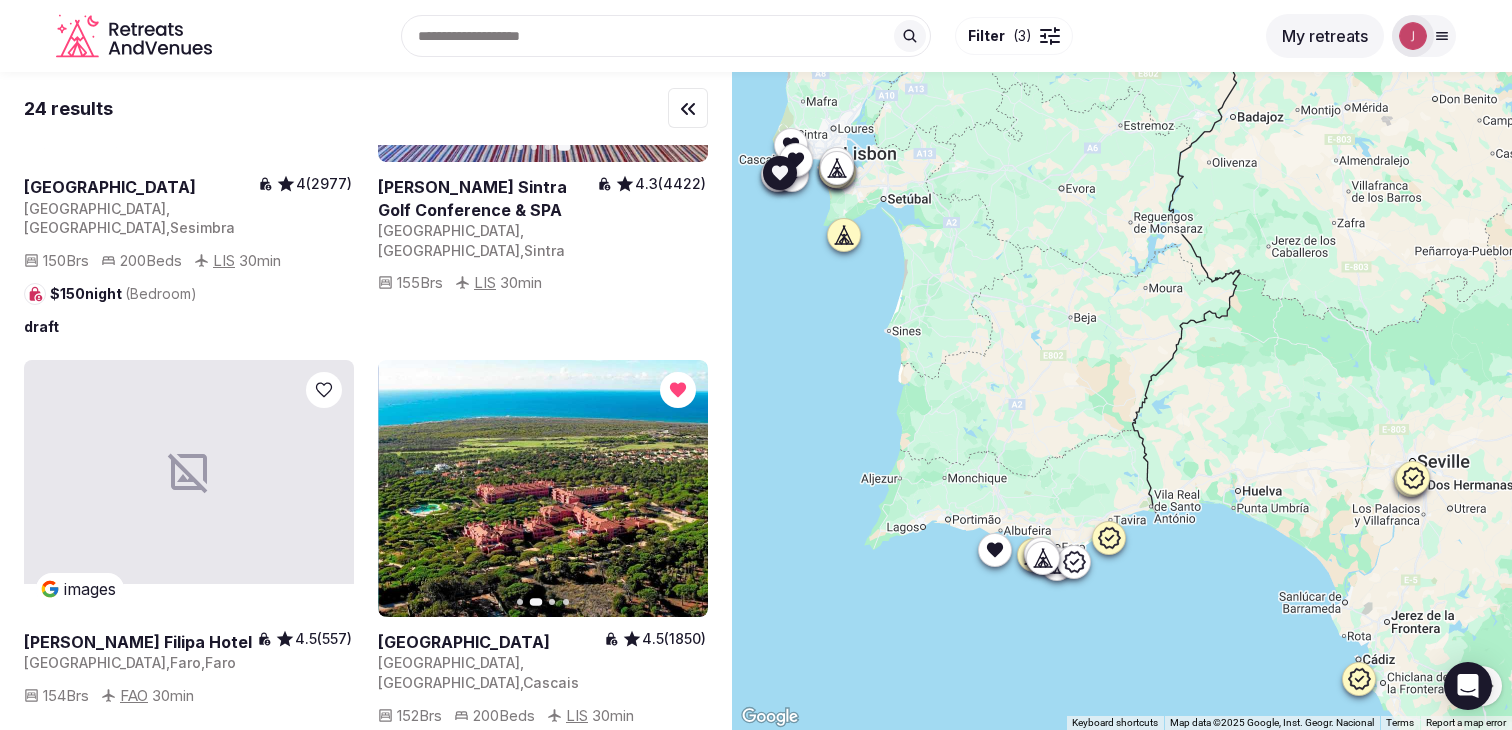 click 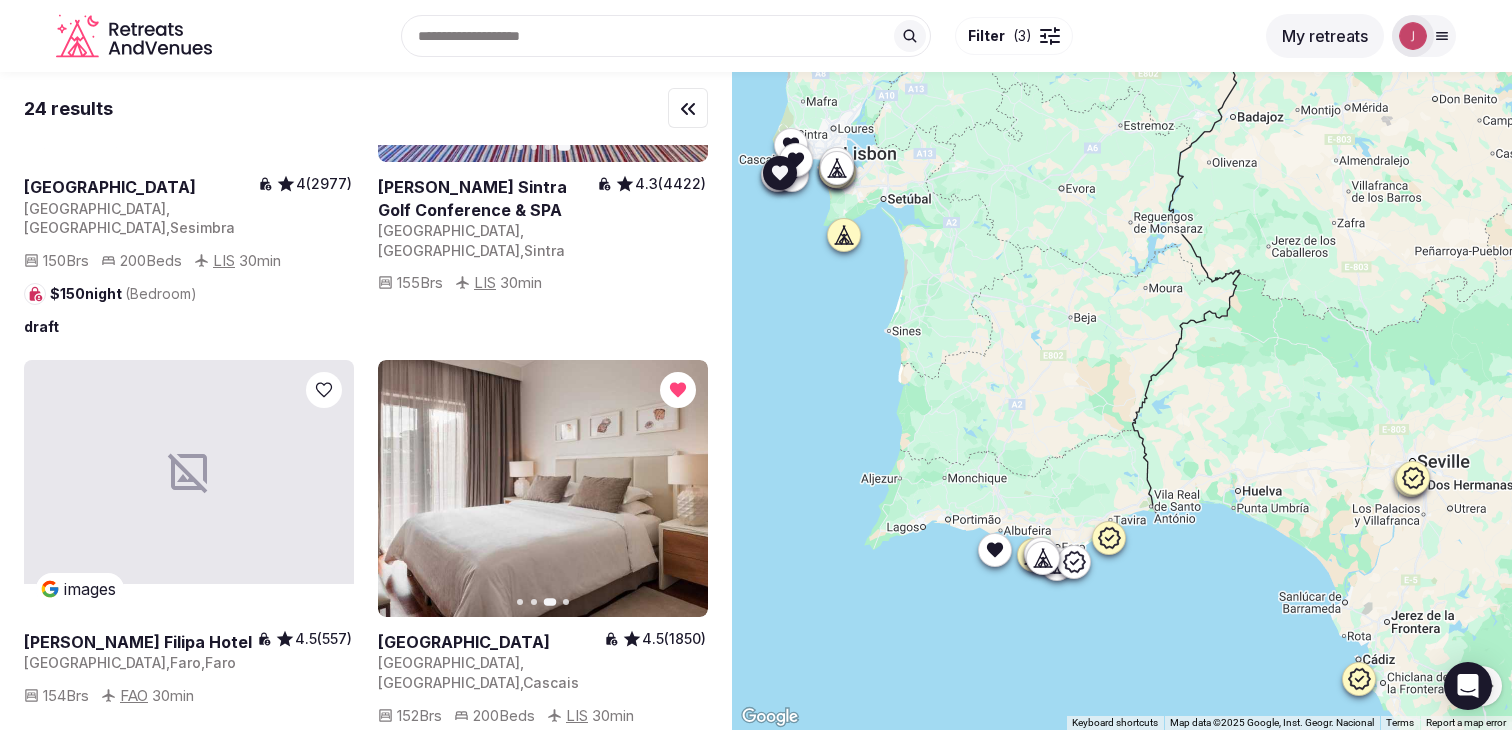 click 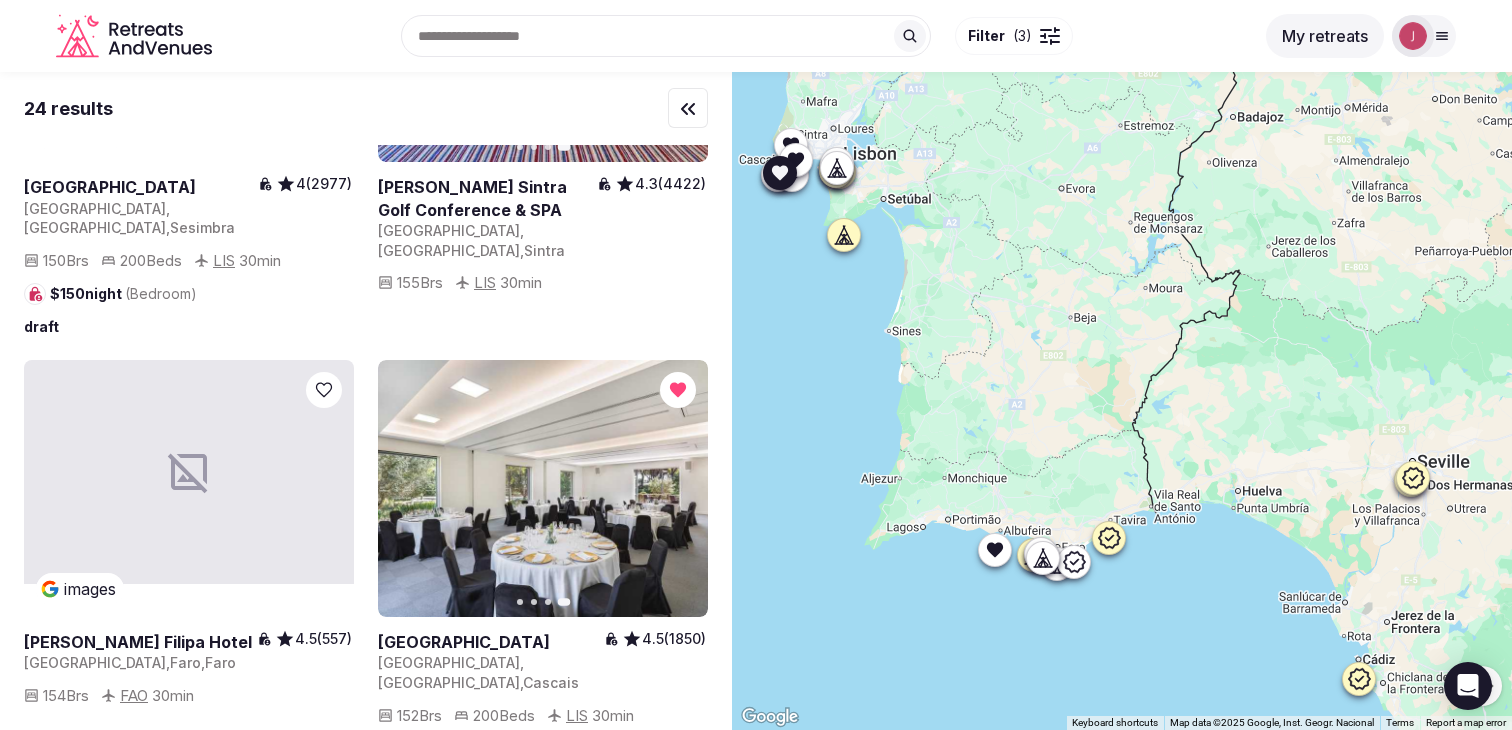 click on "Previous slide" at bounding box center [406, 489] 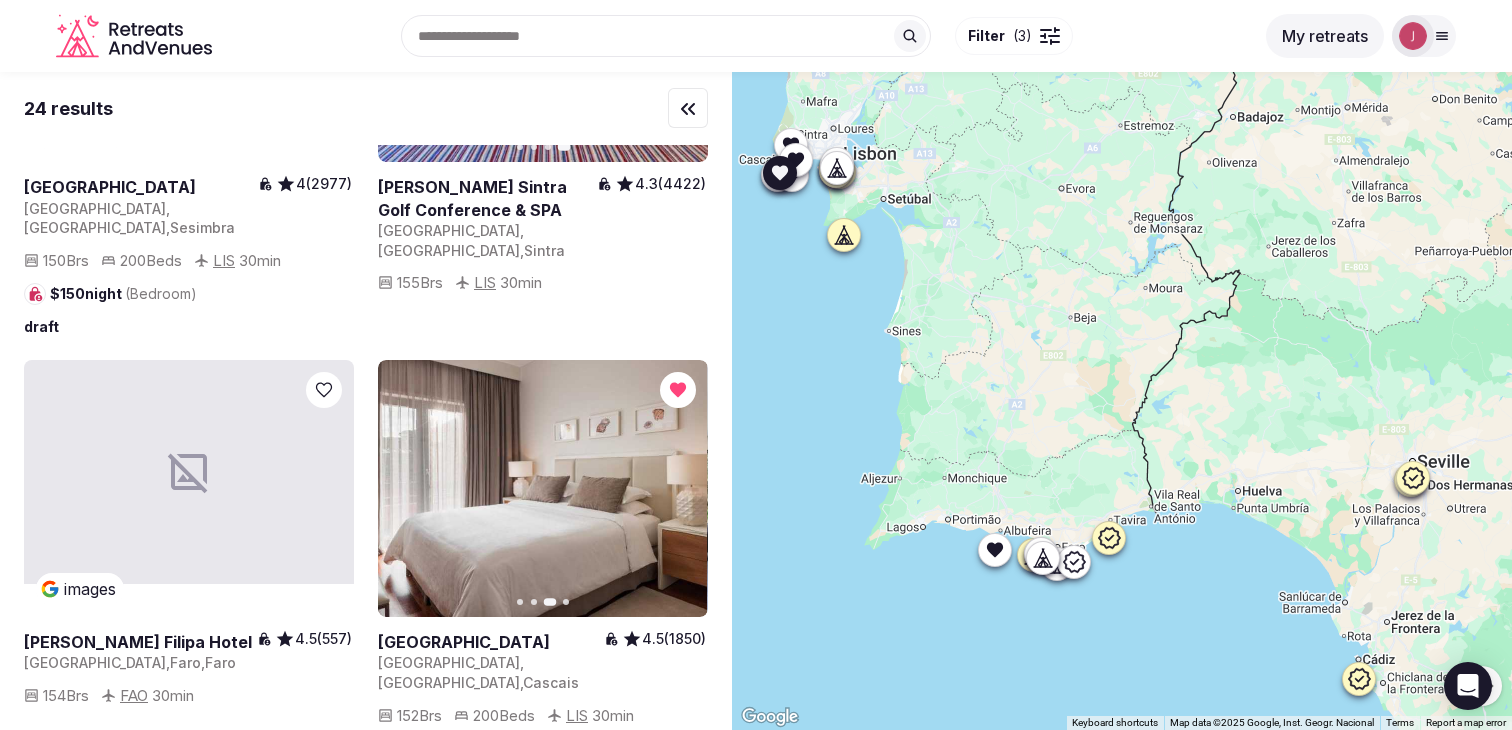 click on "Previous slide" at bounding box center (406, 489) 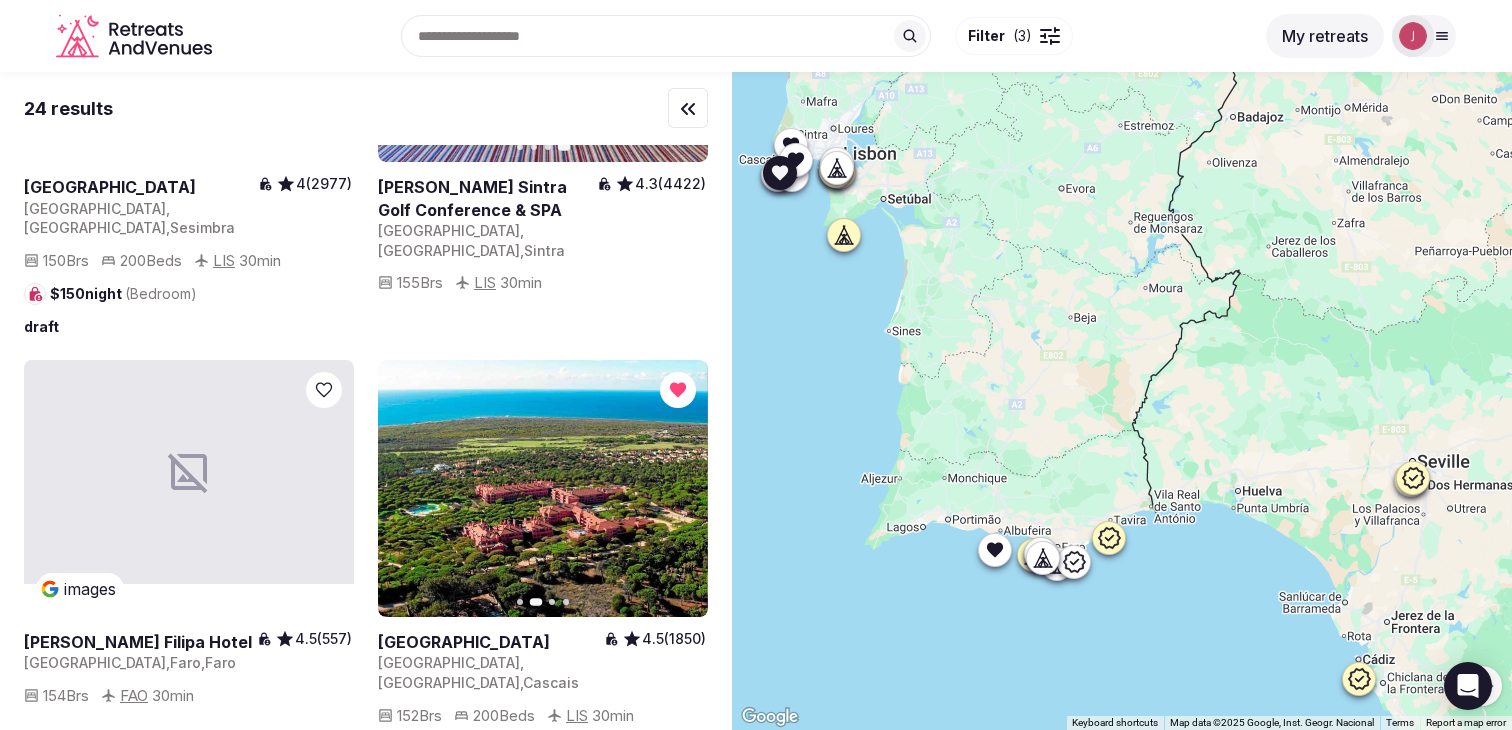 click on "Previous slide" at bounding box center [406, 489] 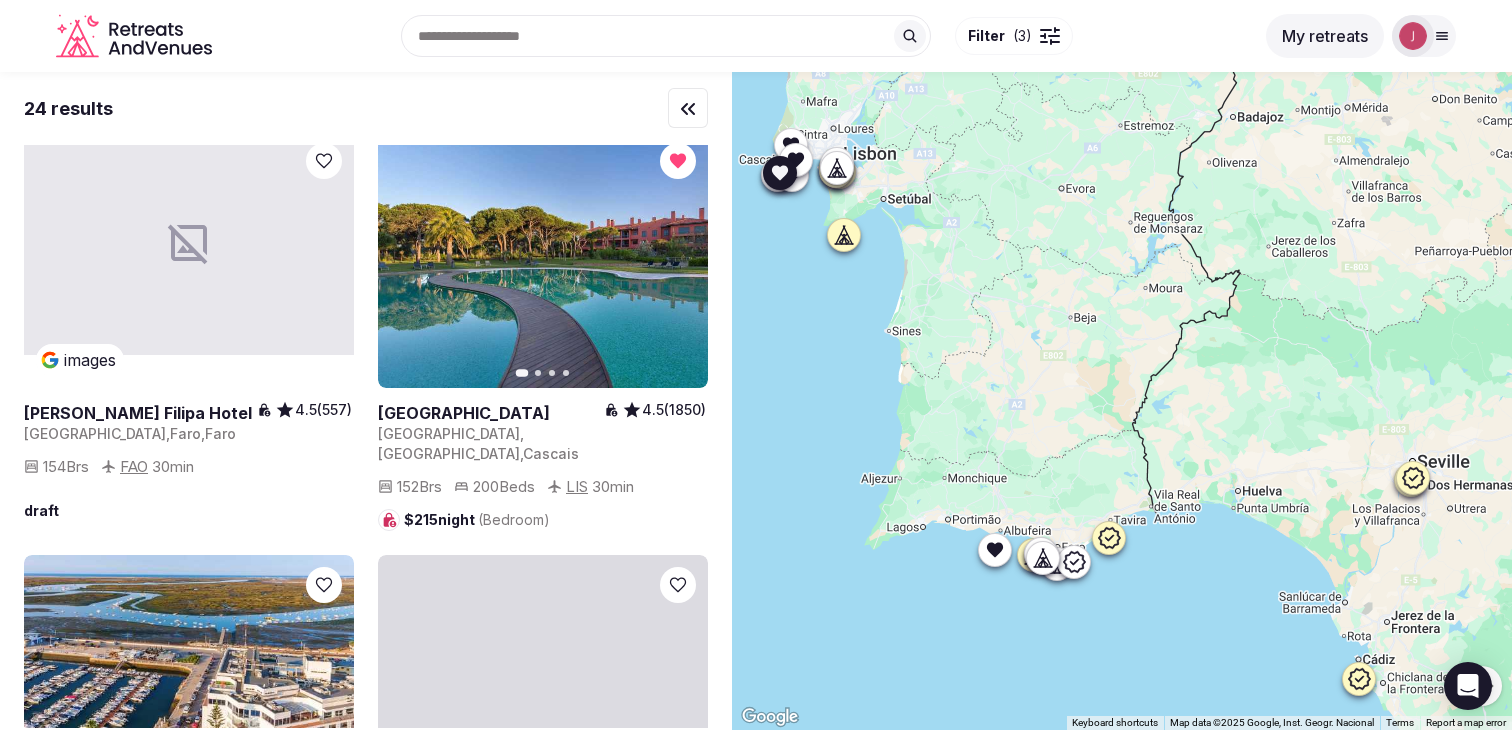 scroll, scrollTop: 4670, scrollLeft: 0, axis: vertical 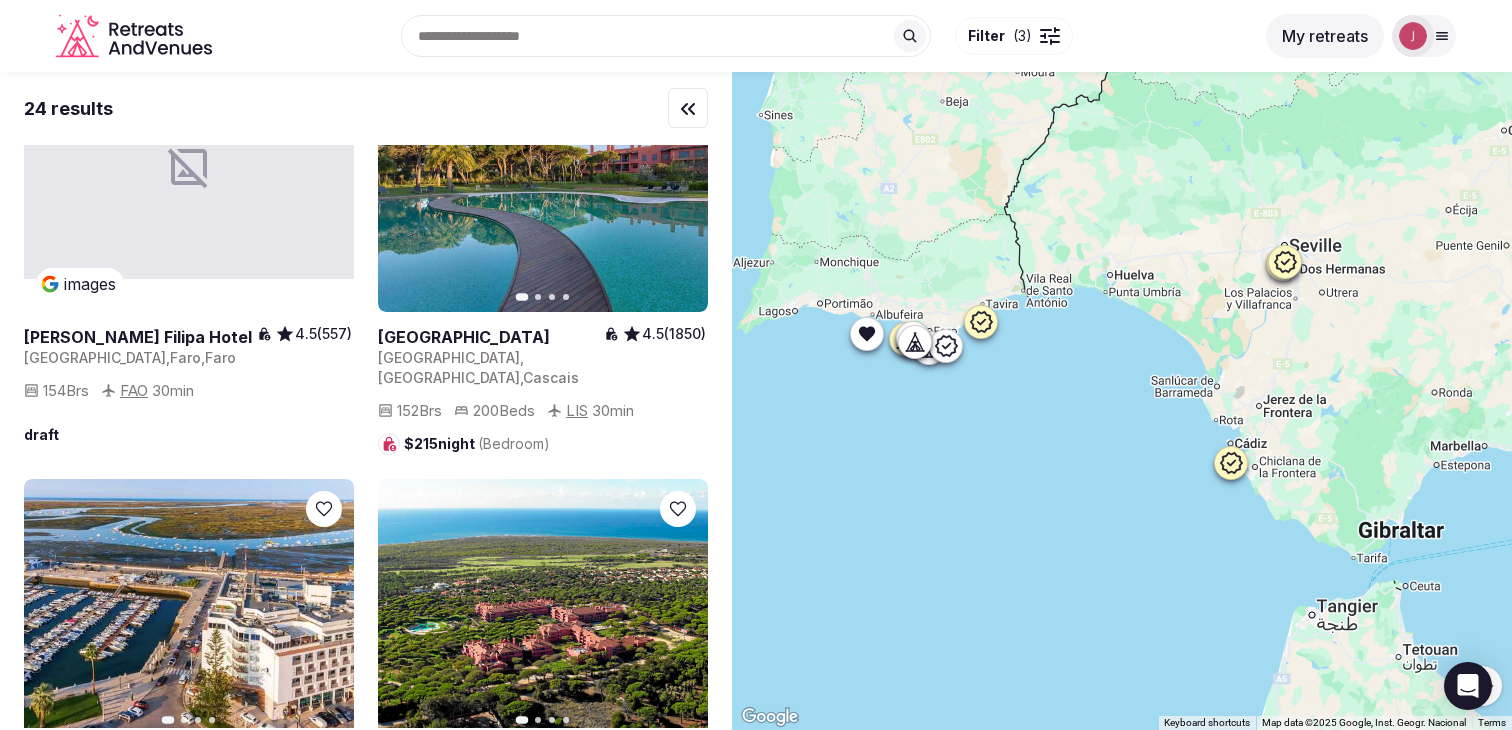 drag, startPoint x: 1251, startPoint y: 705, endPoint x: 1122, endPoint y: 483, distance: 256.75864 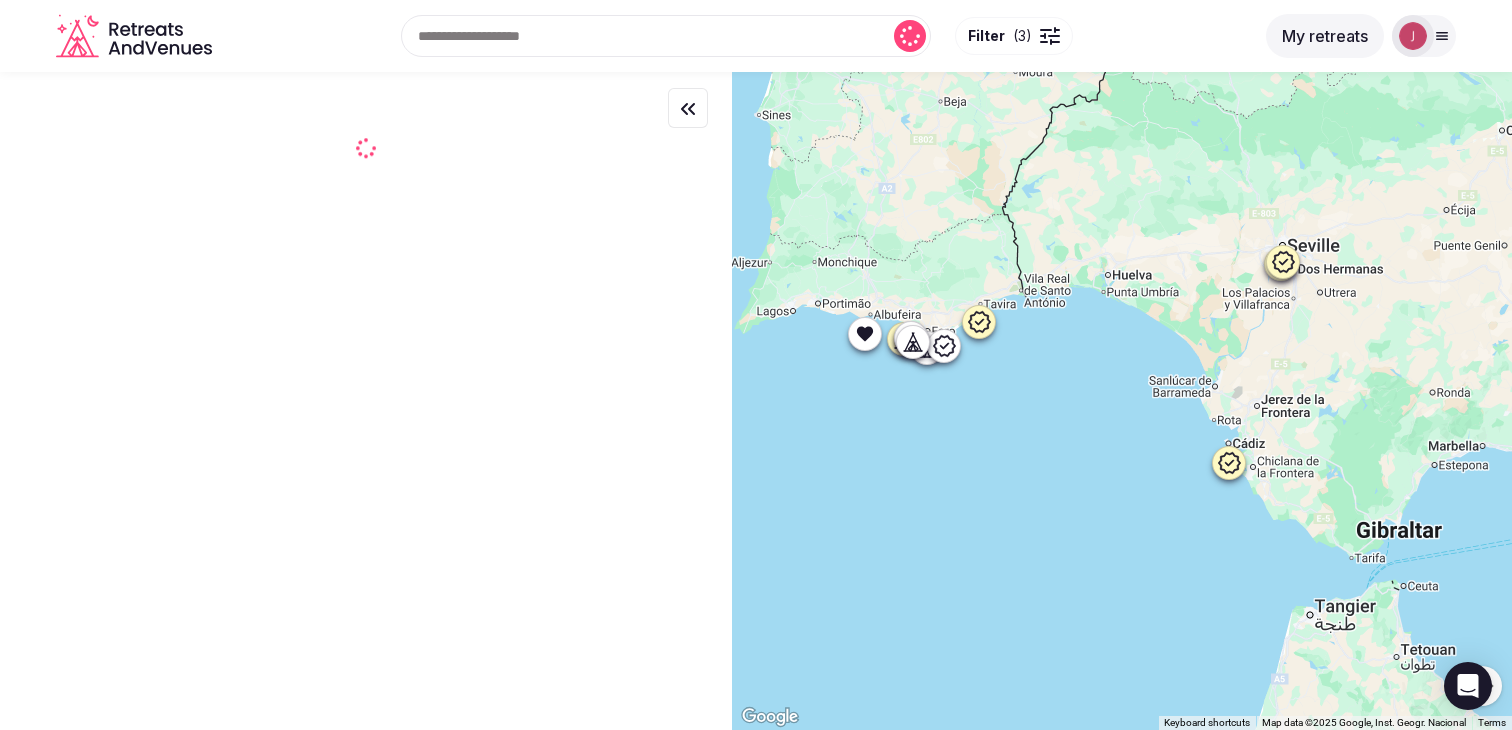 scroll, scrollTop: 0, scrollLeft: 0, axis: both 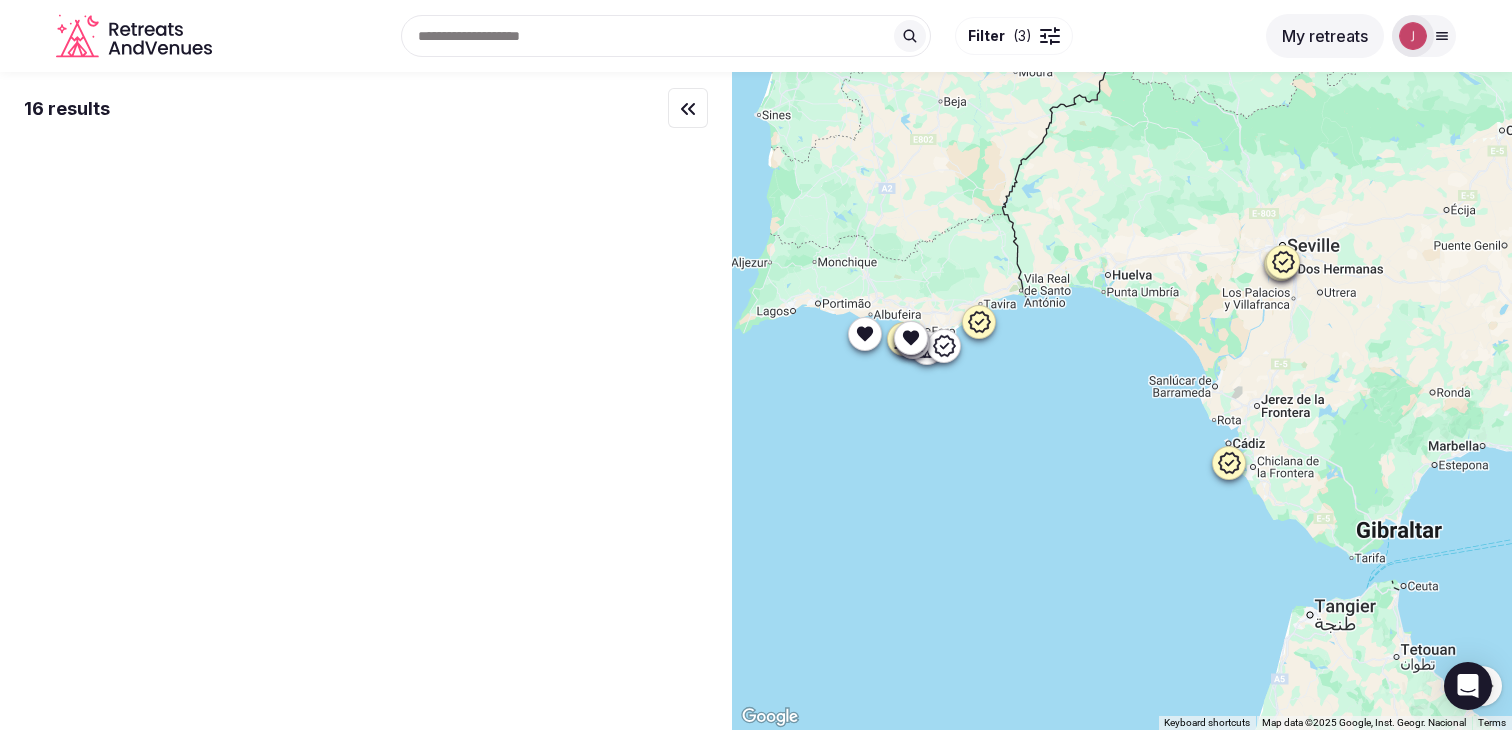 click 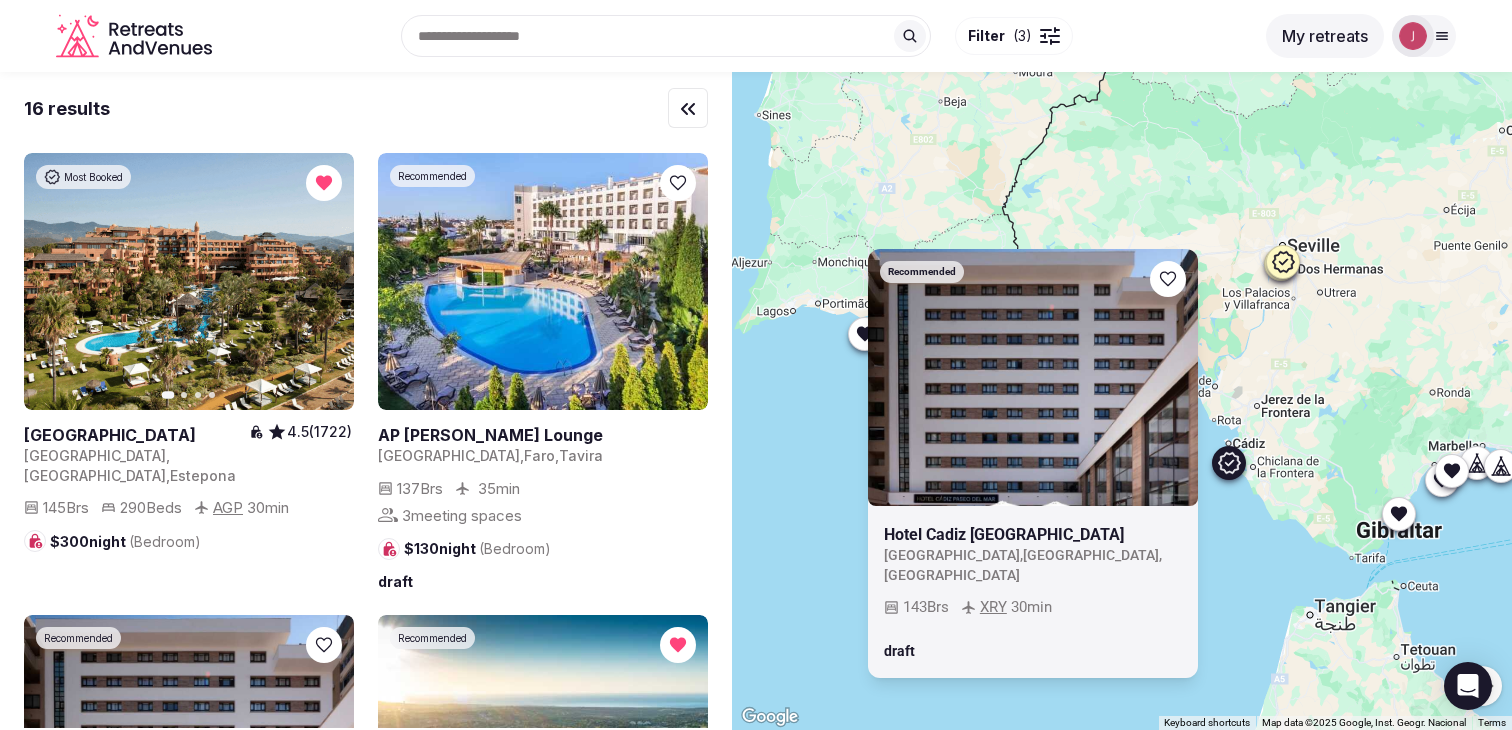 click on "To navigate, press the arrow keys. Recommended Hotel Cadiz Paseo del Mar Spain ,  Andalucía ,  Cádiz 143  Brs XRY 30  min draft" at bounding box center [1122, 401] 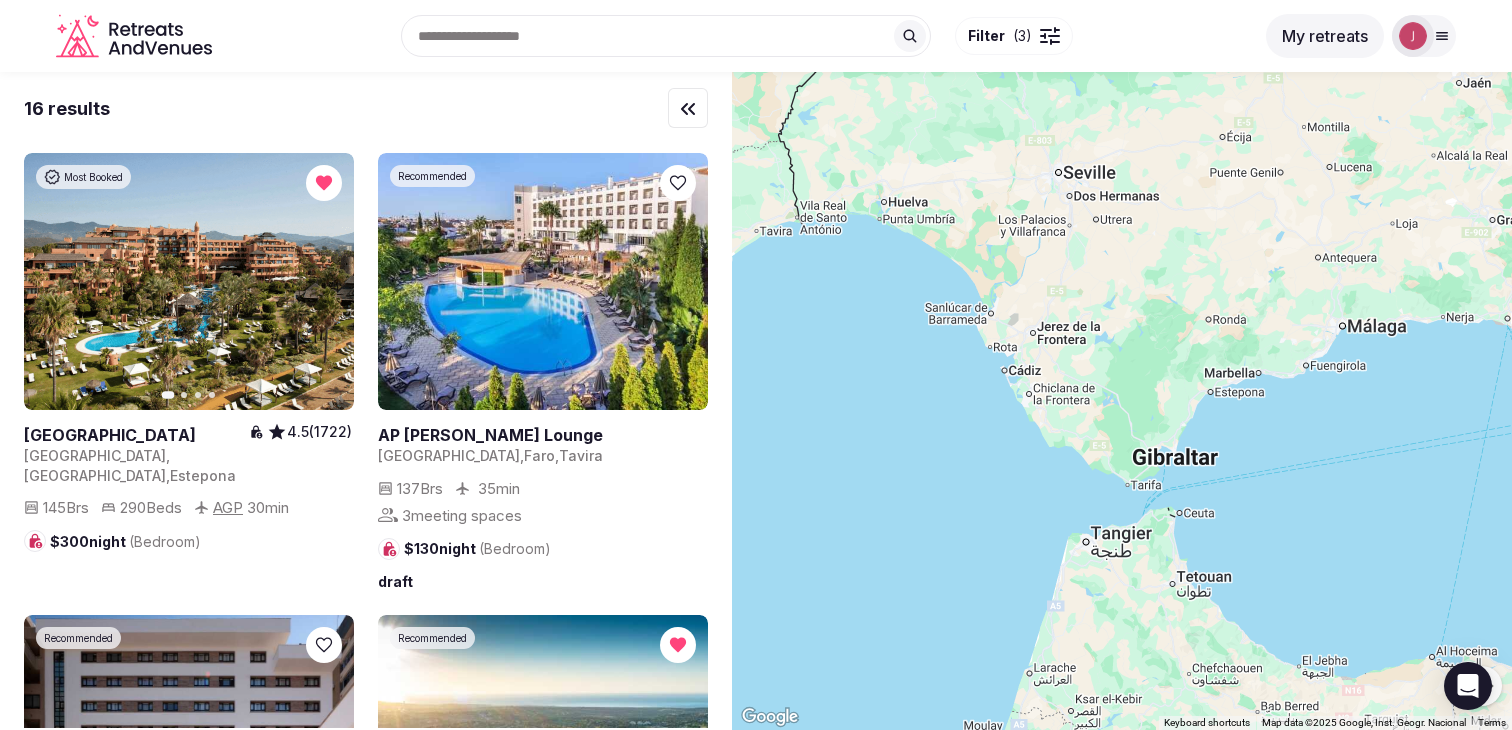 drag, startPoint x: 1244, startPoint y: 556, endPoint x: 1006, endPoint y: 483, distance: 248.94377 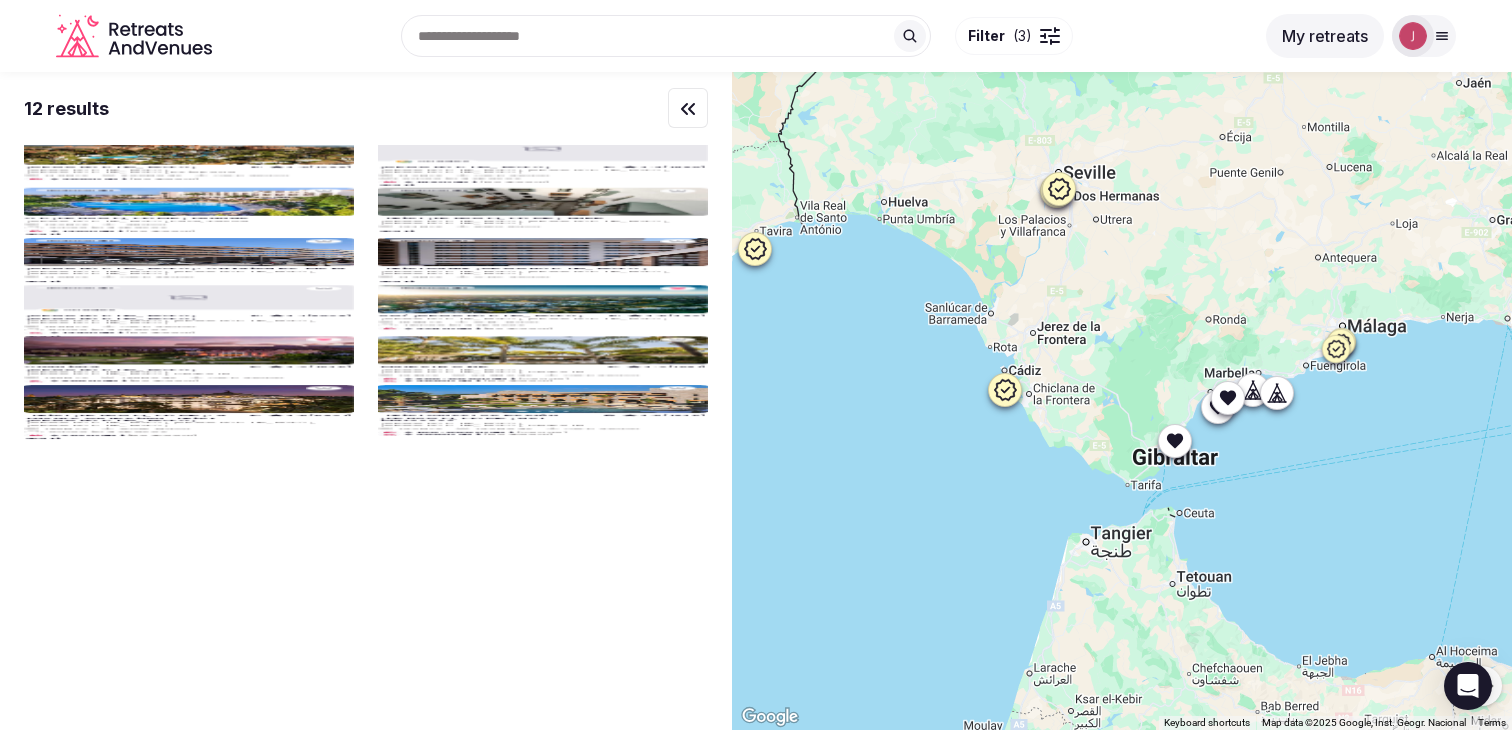 click 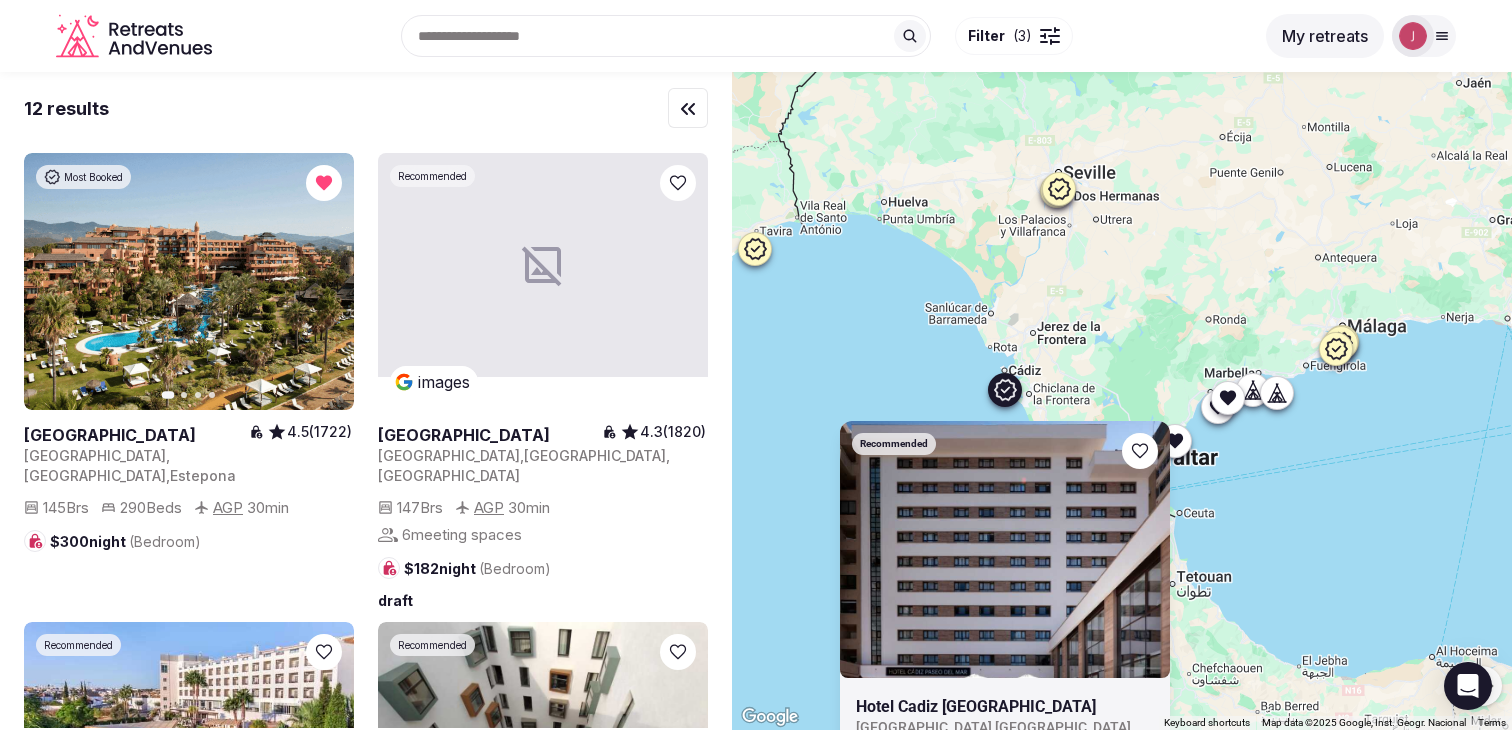 click on "To navigate, press the arrow keys. Recommended Hotel Cadiz Paseo del Mar Spain ,  Andalucía ,  Cádiz 143  Brs XRY 30  min draft" at bounding box center [1122, 401] 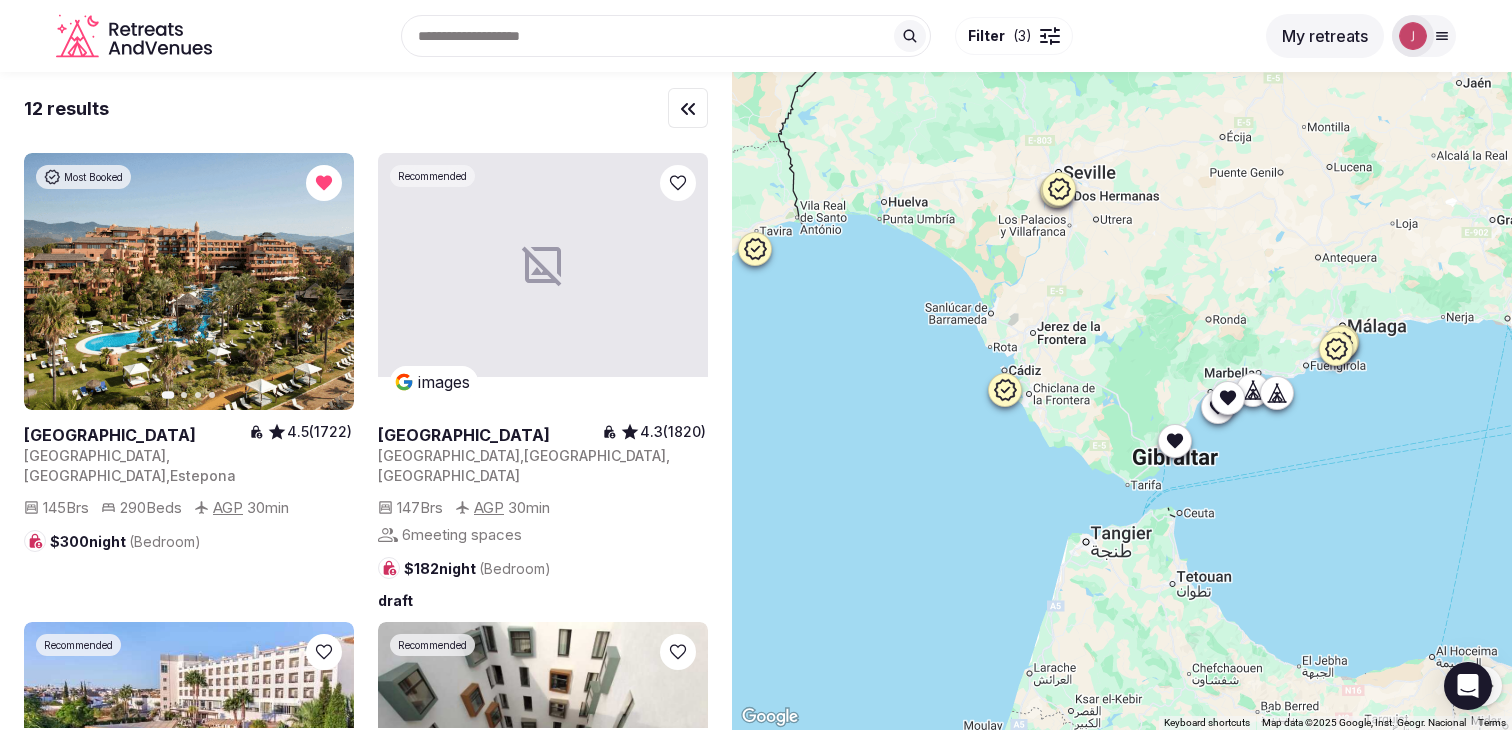 click 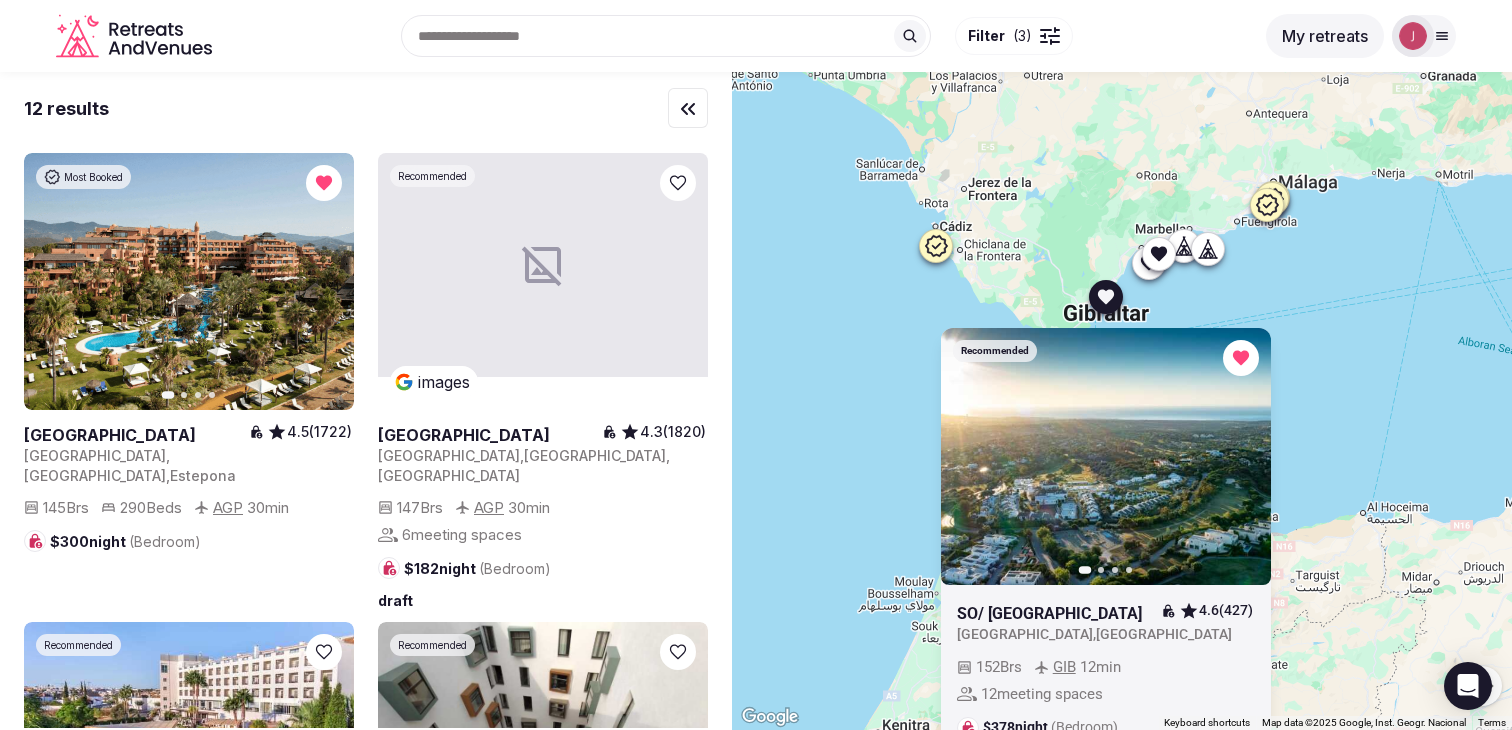 drag, startPoint x: 1240, startPoint y: 447, endPoint x: 1160, endPoint y: 284, distance: 181.57367 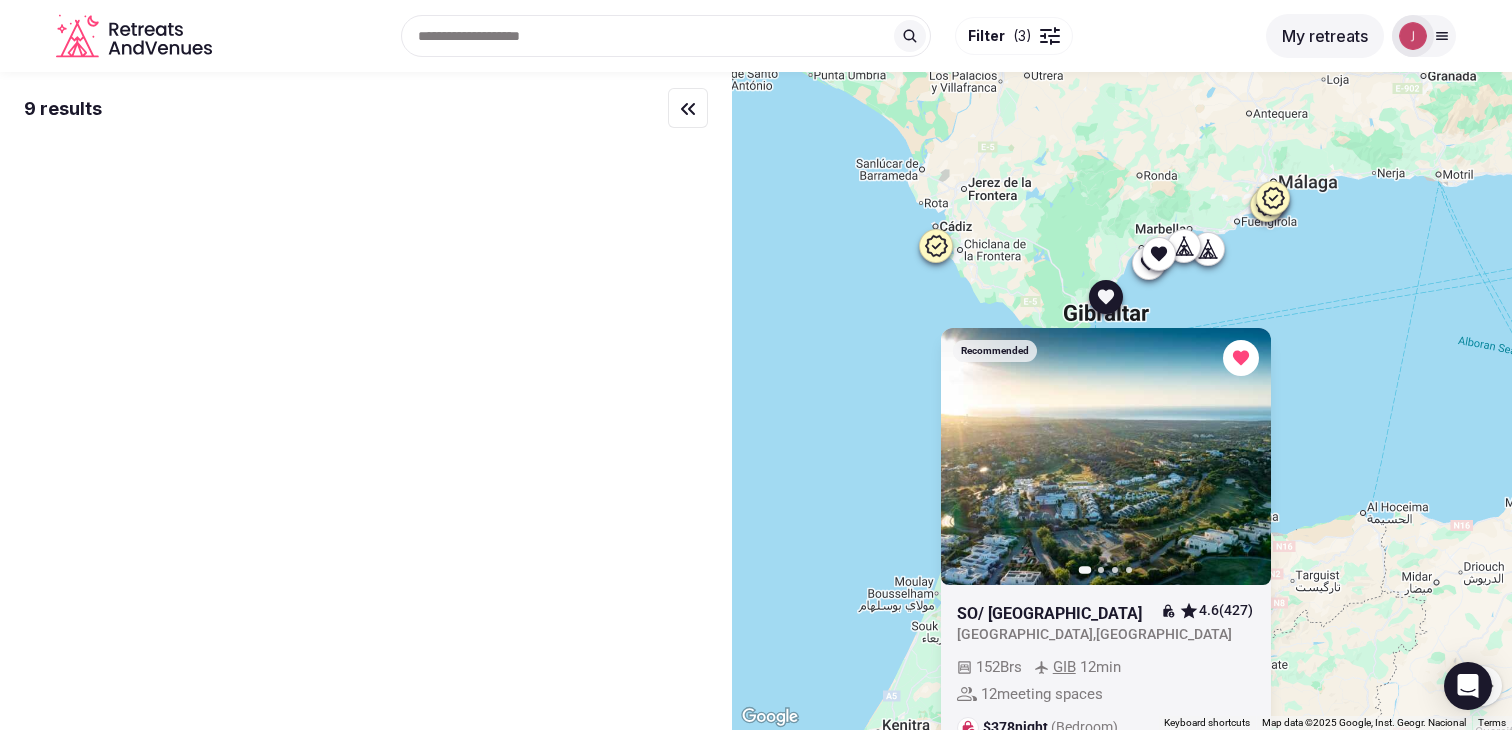 click at bounding box center [1159, 254] 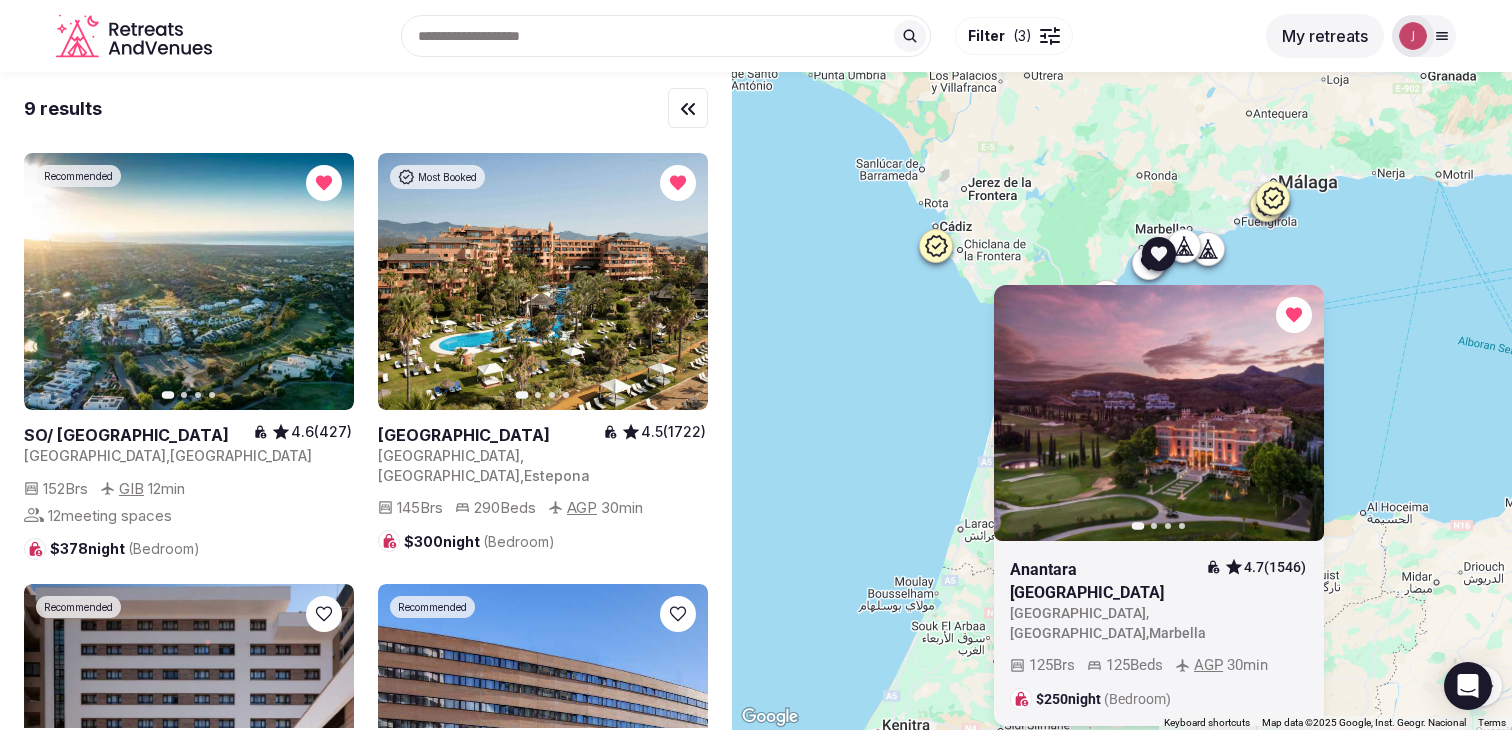 click at bounding box center [1149, 263] 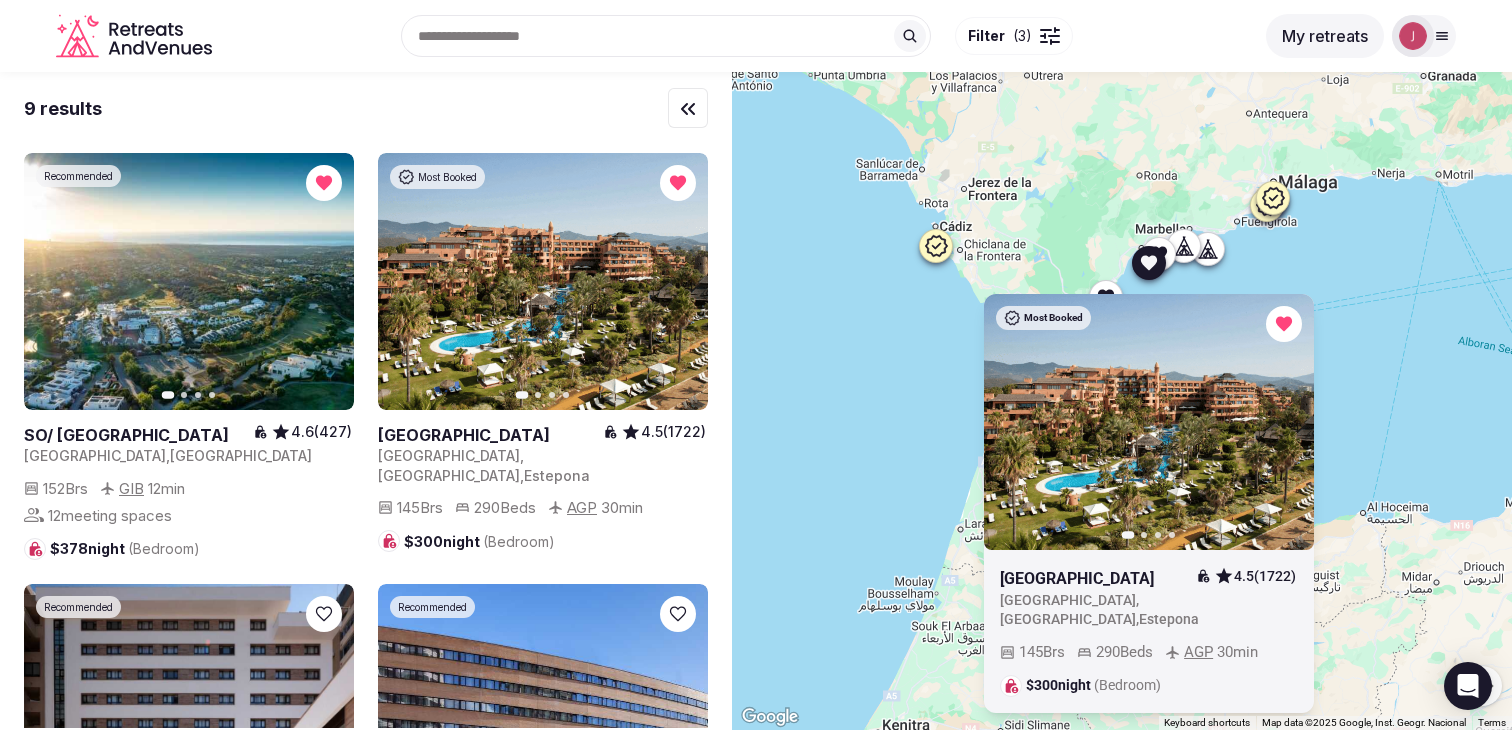 click at bounding box center [1184, 246] 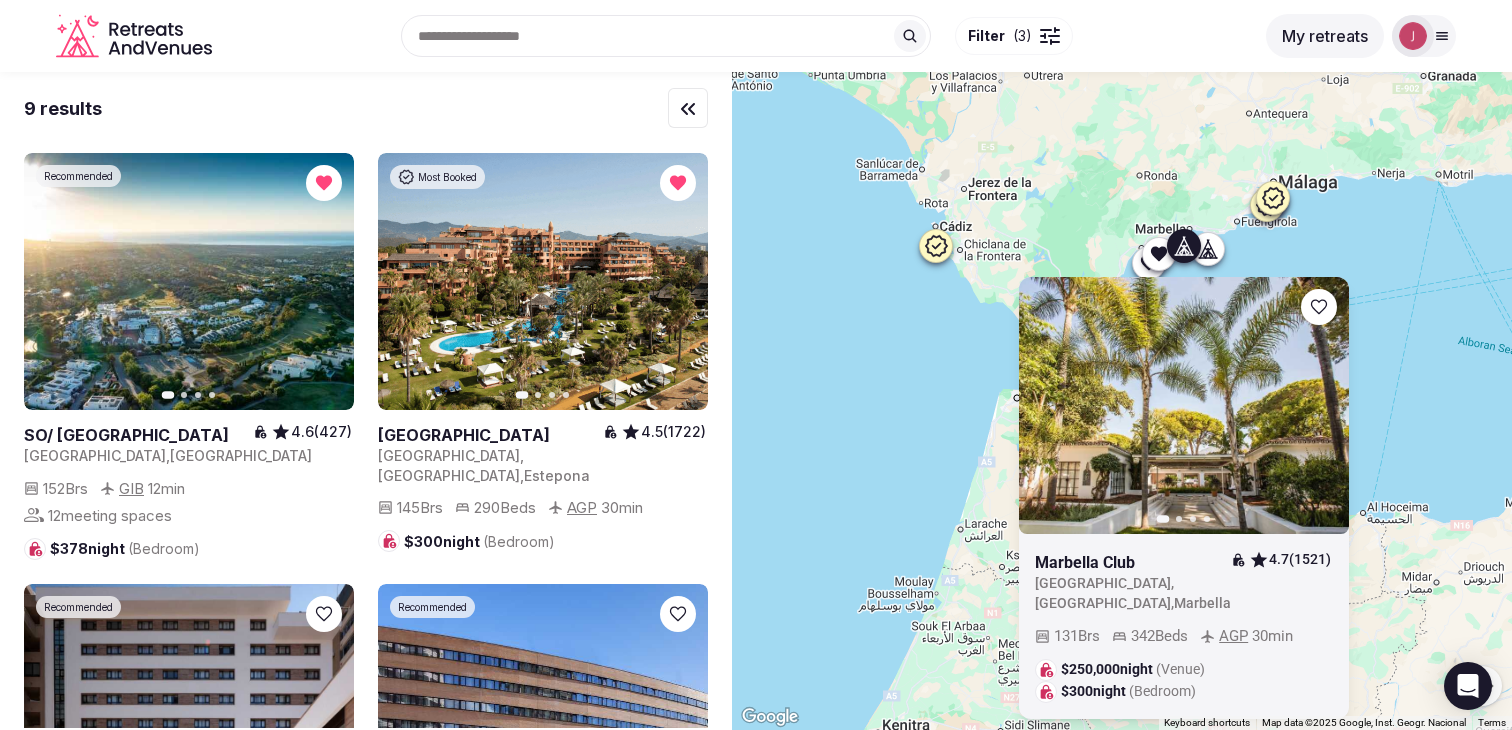 click on "To navigate, press the arrow keys. Previous slide Next slide Marbella Club 4.7  (1521) Spain ,  Andalucía ,  Marbella 131  Brs 342  Beds AGP 30  min $250,000  night   (Venue) $300  night   (Bedroom)" at bounding box center [1122, 401] 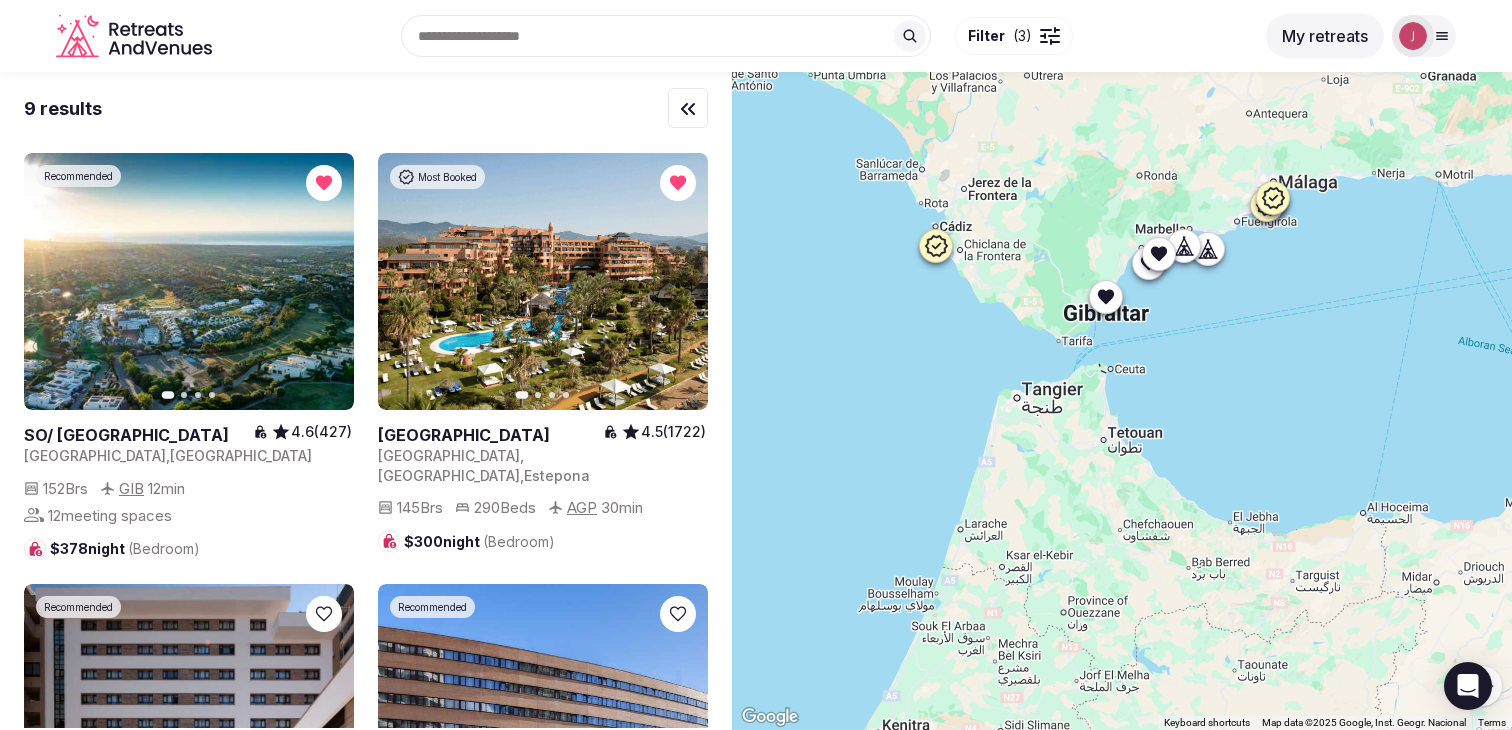 click 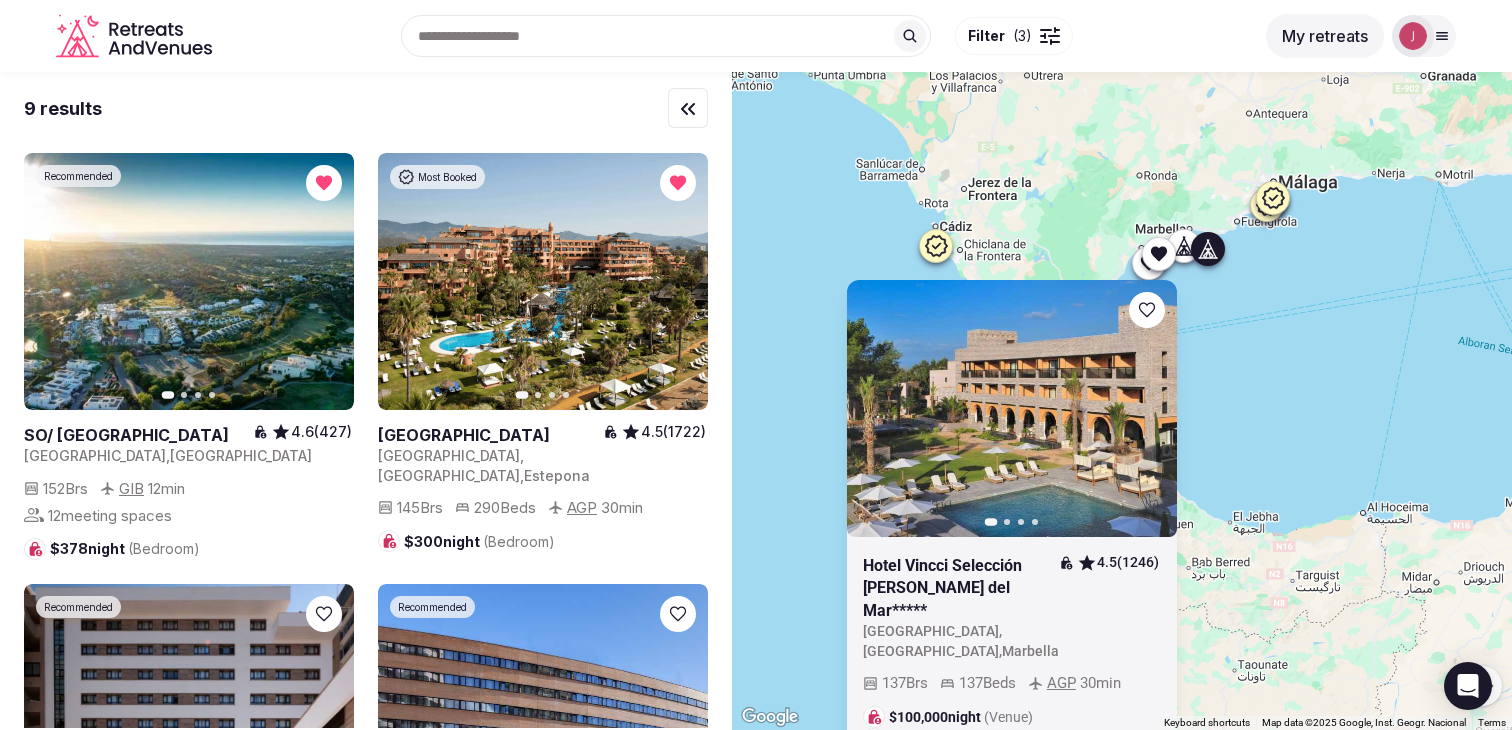 click 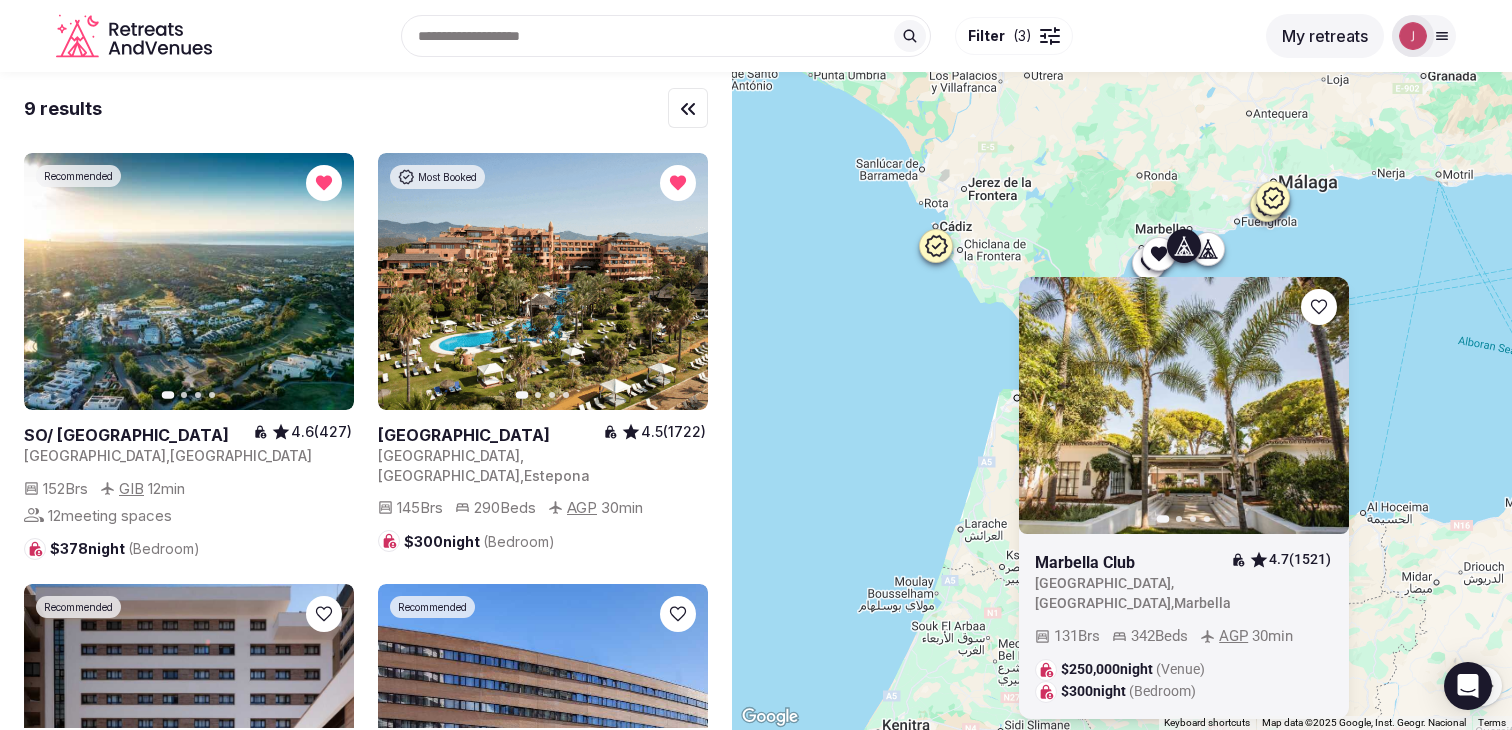 click at bounding box center [1208, 249] 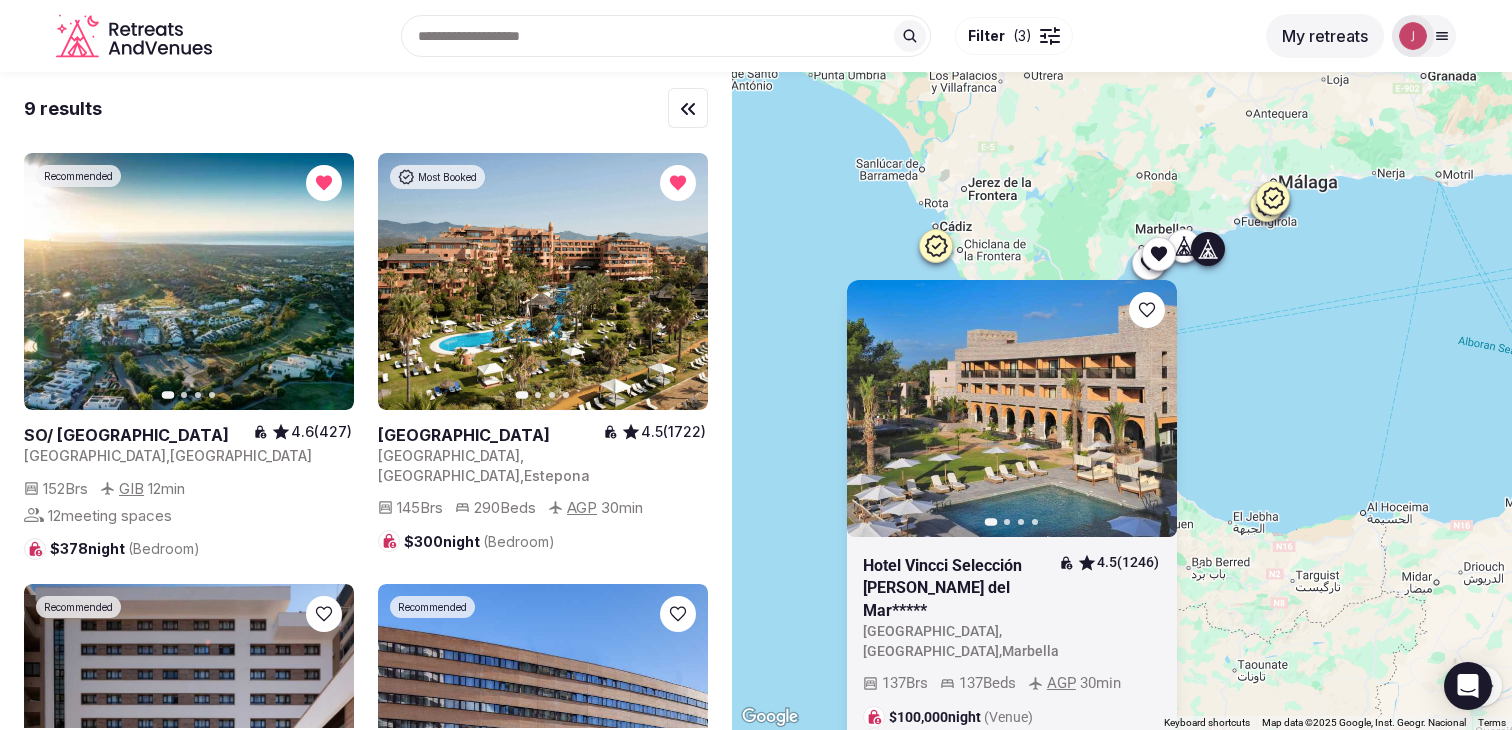 click on "To navigate, press the arrow keys. Previous slide Next slide Hotel Vincci Selección Estrella del Mar***** 4.5  (1246) Spain ,  Andalucía ,  Marbella 137  Brs 137  Beds AGP 30  min $100,000  night   (Venue) $300  night   (Bedroom)" at bounding box center (1122, 401) 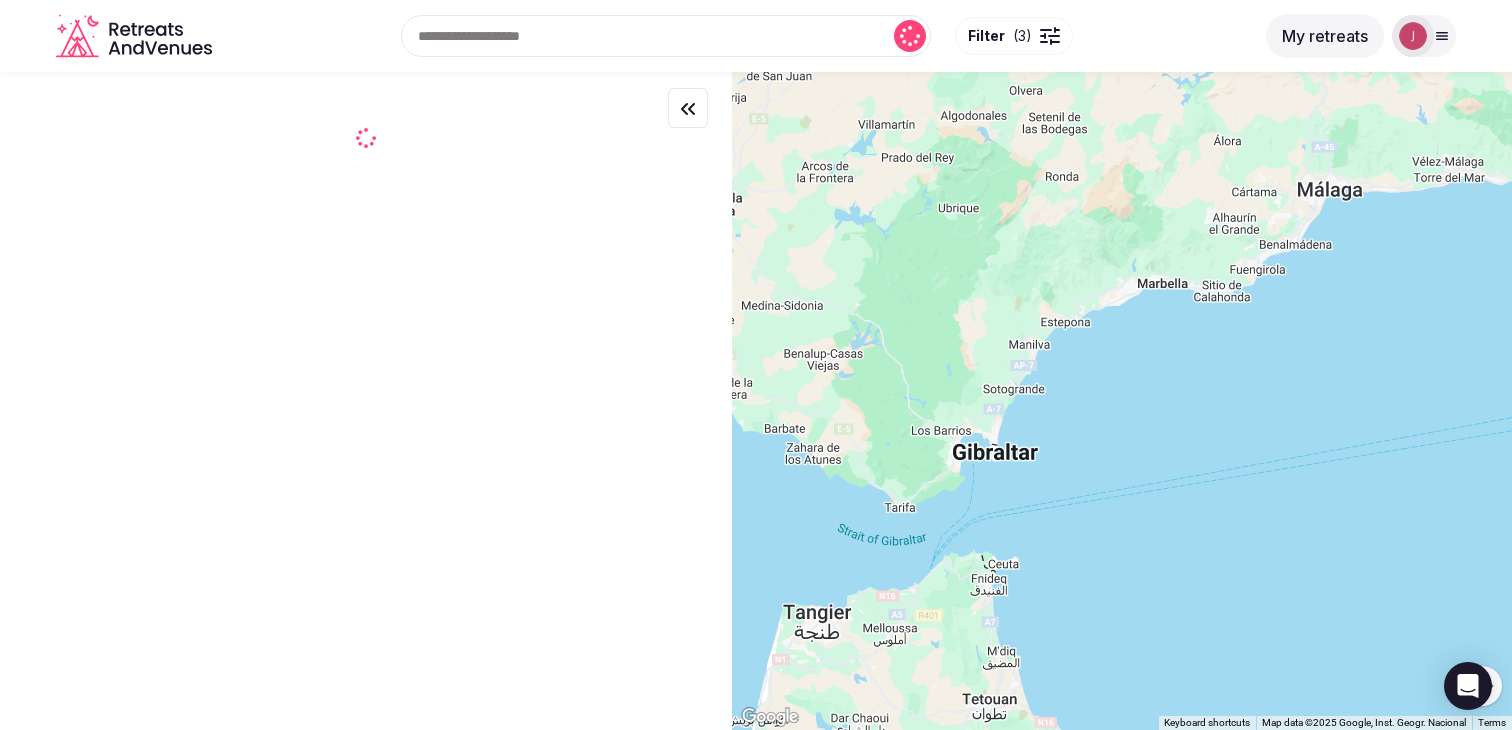 drag, startPoint x: 1152, startPoint y: 242, endPoint x: 1184, endPoint y: 447, distance: 207.48253 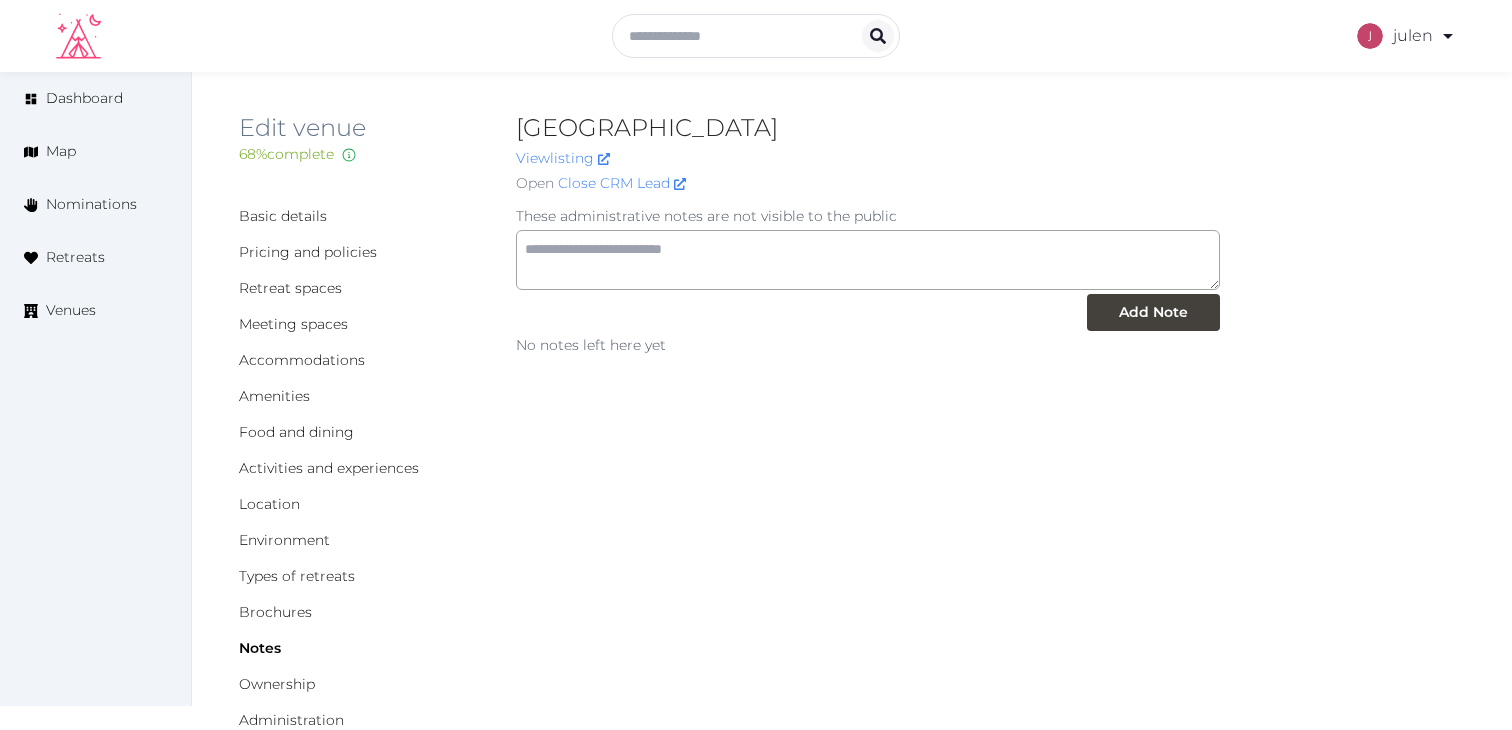 scroll, scrollTop: 0, scrollLeft: 0, axis: both 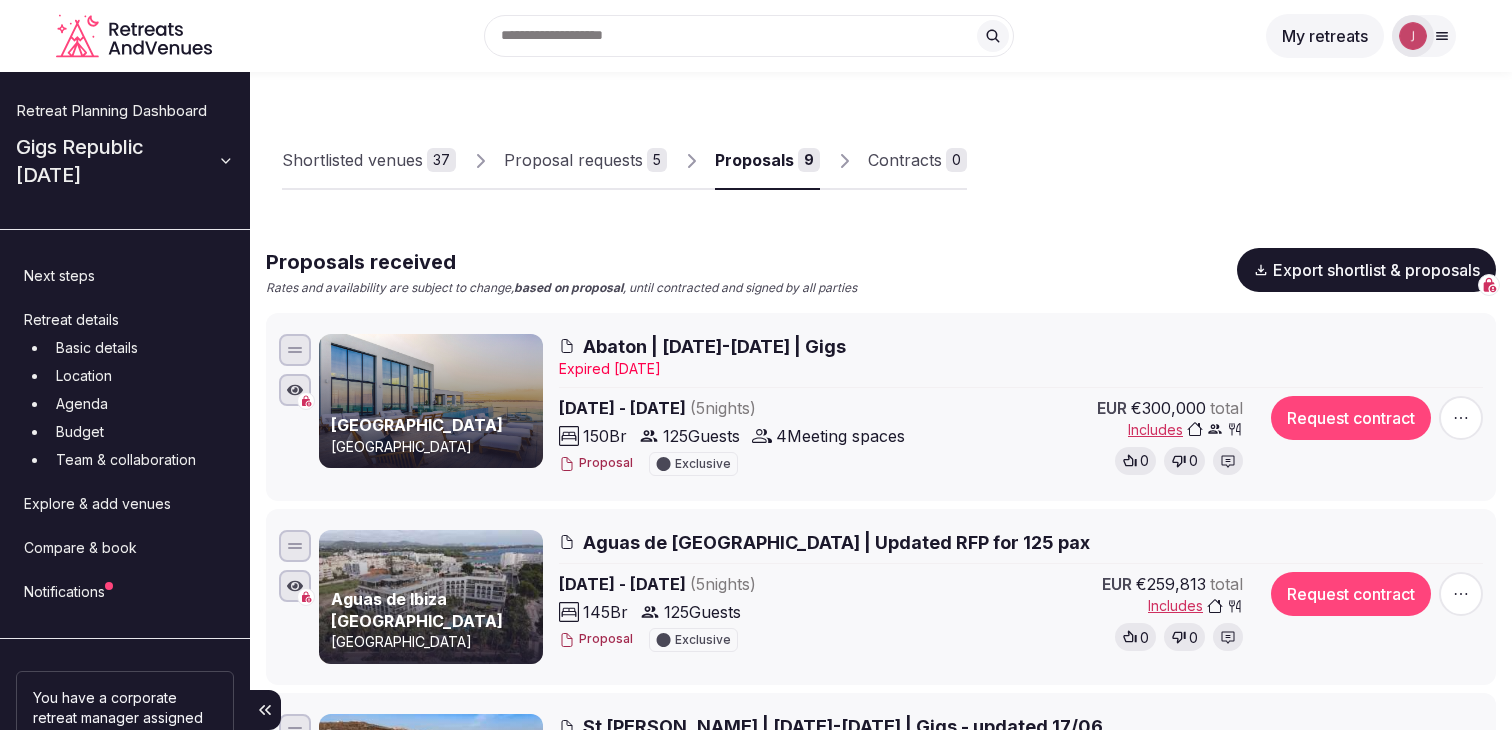 click on "Shortlisted venues" at bounding box center [352, 160] 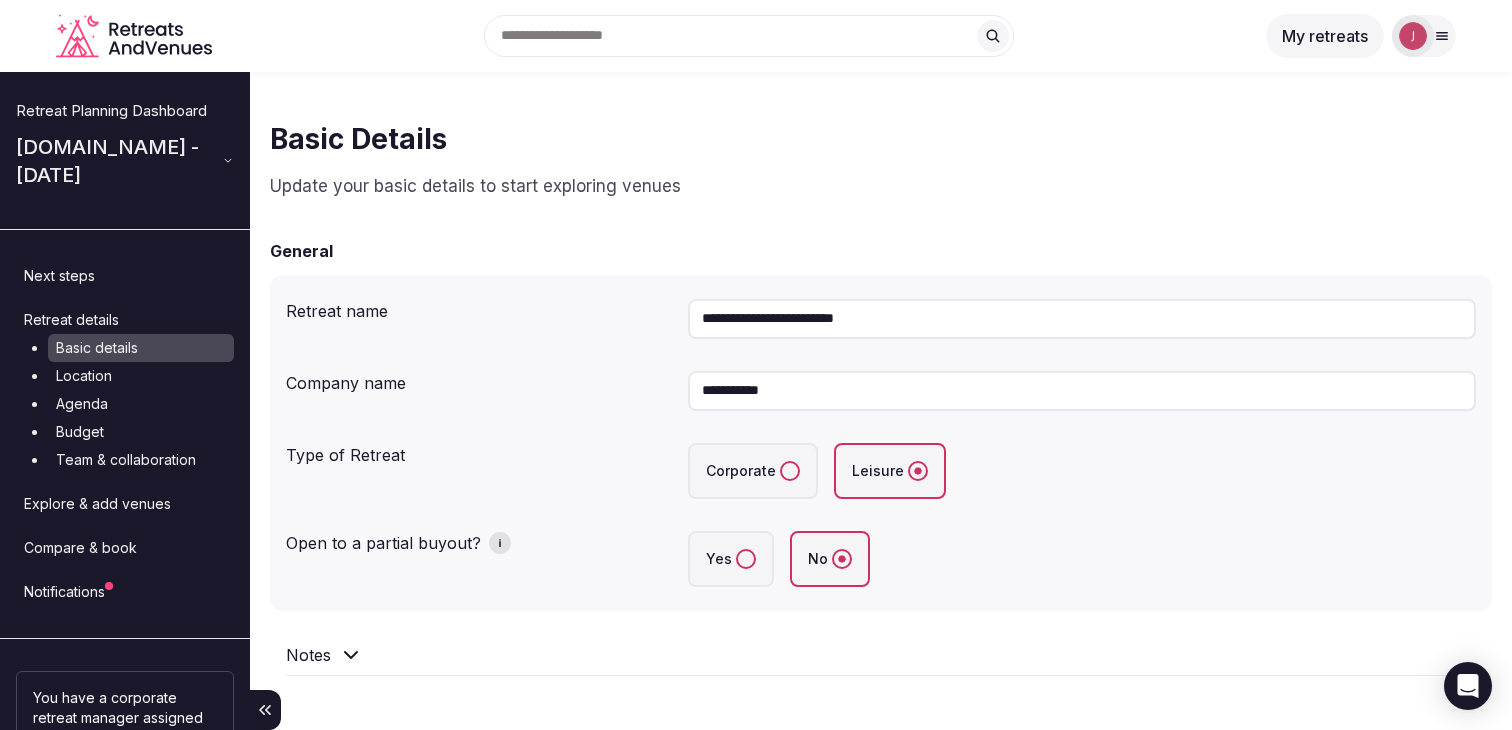 scroll, scrollTop: 0, scrollLeft: 0, axis: both 